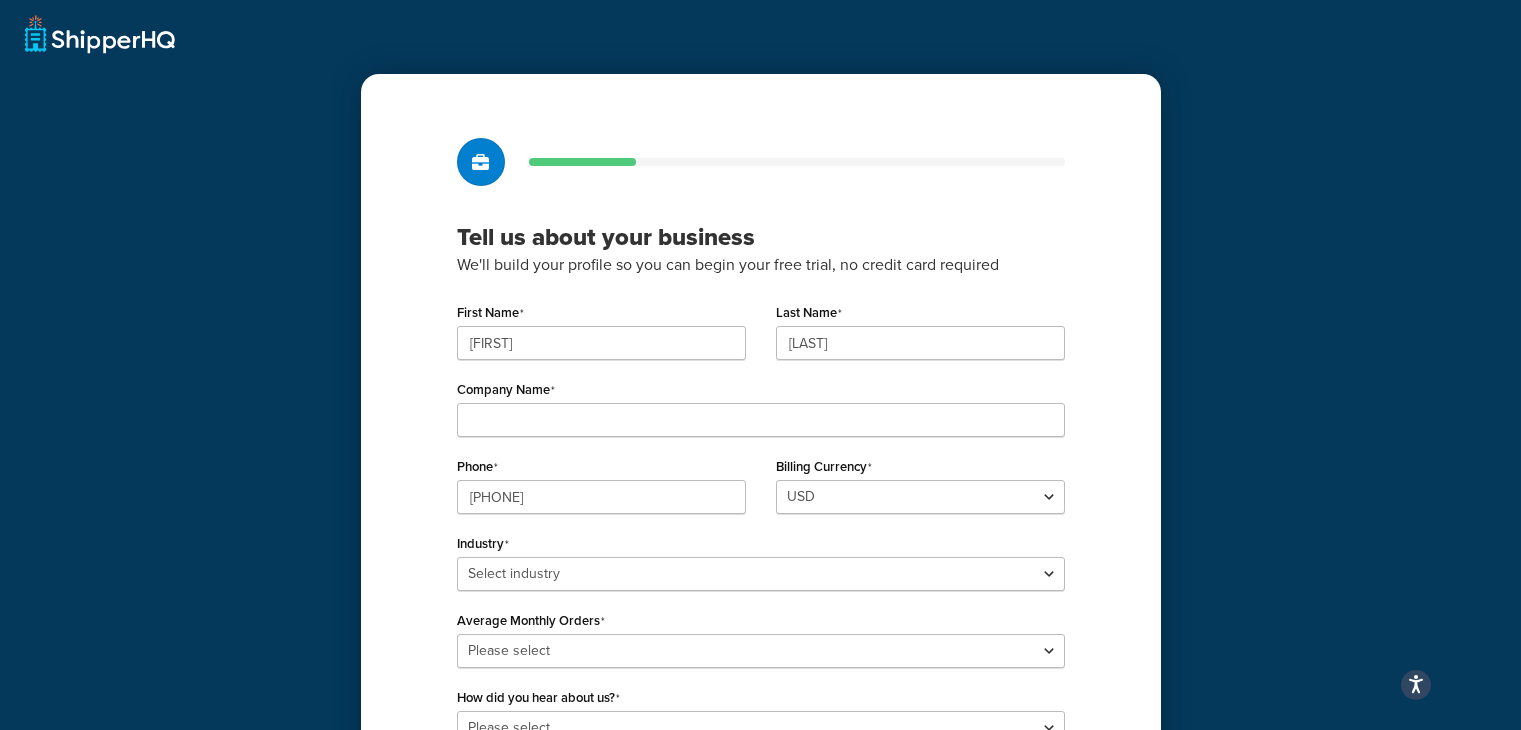 scroll, scrollTop: 0, scrollLeft: 0, axis: both 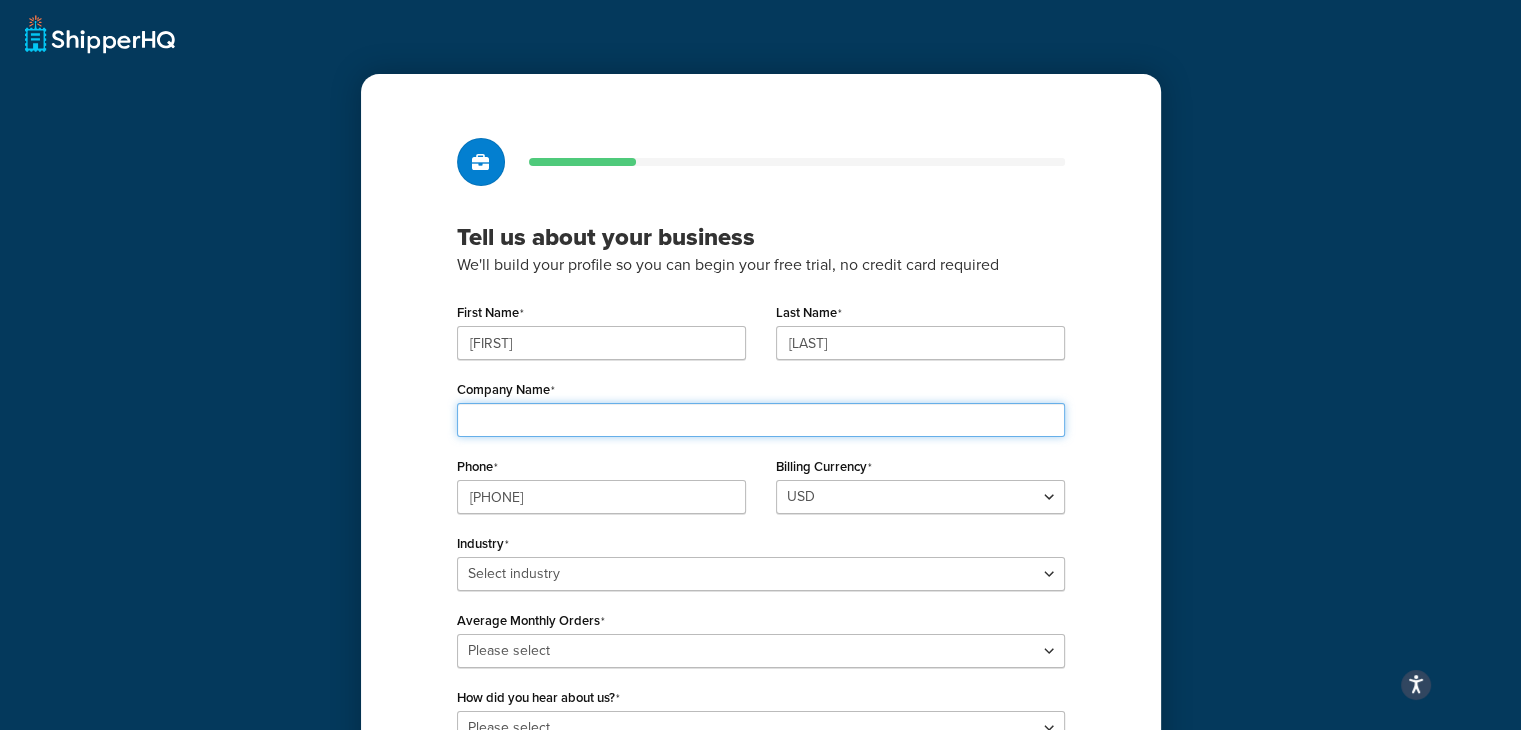 click on "Company Name" at bounding box center [761, 420] 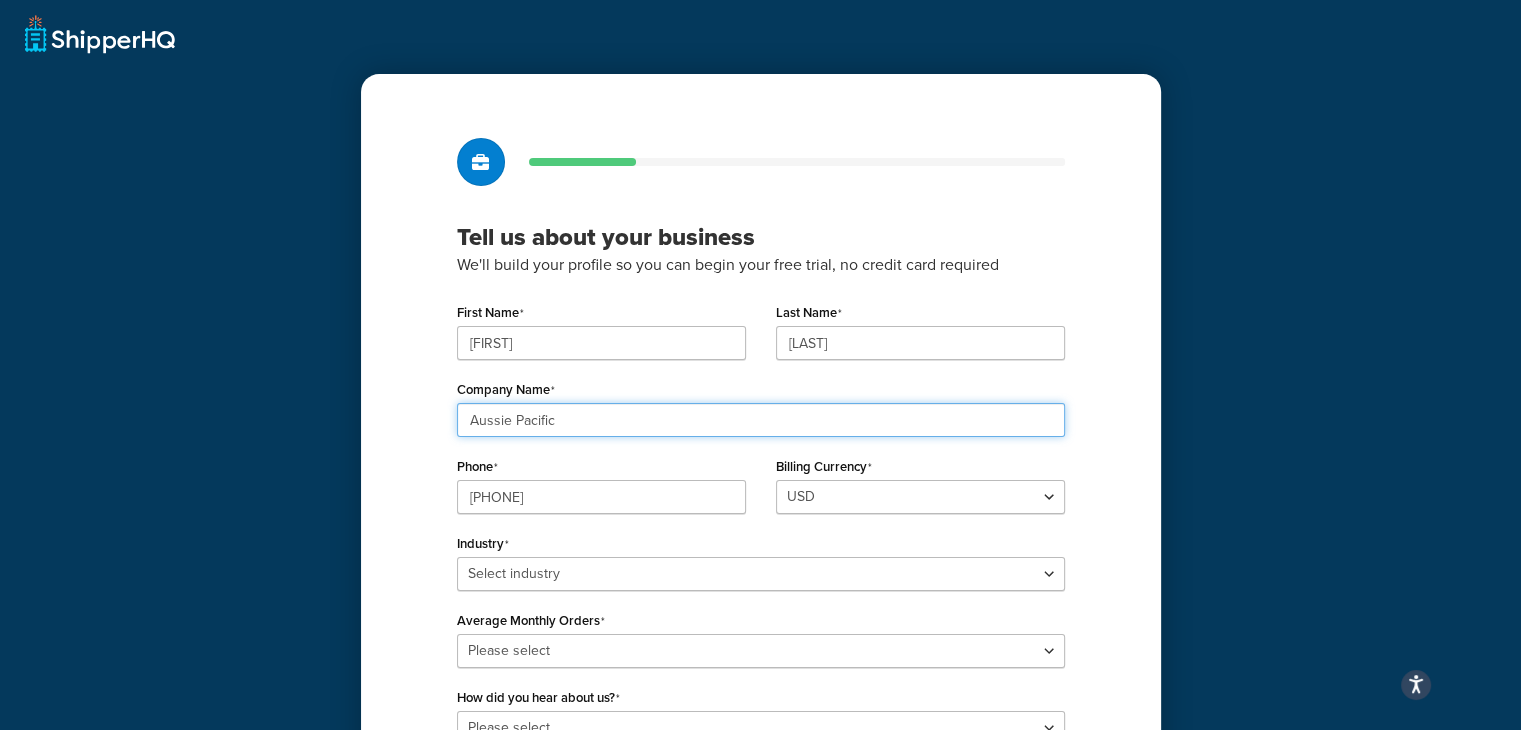 type on "Aussie Pacific" 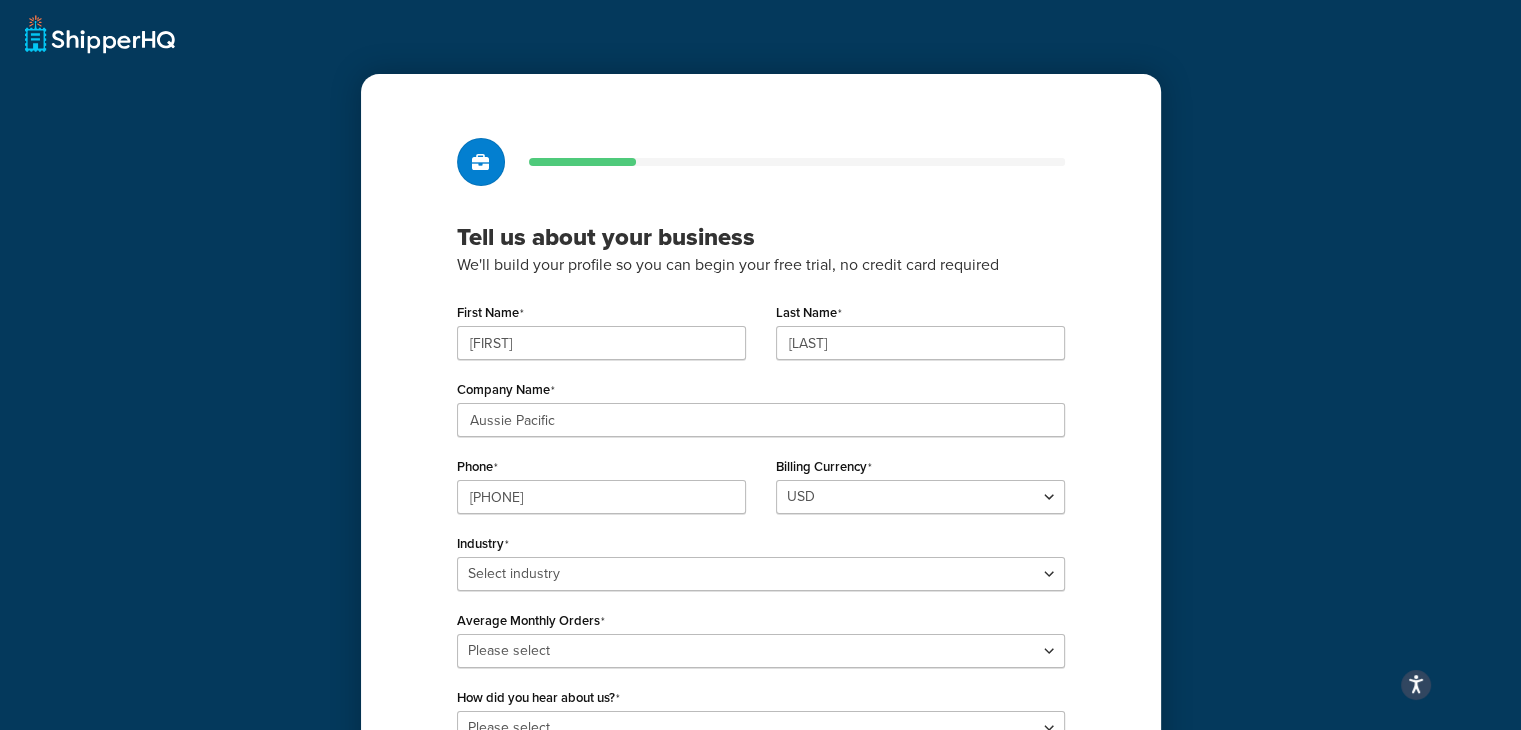 click on "Tell us about your business We'll build your profile so you can begin your free trial, no credit card required First Name   Ryan Last Name   Blesing Company Name   Aussie Pacific Phone   0297710177 Billing Currency   USD  Industry   Select industry  Automotive  Adult  Agriculture  Alcohol, Tobacco & CBD  Arts & Crafts  Baby  Books, Music & Entertainment  Business Equipment & Supplies  Chemical & Hazardous Materials  Computer & Electronics  Construction  Displays & Staging  Education  Fashion & Beauty  Food & Nutrition  Gym & Fitness  Home & Garden  Machinery & Manufacturing  Medical & Pharmacy  Pet Supplies & Live Animals  Restaurant & Catering Equipment  Sporting Goods & Recreation  Toys, Games, Hobbies & Party  Wholesale  Other  Average Monthly Orders   Please select  0-500  501-1,000  1,001-10,000  10,001-20,000  Over 20,000  How did you hear about us?   Please select  Online Search  App Store or Marketplace Listing  Referred by Agency  Social Media  Industry Event or Meetup  Blog Post  Community Forum" at bounding box center (760, 463) 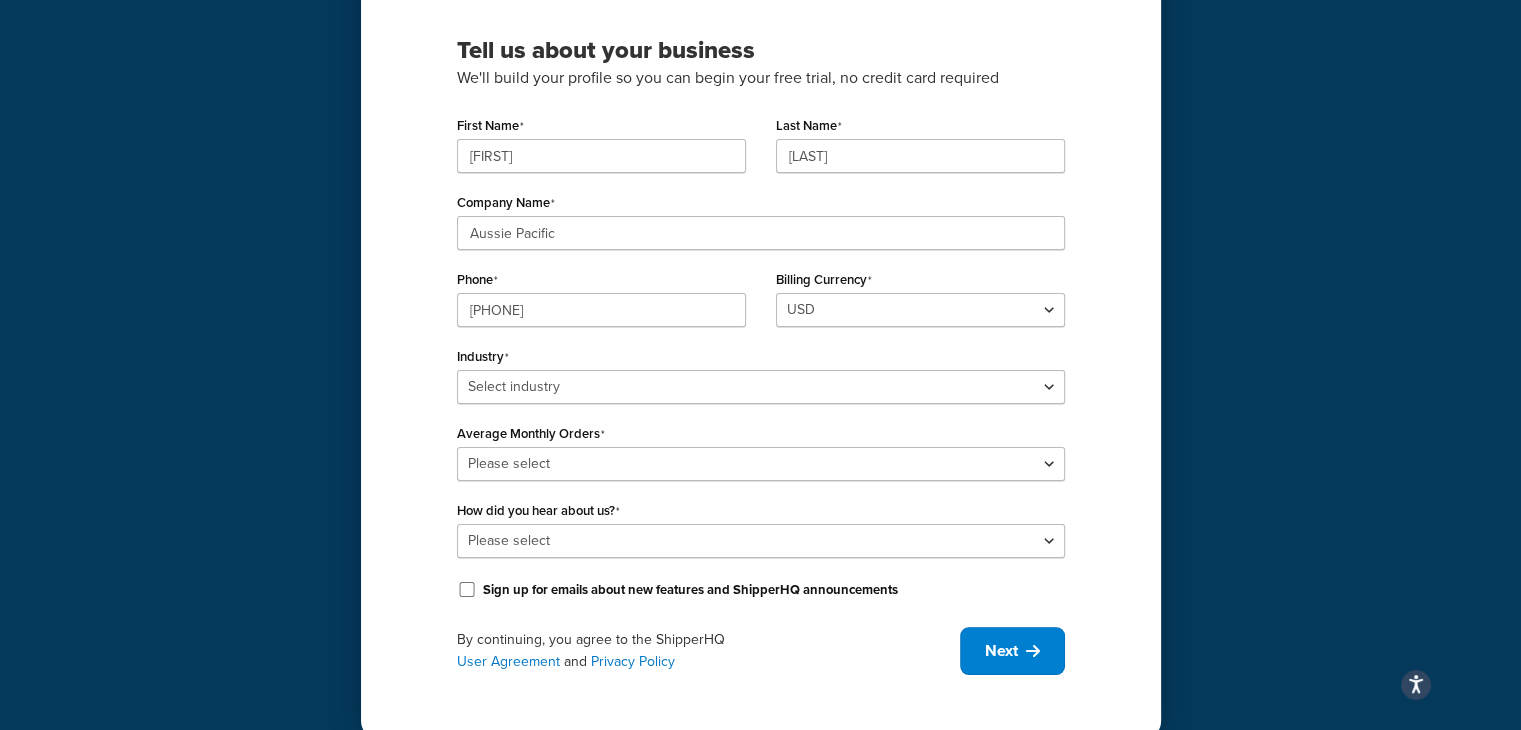 scroll, scrollTop: 200, scrollLeft: 0, axis: vertical 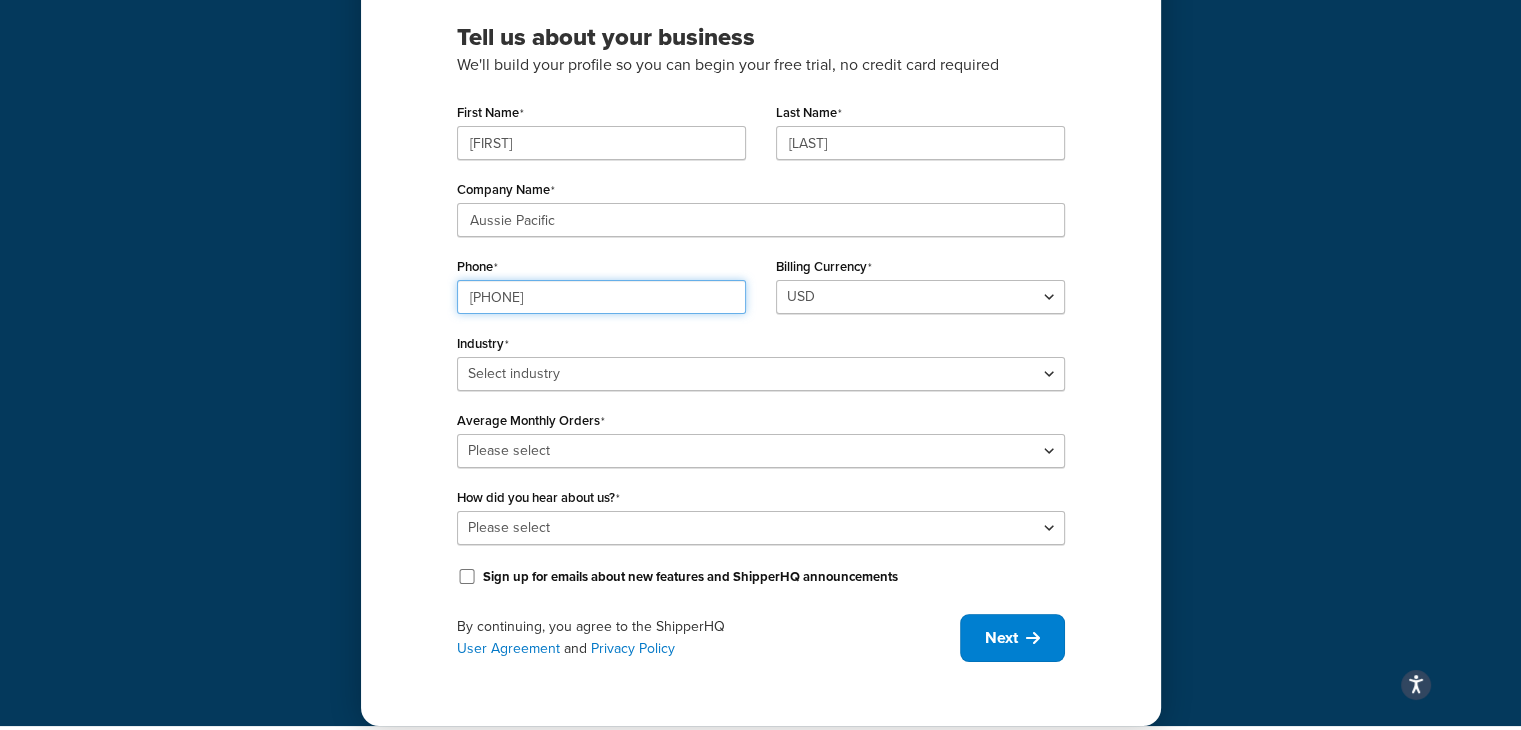 drag, startPoint x: 592, startPoint y: 299, endPoint x: 406, endPoint y: 297, distance: 186.01076 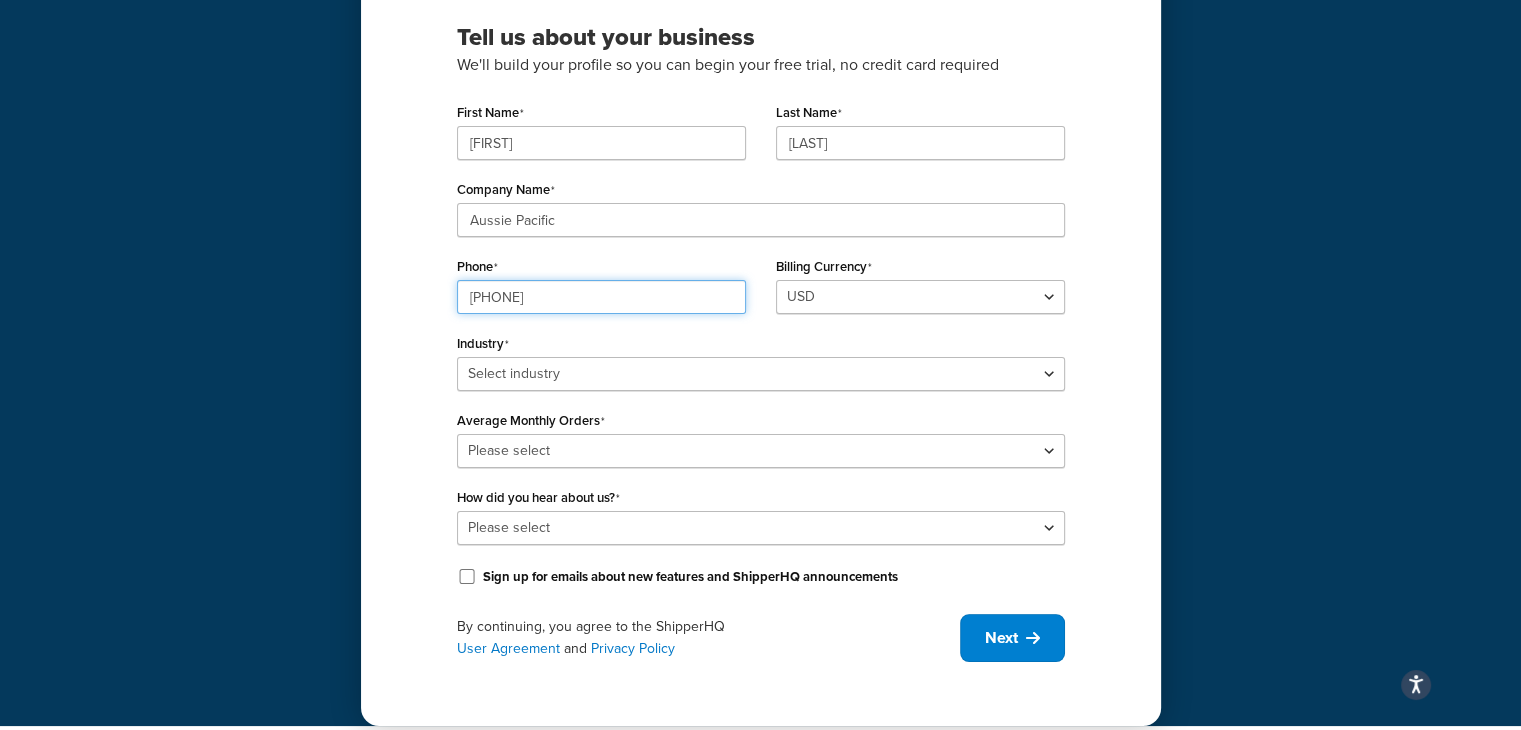 type on "0451928480" 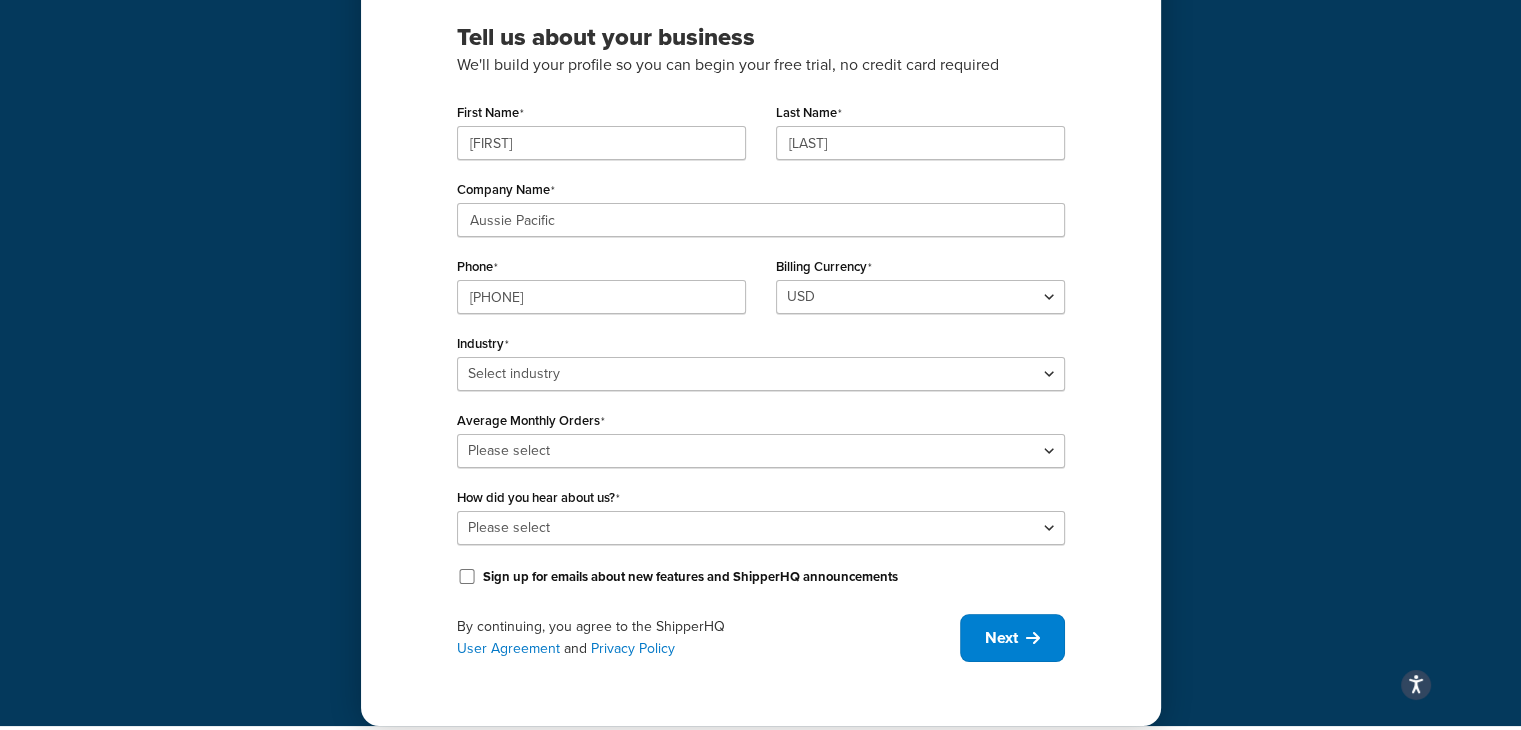 click on "Tell us about your business We'll build your profile so you can begin your free trial, no credit card required First Name   Ryan Last Name   Blesing Company Name   Aussie Pacific Phone   0451928480 Billing Currency   USD  Industry   Select industry  Automotive  Adult  Agriculture  Alcohol, Tobacco & CBD  Arts & Crafts  Baby  Books, Music & Entertainment  Business Equipment & Supplies  Chemical & Hazardous Materials  Computer & Electronics  Construction  Displays & Staging  Education  Fashion & Beauty  Food & Nutrition  Gym & Fitness  Home & Garden  Machinery & Manufacturing  Medical & Pharmacy  Pet Supplies & Live Animals  Restaurant & Catering Equipment  Sporting Goods & Recreation  Toys, Games, Hobbies & Party  Wholesale  Other  Average Monthly Orders   Please select  0-500  501-1,000  1,001-10,000  10,001-20,000  Over 20,000  How did you hear about us?   Please select  Online Search  App Store or Marketplace Listing  Referred by Agency  Social Media  Industry Event or Meetup  Blog Post  Community Forum" at bounding box center [760, 263] 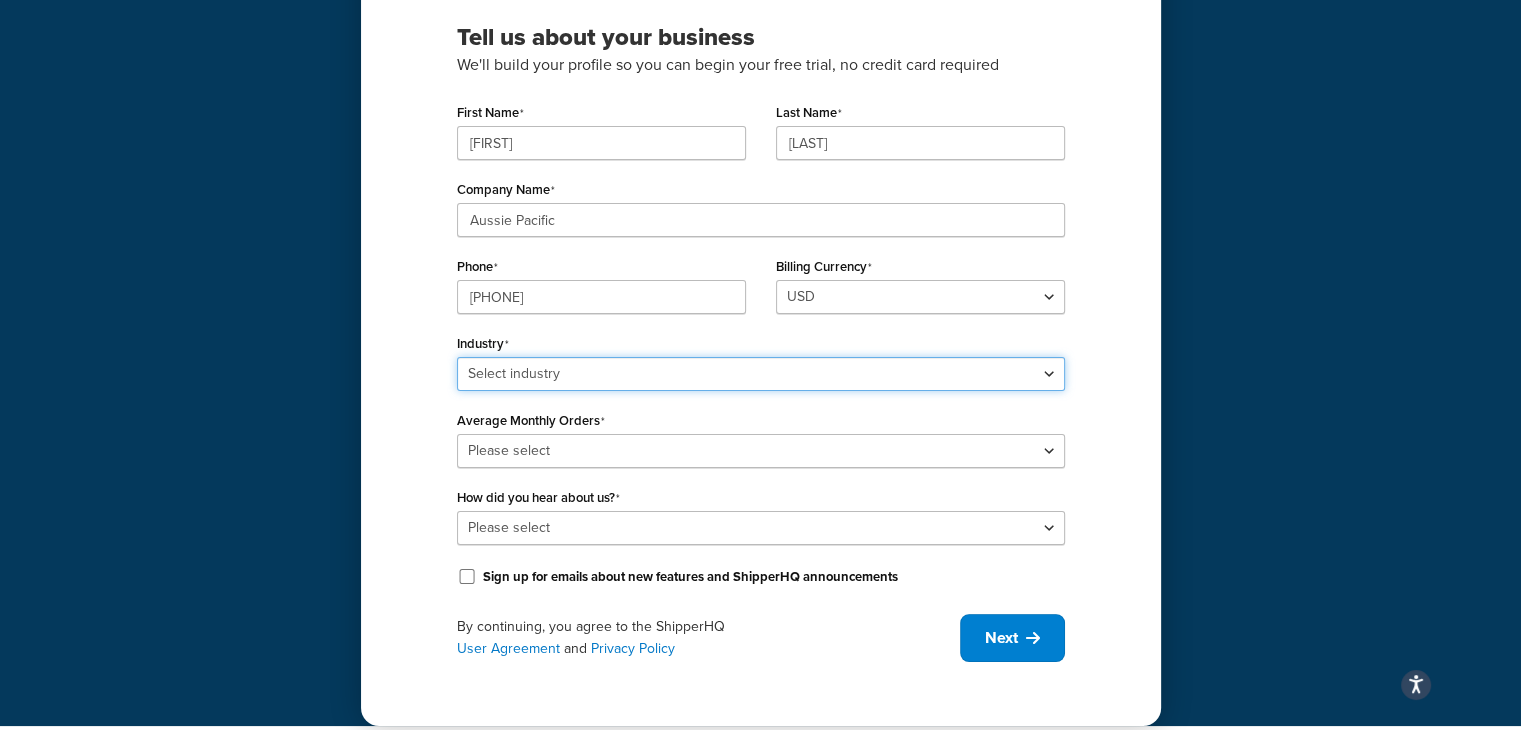 click on "Select industry  Automotive  Adult  Agriculture  Alcohol, Tobacco & CBD  Arts & Crafts  Baby  Books, Music & Entertainment  Business Equipment & Supplies  Chemical & Hazardous Materials  Computer & Electronics  Construction  Displays & Staging  Education  Fashion & Beauty  Food & Nutrition  Gym & Fitness  Home & Garden  Machinery & Manufacturing  Medical & Pharmacy  Pet Supplies & Live Animals  Restaurant & Catering Equipment  Sporting Goods & Recreation  Toys, Games, Hobbies & Party  Wholesale  Other" at bounding box center (761, 374) 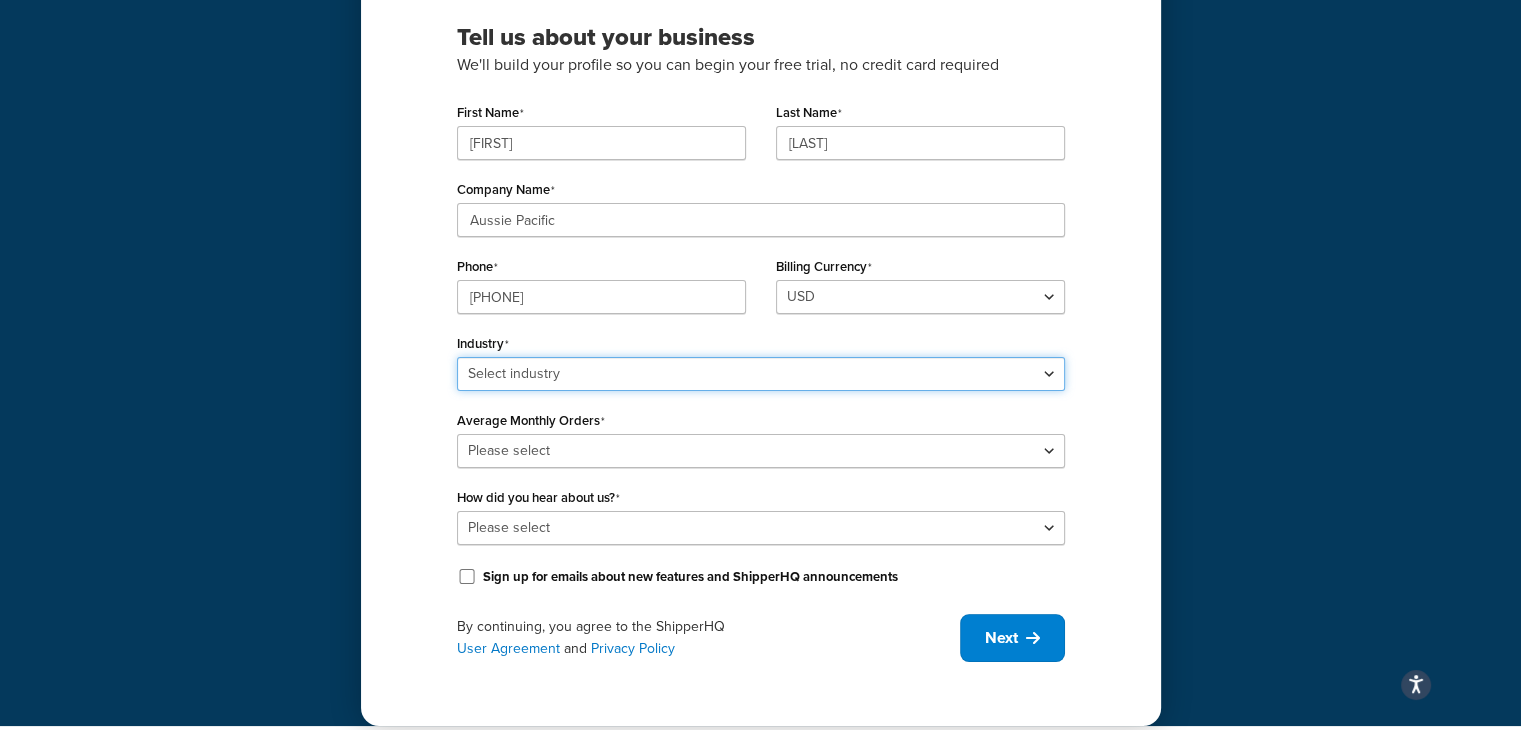 select on "14" 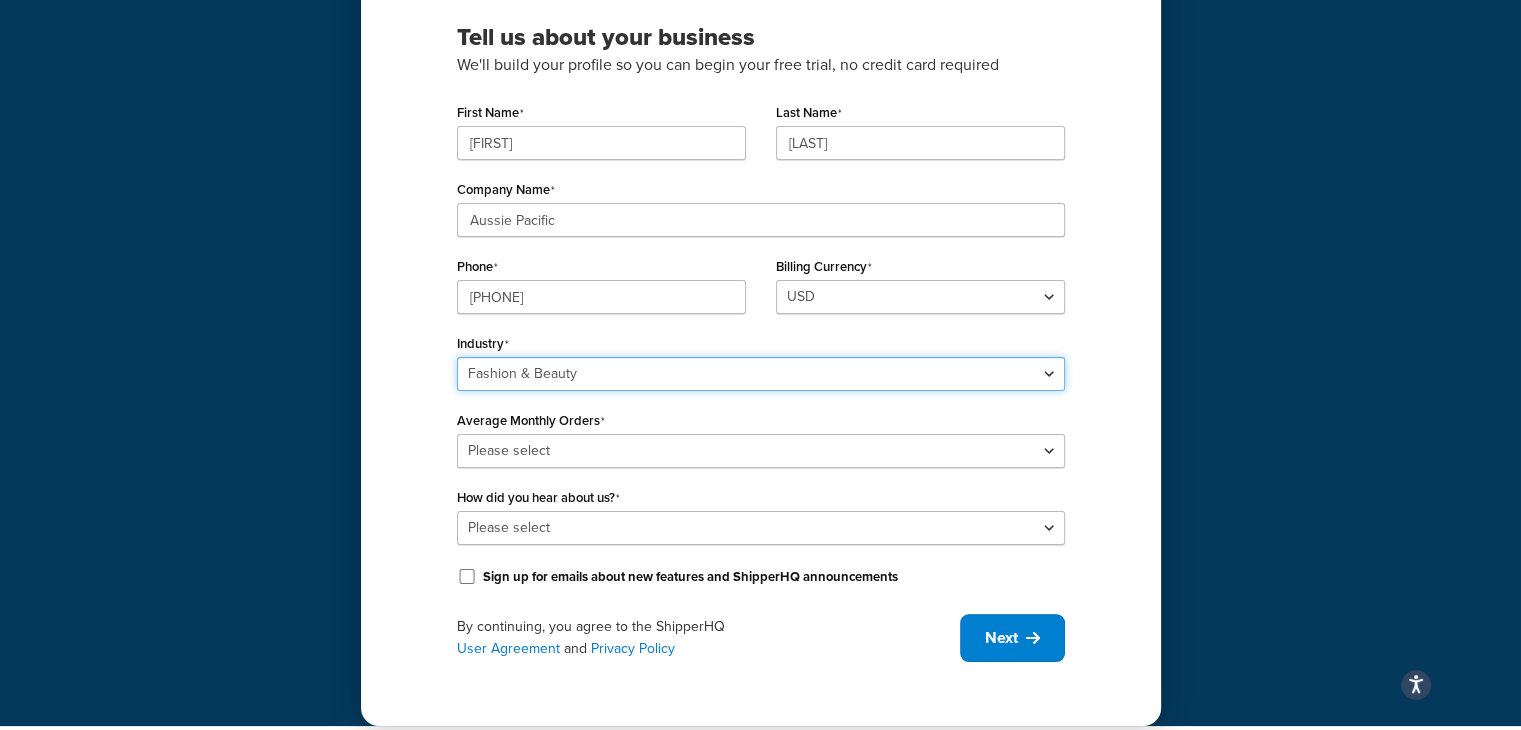 click on "Select industry  Automotive  Adult  Agriculture  Alcohol, Tobacco & CBD  Arts & Crafts  Baby  Books, Music & Entertainment  Business Equipment & Supplies  Chemical & Hazardous Materials  Computer & Electronics  Construction  Displays & Staging  Education  Fashion & Beauty  Food & Nutrition  Gym & Fitness  Home & Garden  Machinery & Manufacturing  Medical & Pharmacy  Pet Supplies & Live Animals  Restaurant & Catering Equipment  Sporting Goods & Recreation  Toys, Games, Hobbies & Party  Wholesale  Other" at bounding box center (761, 374) 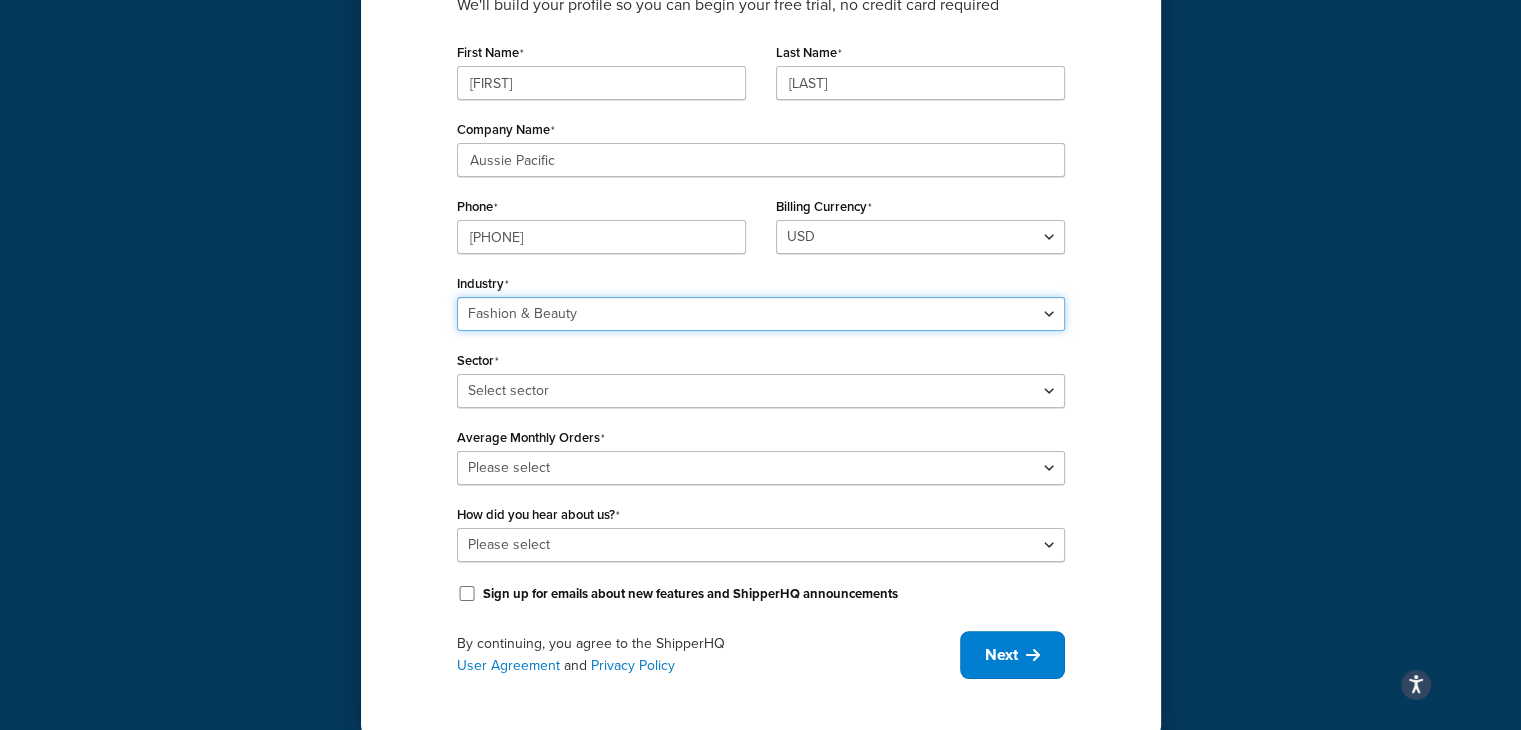 scroll, scrollTop: 293, scrollLeft: 0, axis: vertical 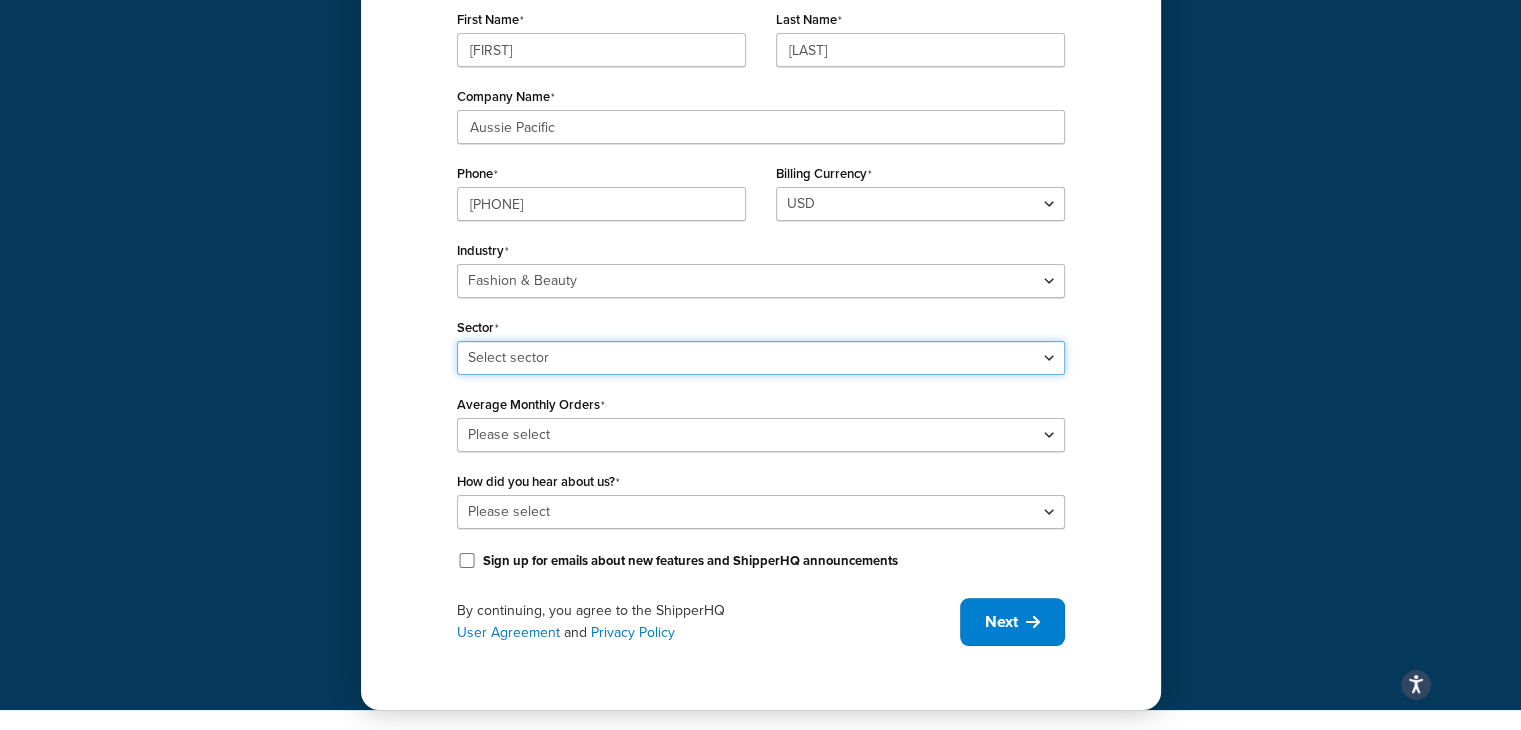 click on "Select sector  Apparel  Beauty Supplies & Cosmetics  Jewelry" at bounding box center (761, 358) 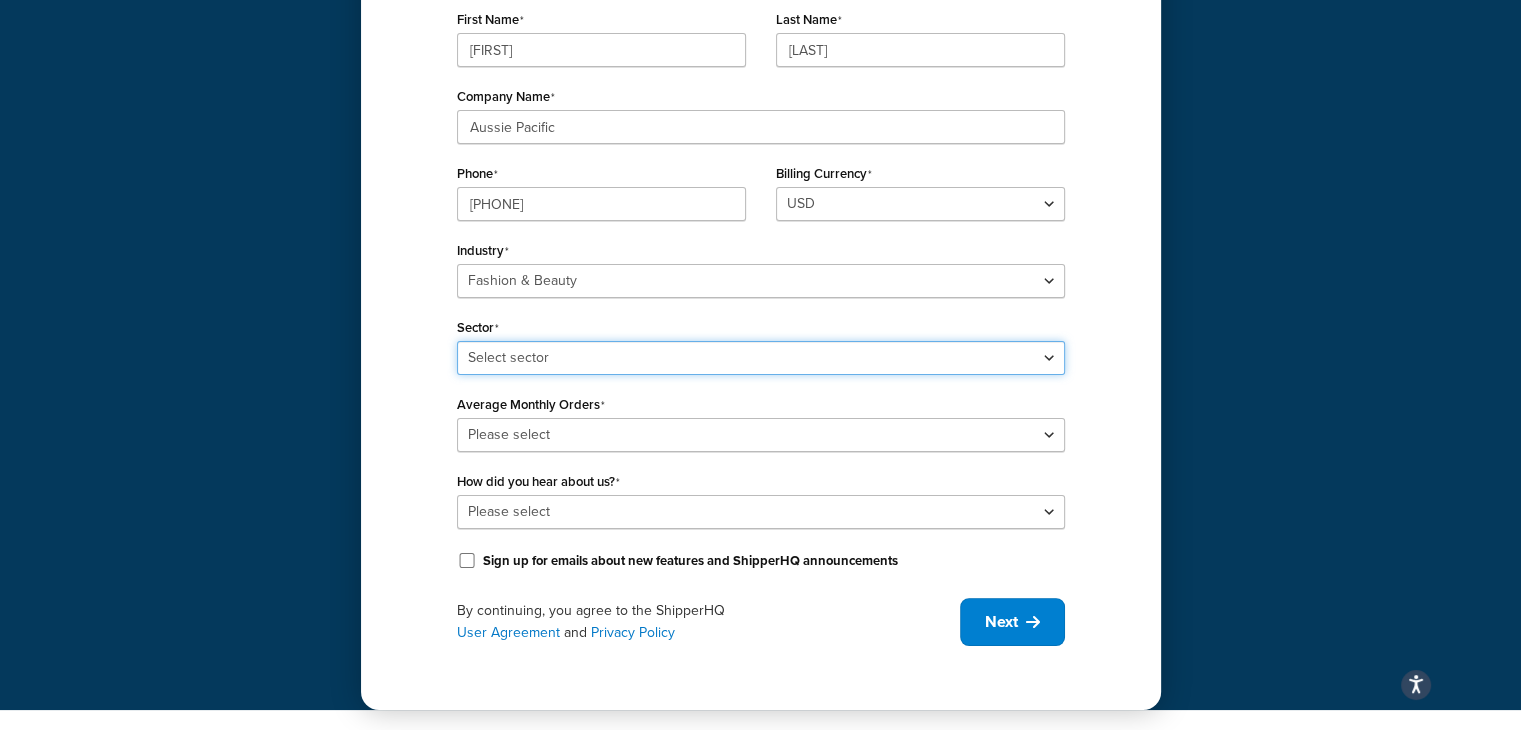 select on "22" 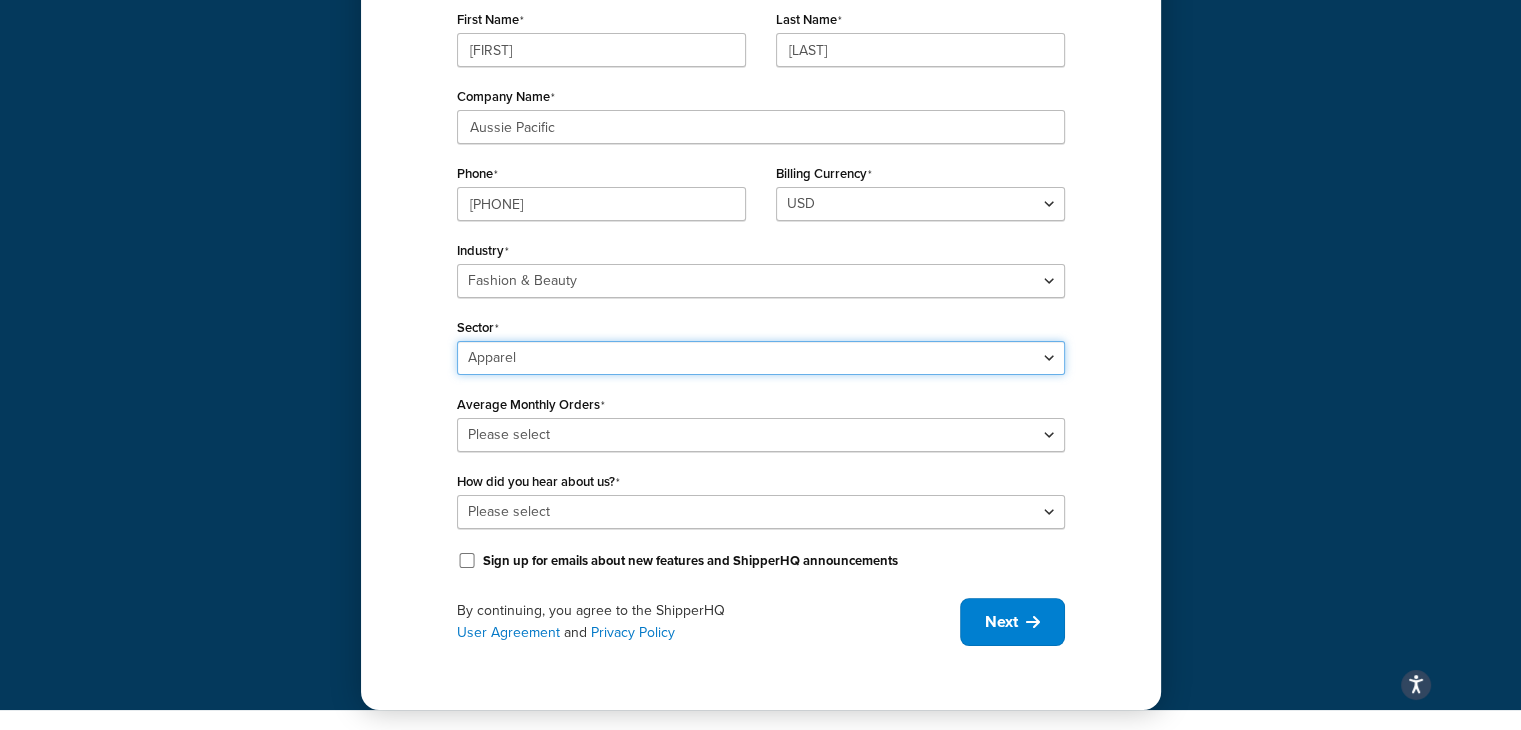 click on "Select sector  Apparel  Beauty Supplies & Cosmetics  Jewelry" at bounding box center [761, 358] 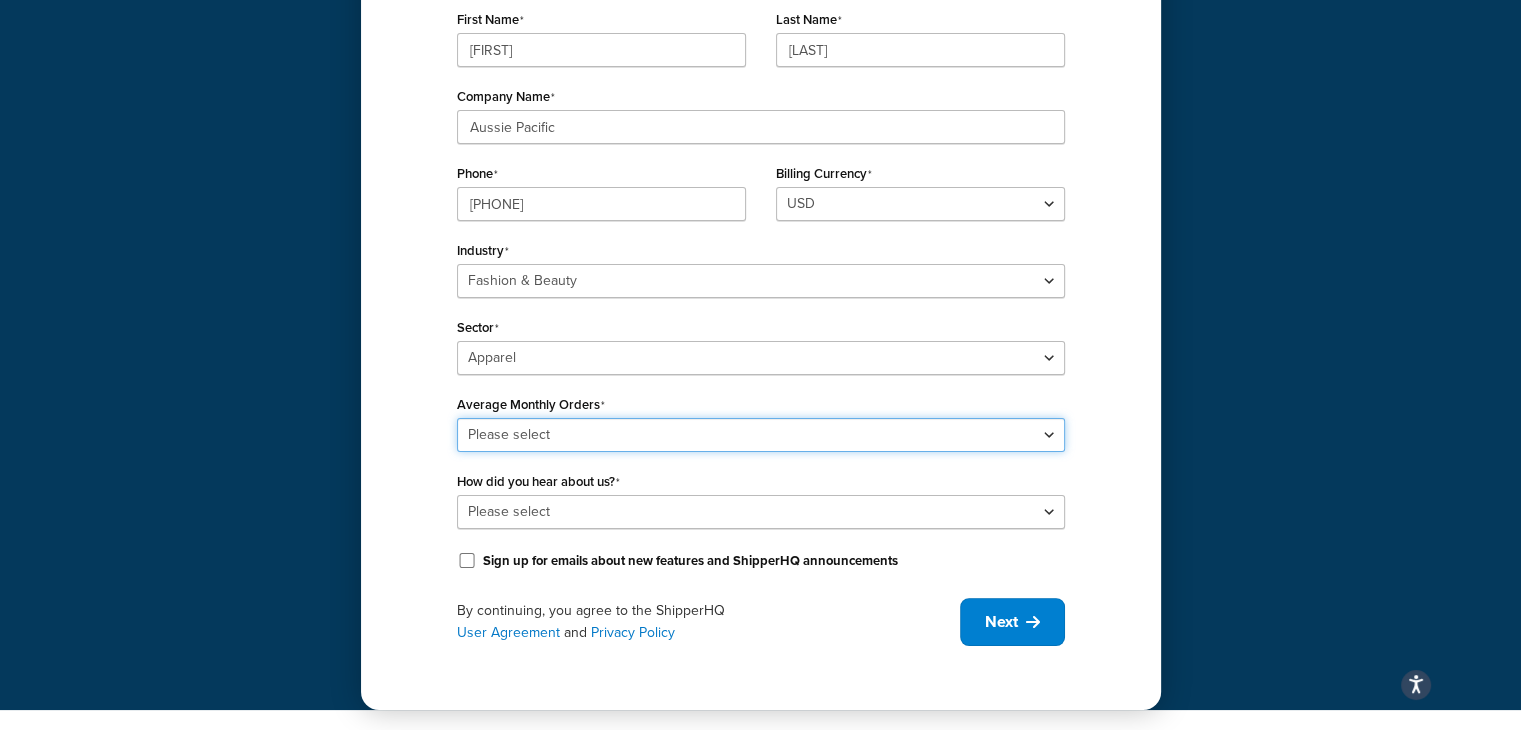click on "Please select  0-500  501-1,000  1,001-10,000  10,001-20,000  Over 20,000" at bounding box center [761, 435] 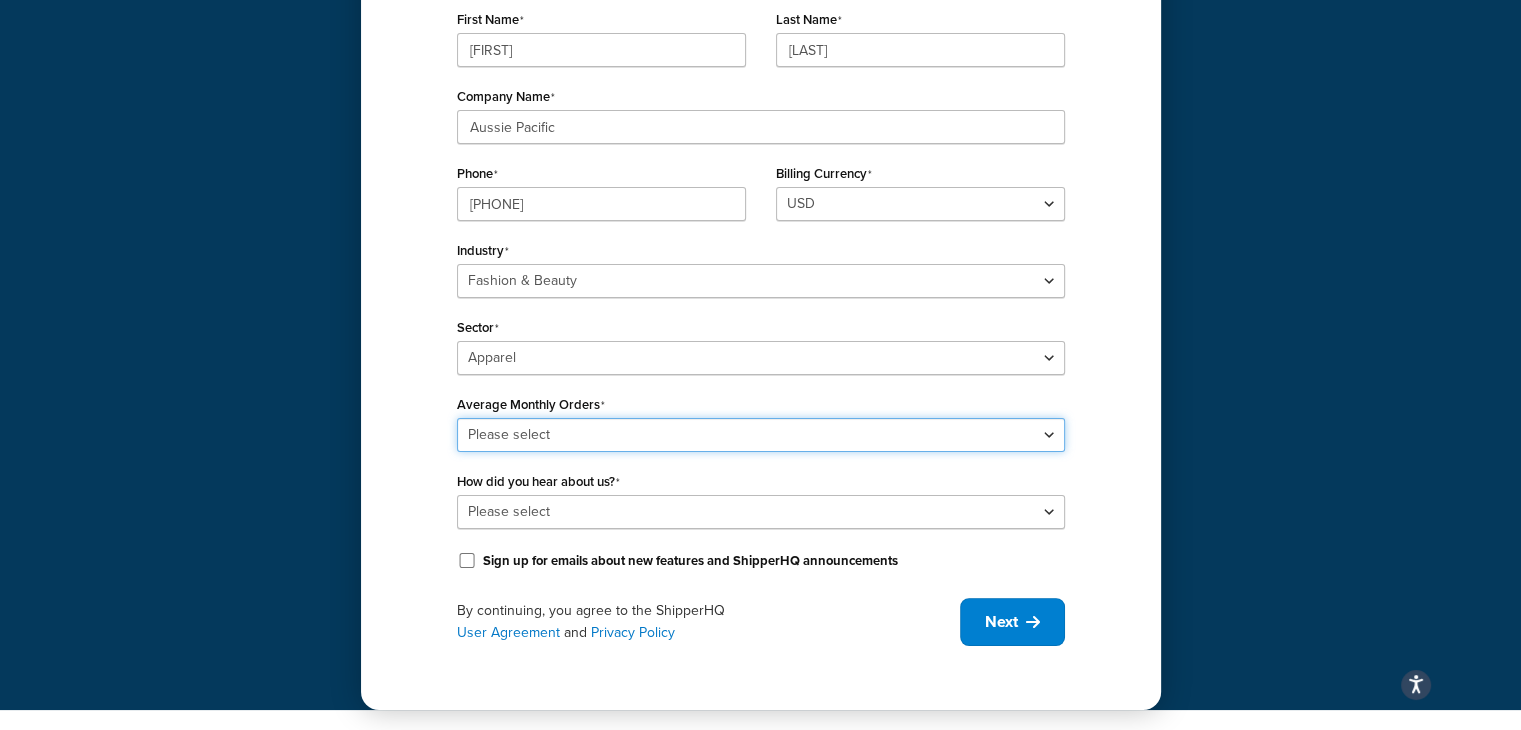 select on "1" 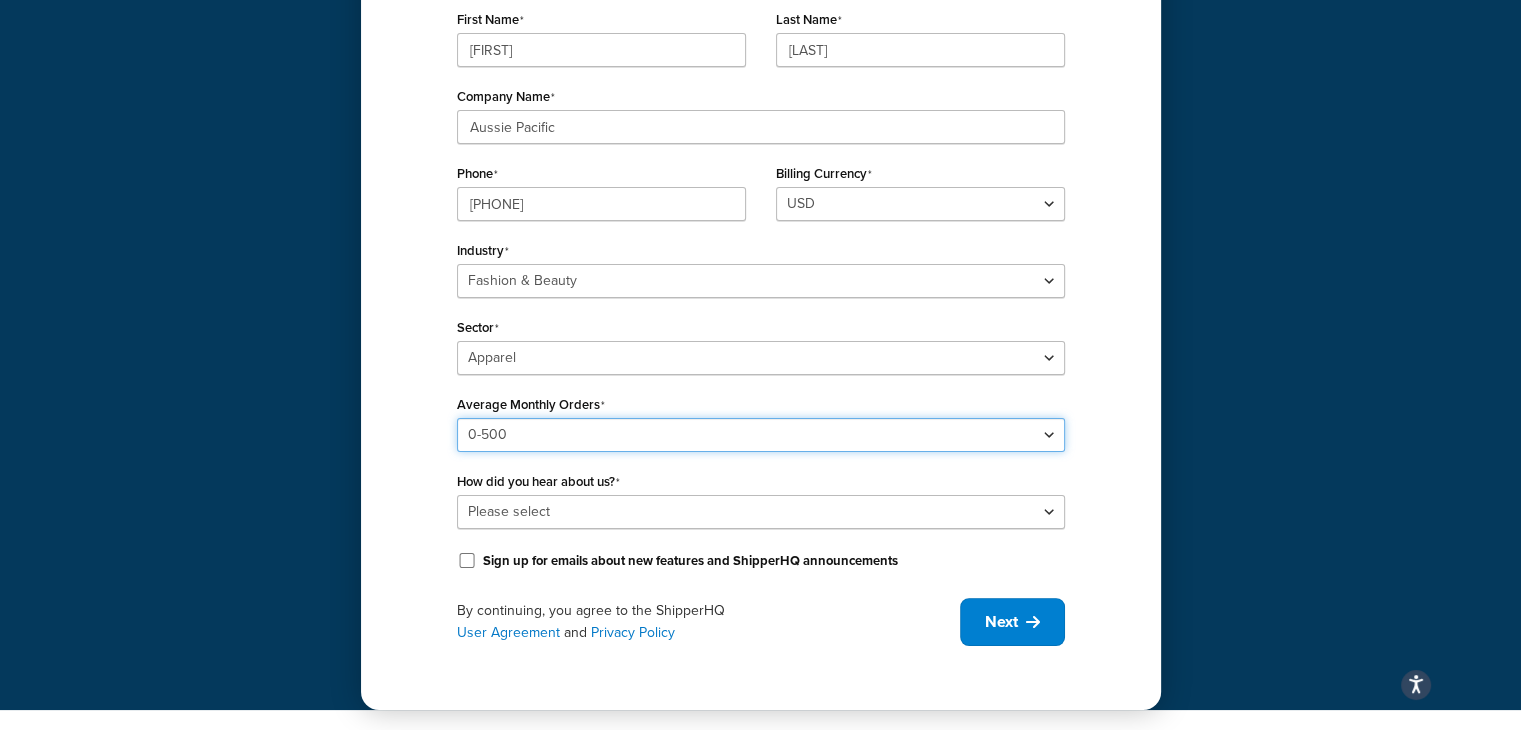 click on "Please select  0-500  501-1,000  1,001-10,000  10,001-20,000  Over 20,000" at bounding box center (761, 435) 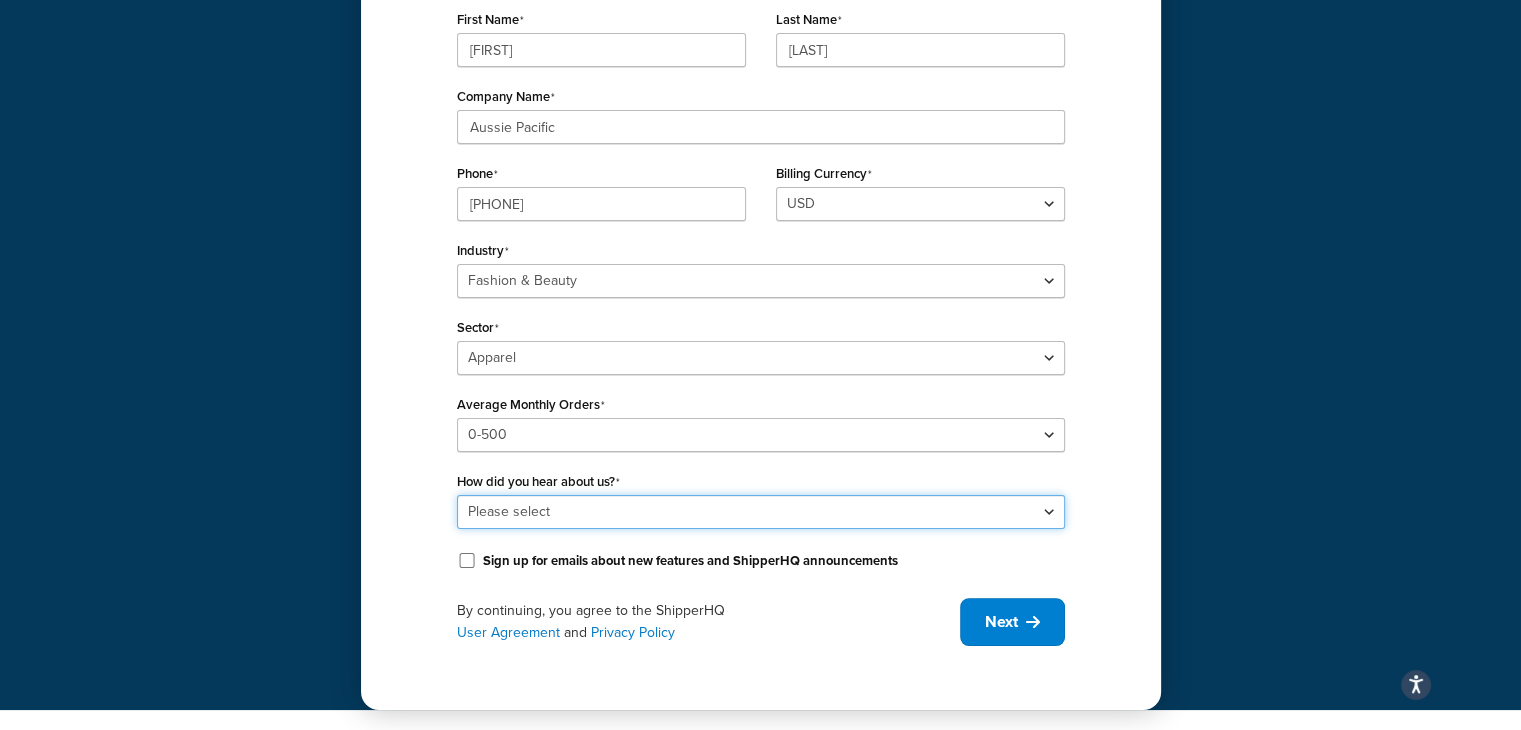 click on "Please select  Online Search  App Store or Marketplace Listing  Referred by Agency  Social Media  Industry Event or Meetup  Blog Post  Community Forum  Software Review Site  AI Recommendation  Other" at bounding box center (761, 512) 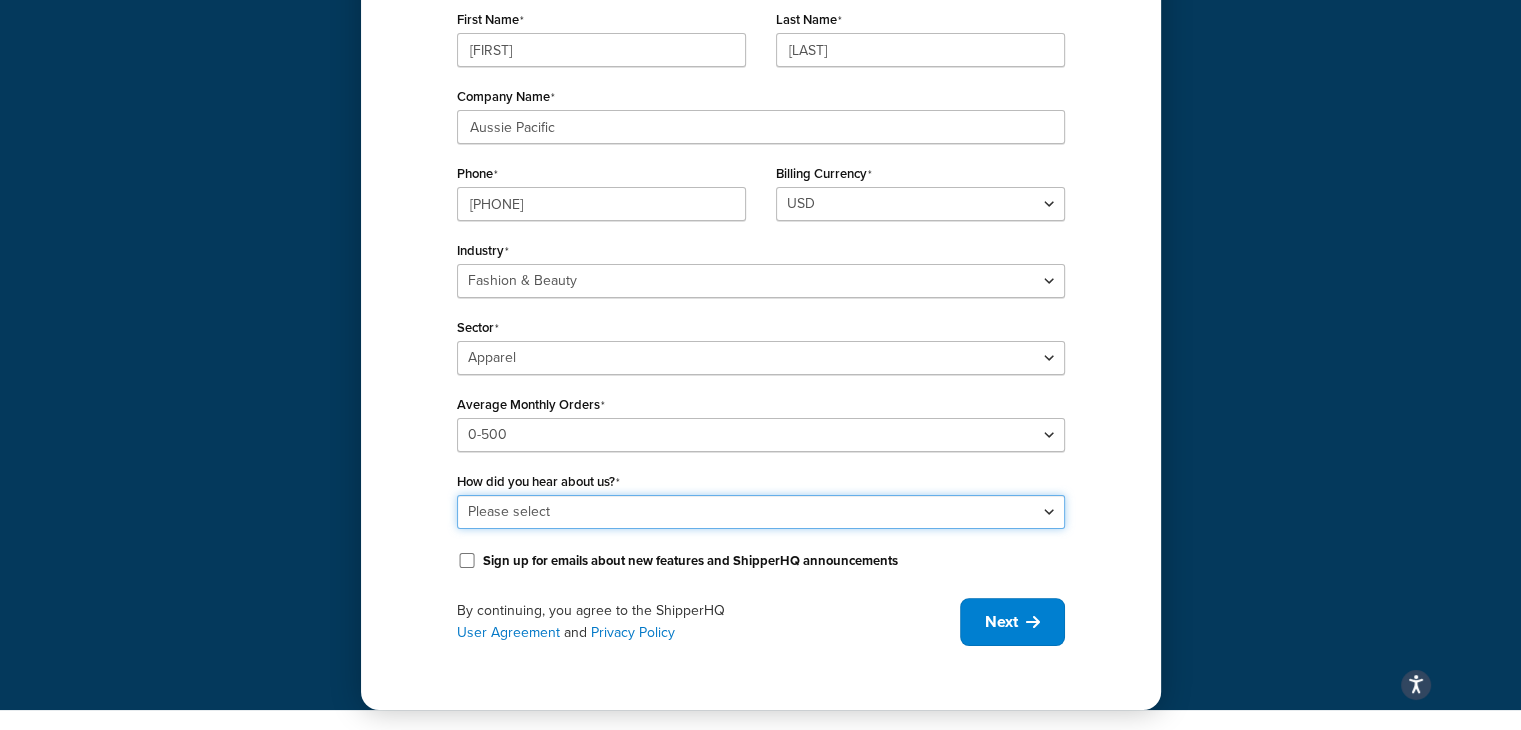 select on "2" 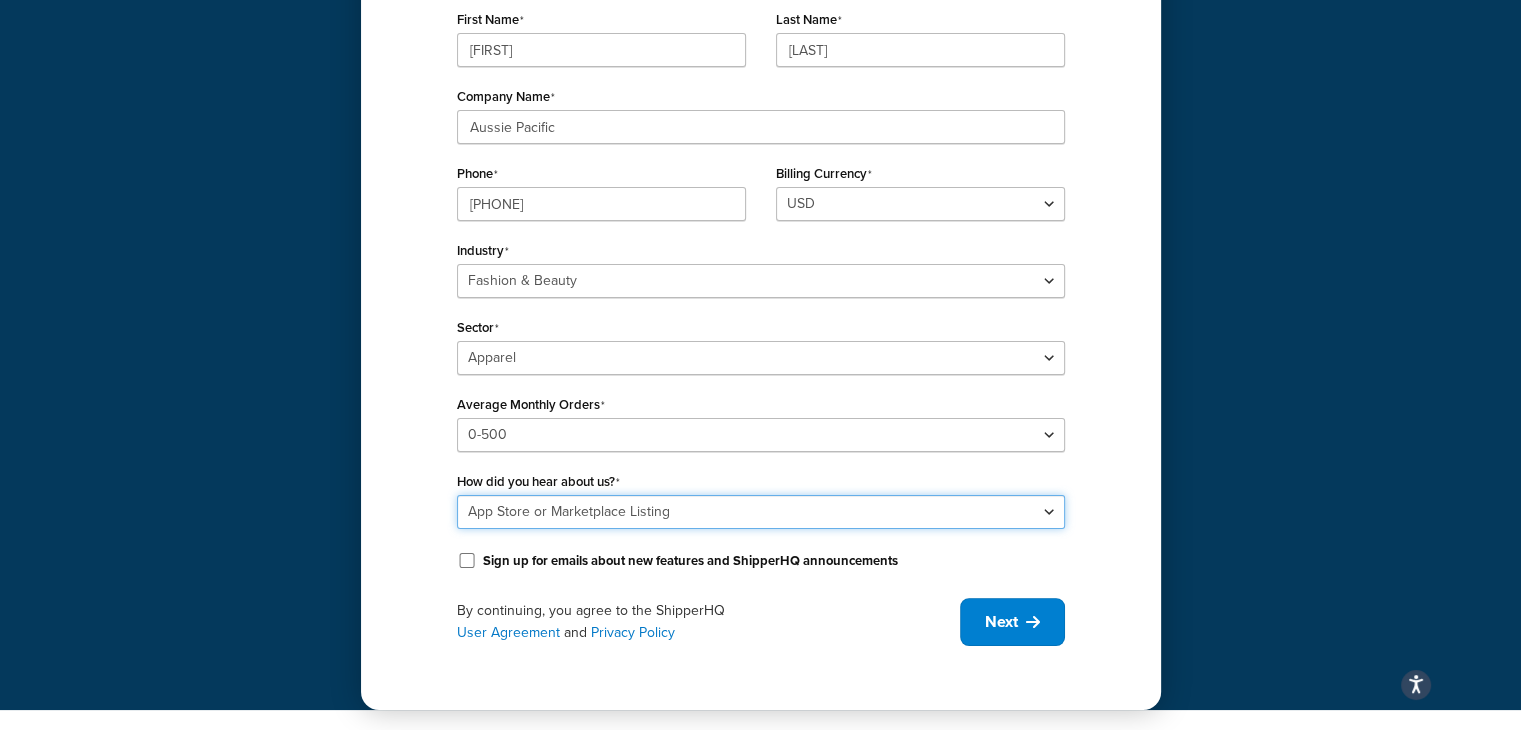 click on "Please select  Online Search  App Store or Marketplace Listing  Referred by Agency  Social Media  Industry Event or Meetup  Blog Post  Community Forum  Software Review Site  AI Recommendation  Other" at bounding box center [761, 512] 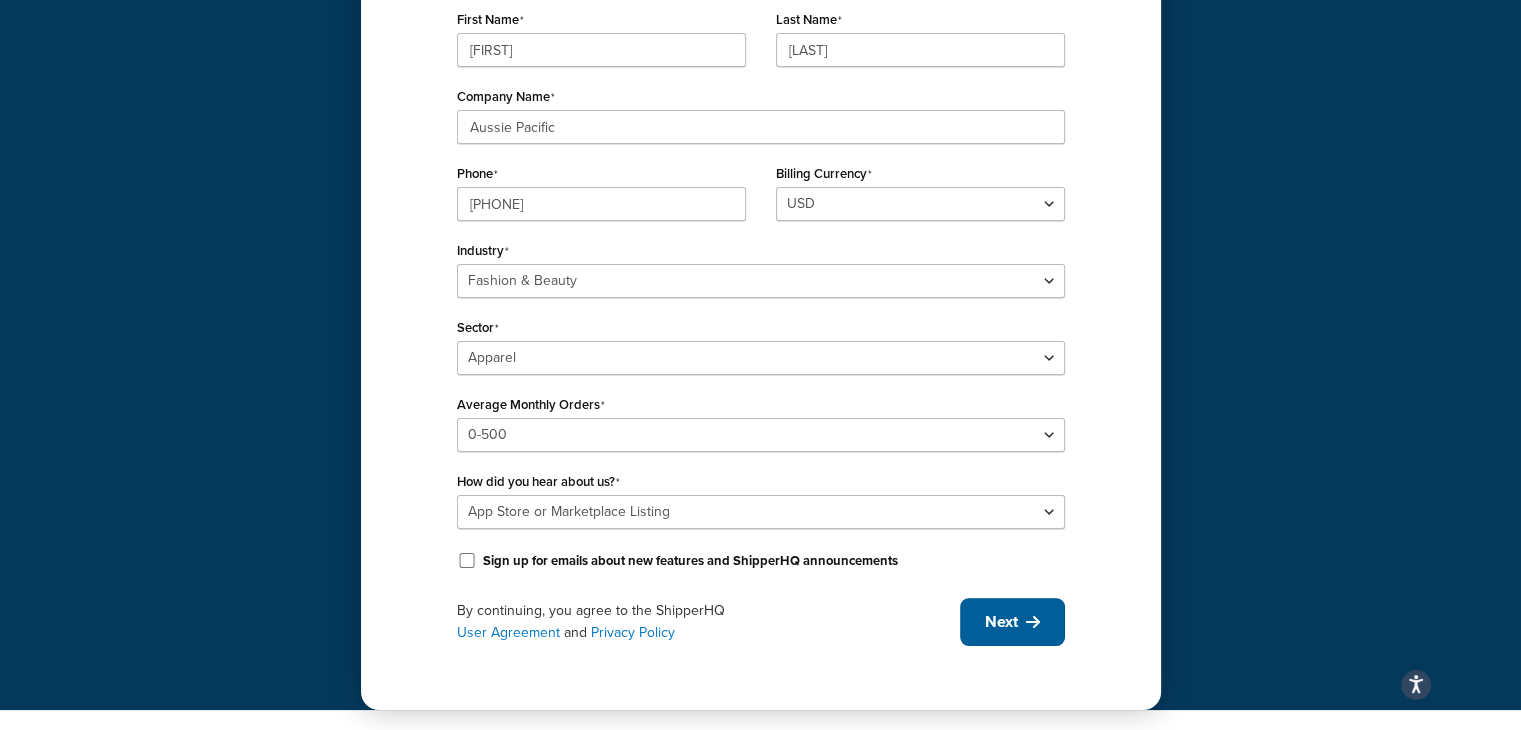 drag, startPoint x: 992, startPoint y: 621, endPoint x: 1267, endPoint y: 517, distance: 294.0085 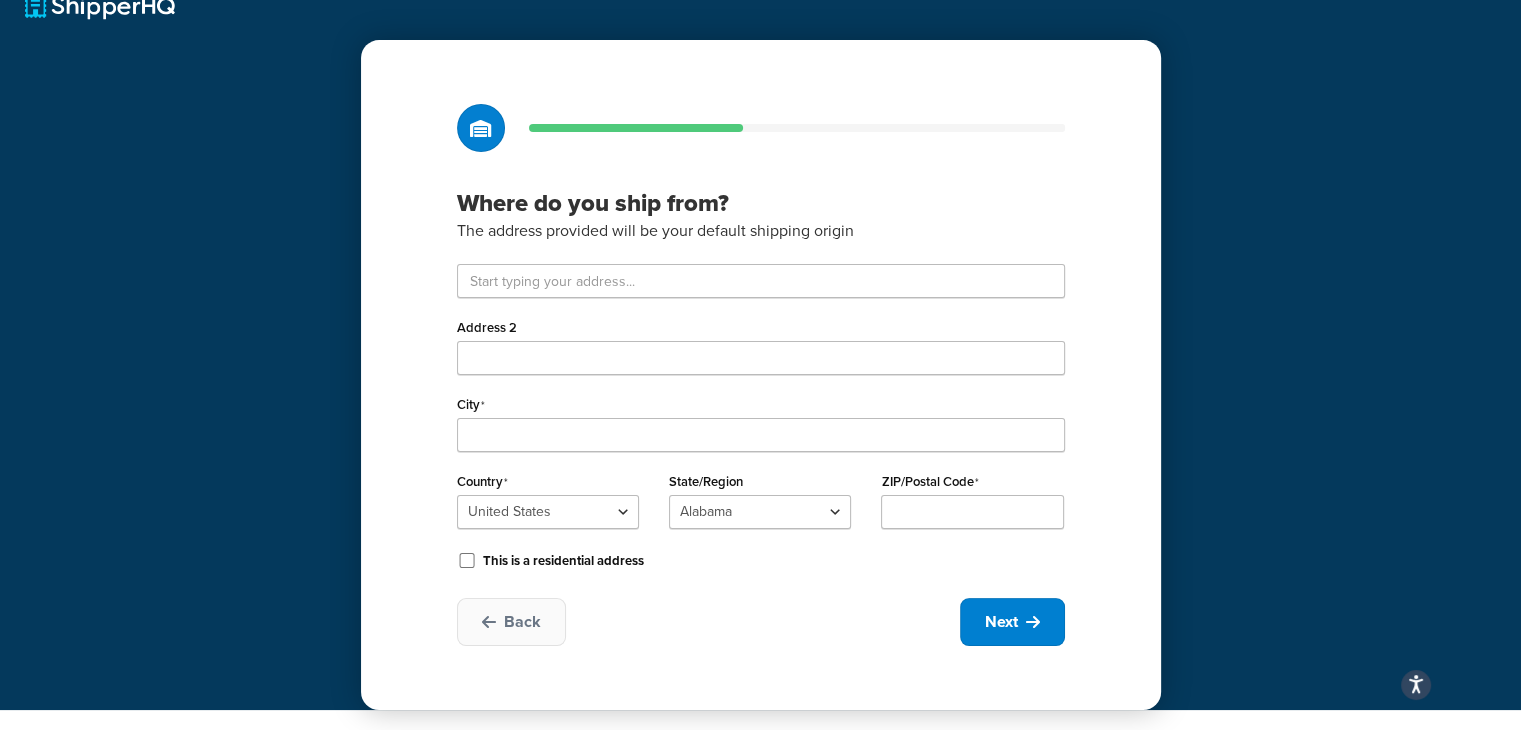 scroll, scrollTop: 34, scrollLeft: 0, axis: vertical 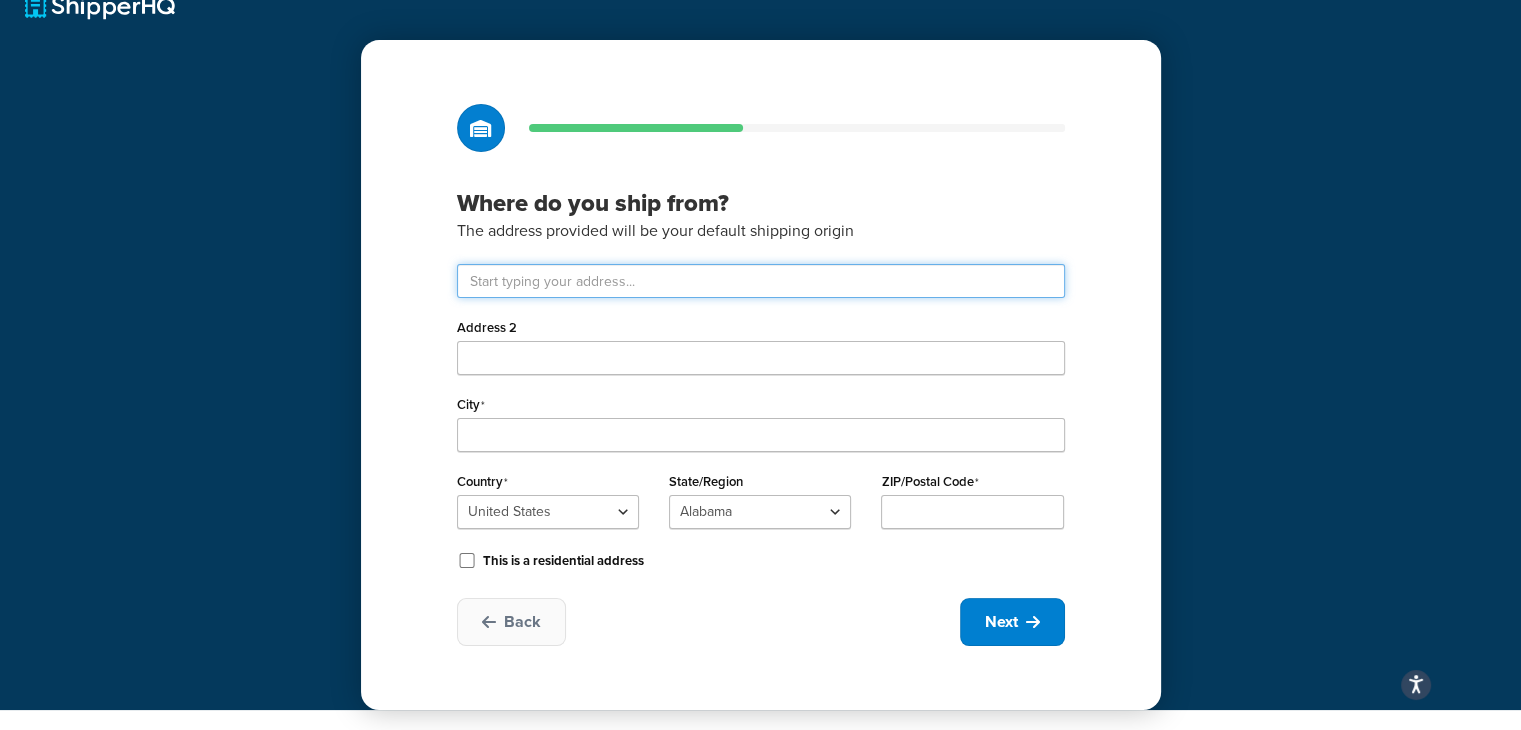 click at bounding box center [761, 281] 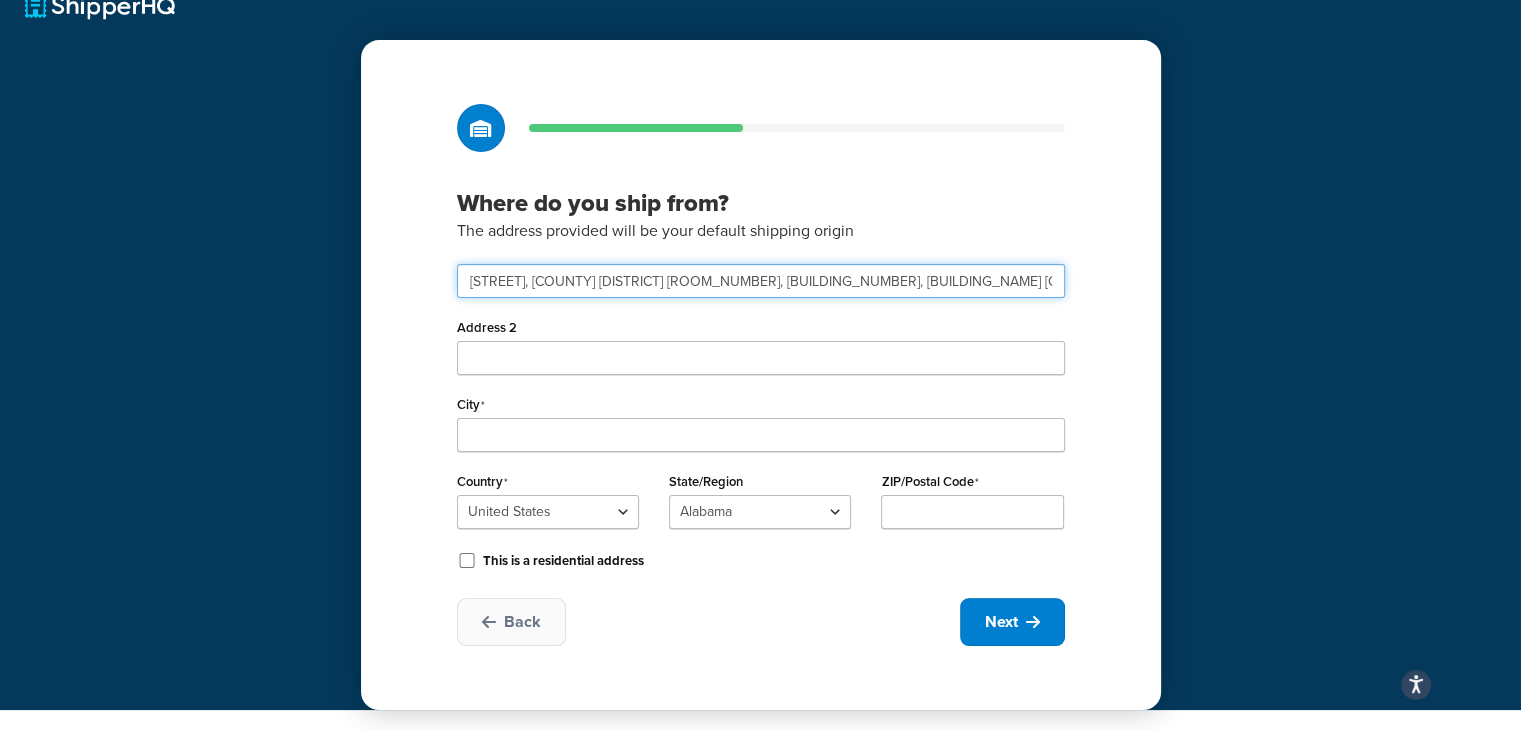 scroll, scrollTop: 0, scrollLeft: 116, axis: horizontal 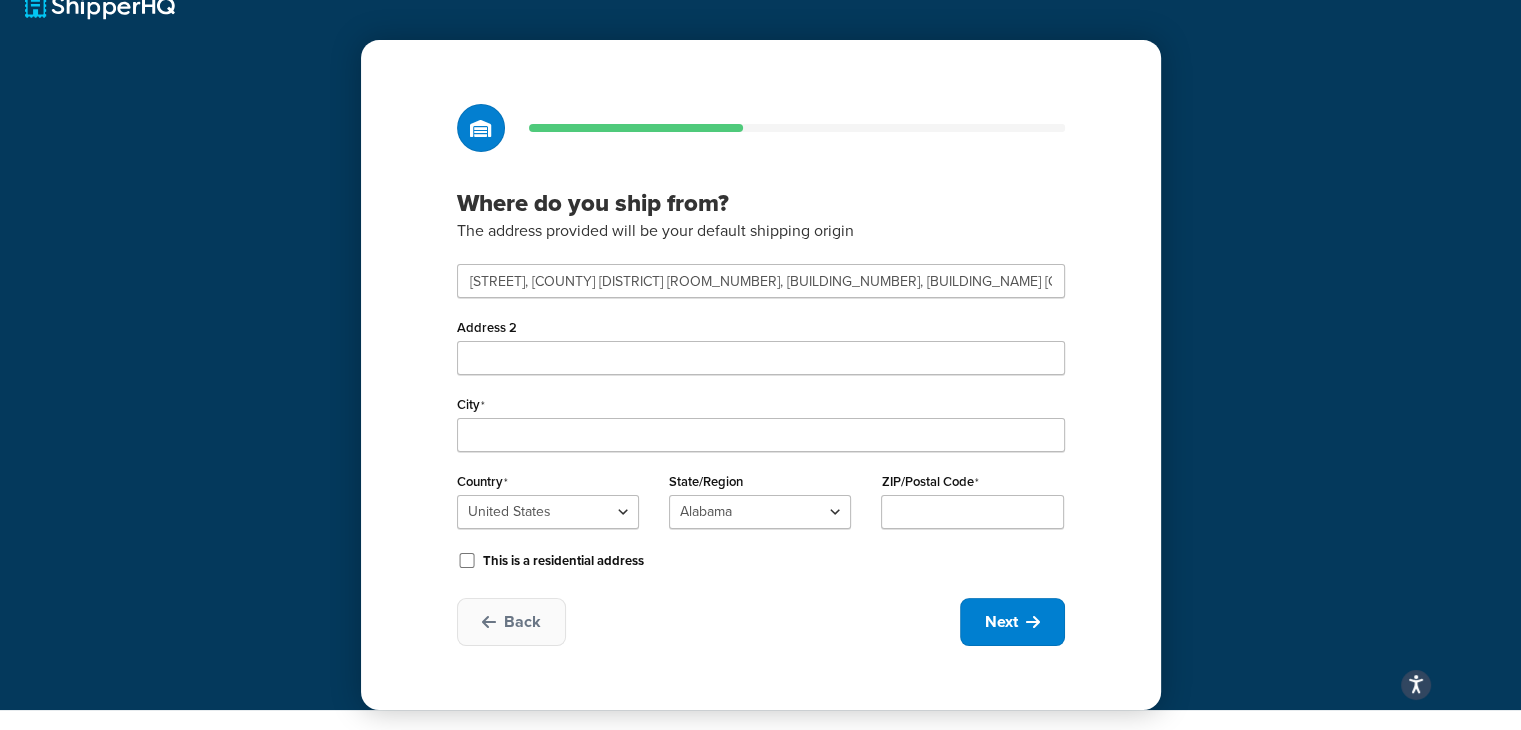 click on "Where do you ship from? The address provided will be your default shipping origin   Shuitouzhen, Pingyang County Room 401, Building 10, Wanyang Innovation City Wenzhou, 325405 Zhejiang, China Address 2   City   Country   United States  United Kingdom  Afghanistan  Åland Islands  Albania  Algeria  American Samoa  Andorra  Angola  Anguilla  Antarctica  Antigua and Barbuda  Argentina  Armenia  Aruba  Australia  Austria  Azerbaijan  Bahamas  Bahrain  Bangladesh  Barbados  Belarus  Belgium  Belize  Benin  Bermuda  Bhutan  Bolivia  Bonaire, Sint Eustatius and Saba  Bosnia and Herzegovina  Botswana  Bouvet Island  Brazil  British Indian Ocean Territory  Brunei Darussalam  Bulgaria  Burkina Faso  Burundi  Cambodia  Cameroon  Canada  Cape Verde  Cayman Islands  Central African Republic  Chad  Chile  China  Christmas Island  Cocos (Keeling) Islands  Colombia  Comoros  Congo  Congo, The Democratic Republic of the  Cook Islands  Costa Rica  Côte d'Ivoire  Croatia  Cuba  Curacao  Cyprus  Czech Republic  Denmark  Egypt" at bounding box center (761, 375) 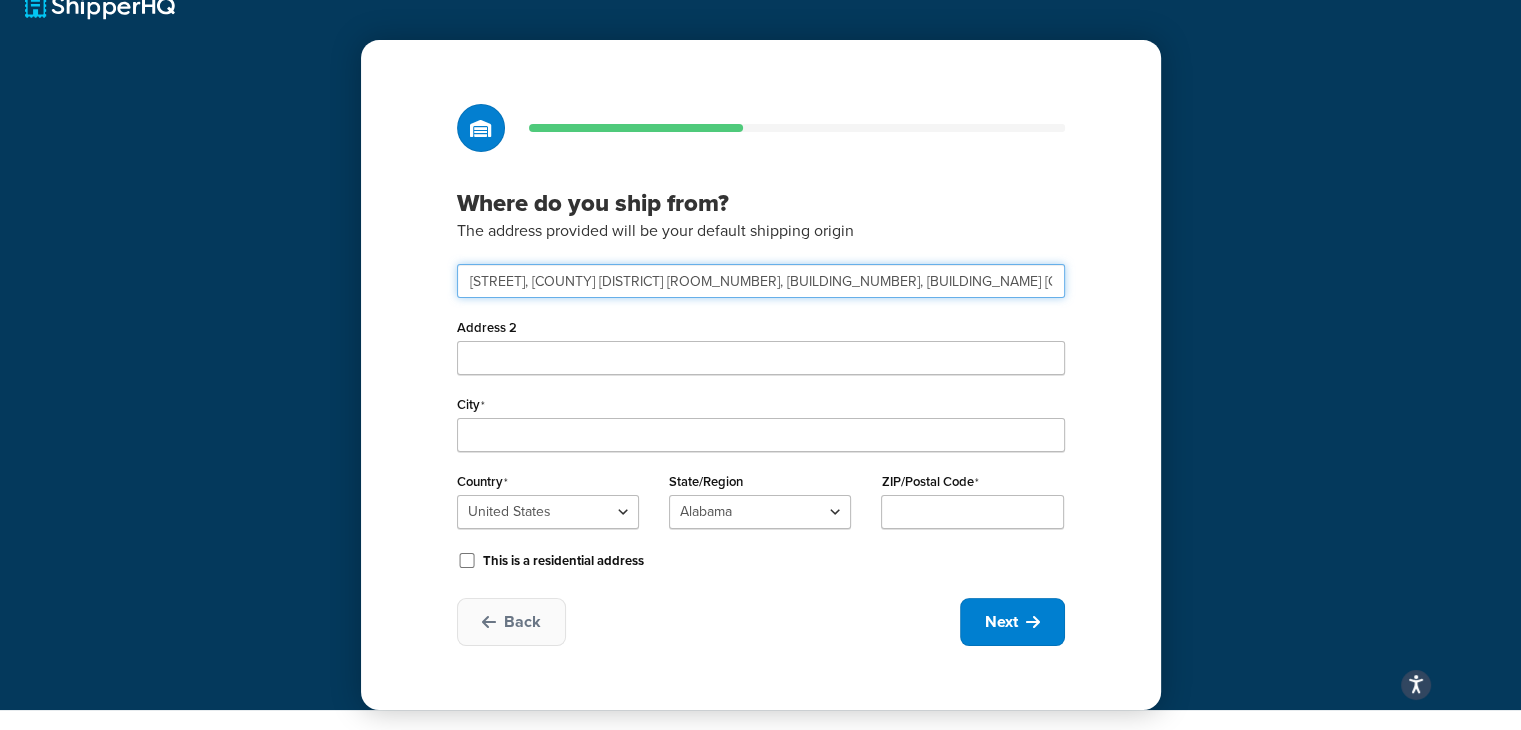 drag, startPoint x: 956, startPoint y: 284, endPoint x: 1012, endPoint y: 281, distance: 56.0803 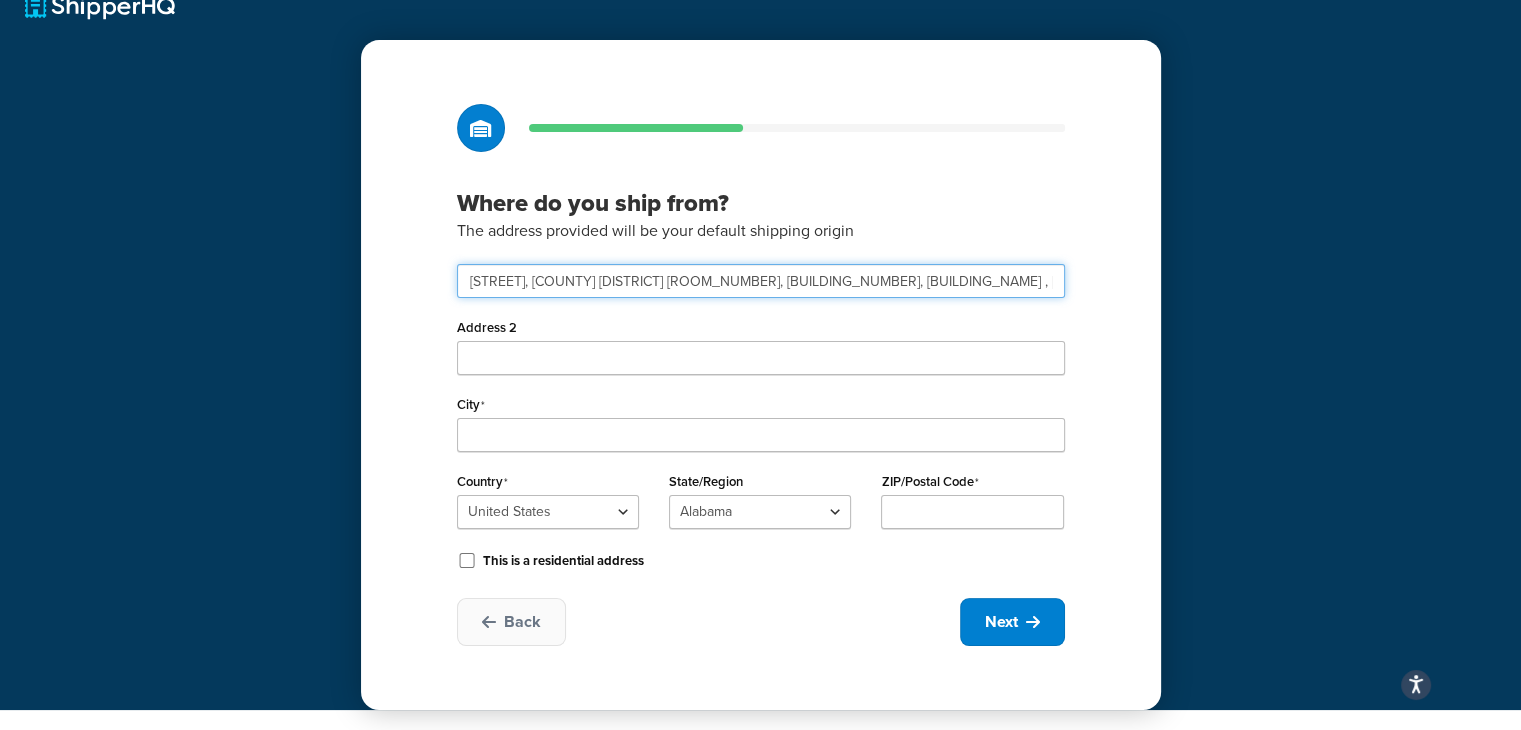 type on "Shuitouzhen, Pingyang County Room 401, Building 10, Wanyang Innovation City , 325405 Zhejiang, China" 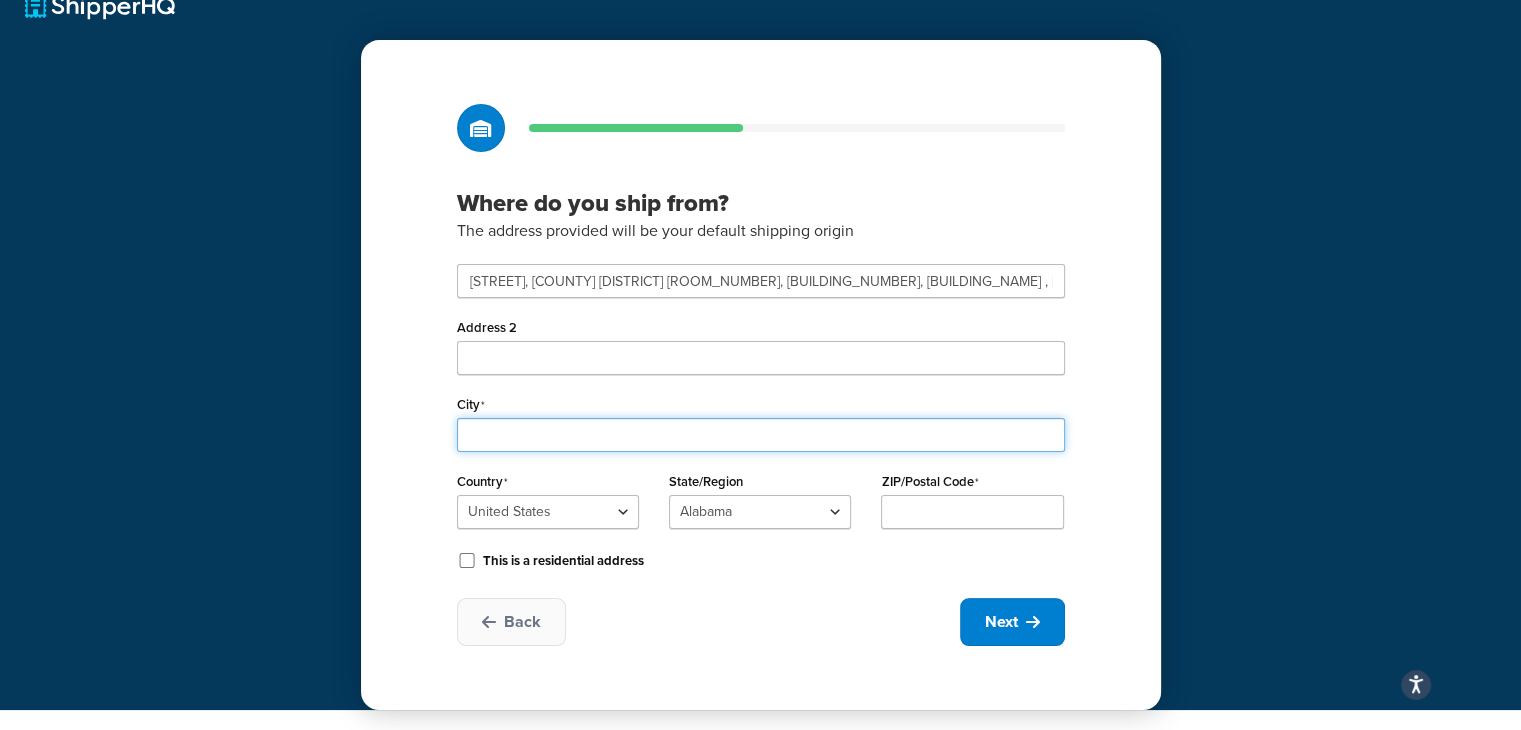 click on "City" at bounding box center [761, 435] 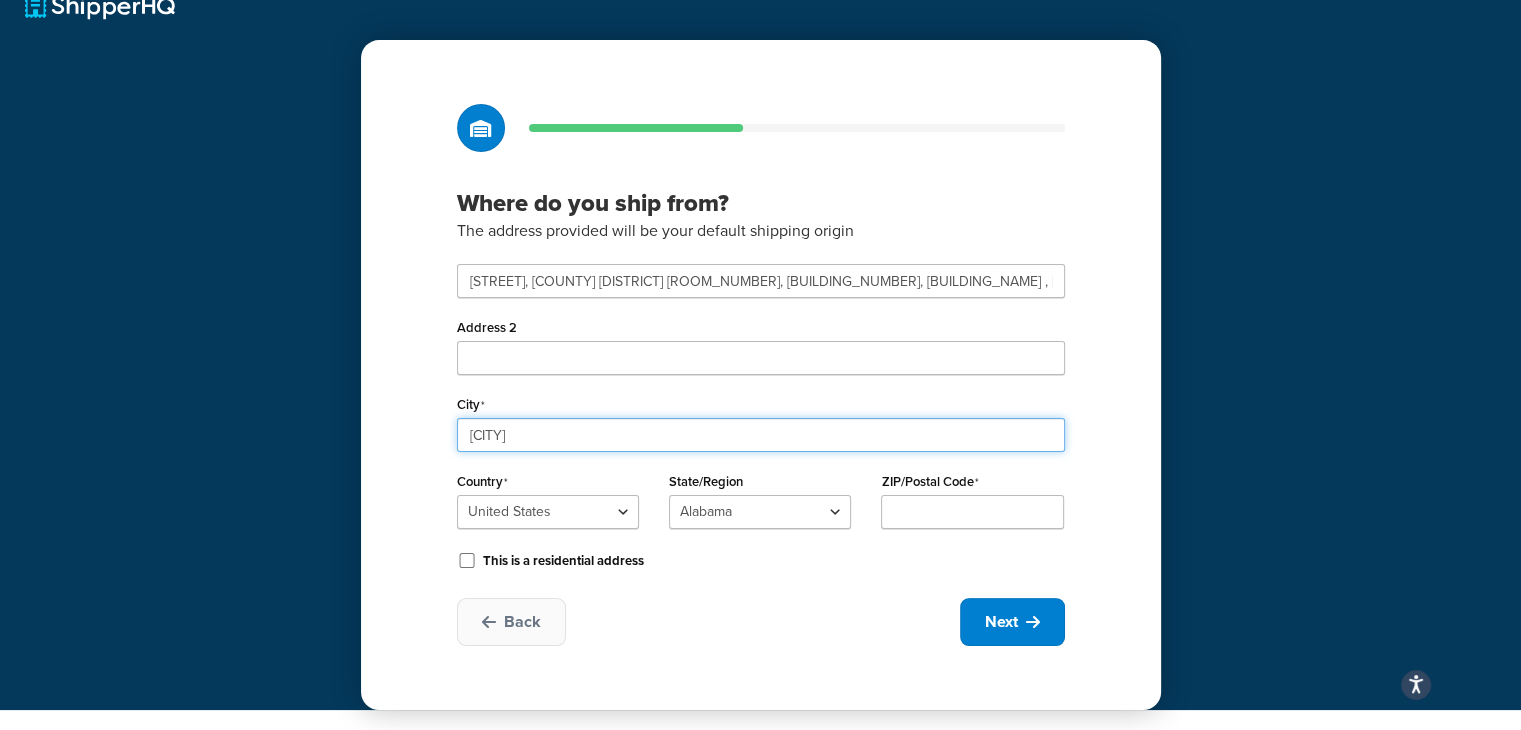 type on "Wenzhou" 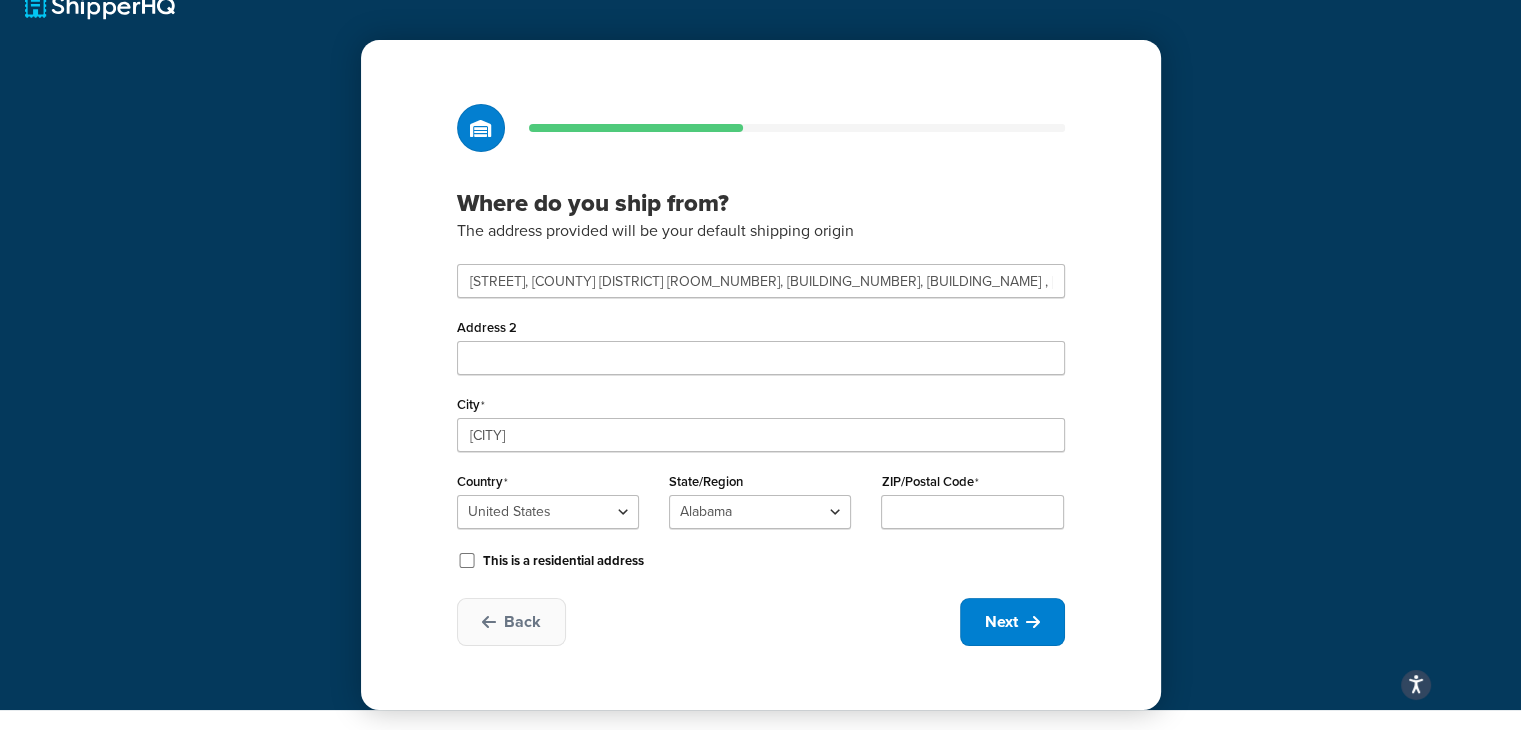 drag, startPoint x: 1190, startPoint y: 391, endPoint x: 1069, endPoint y: 417, distance: 123.76187 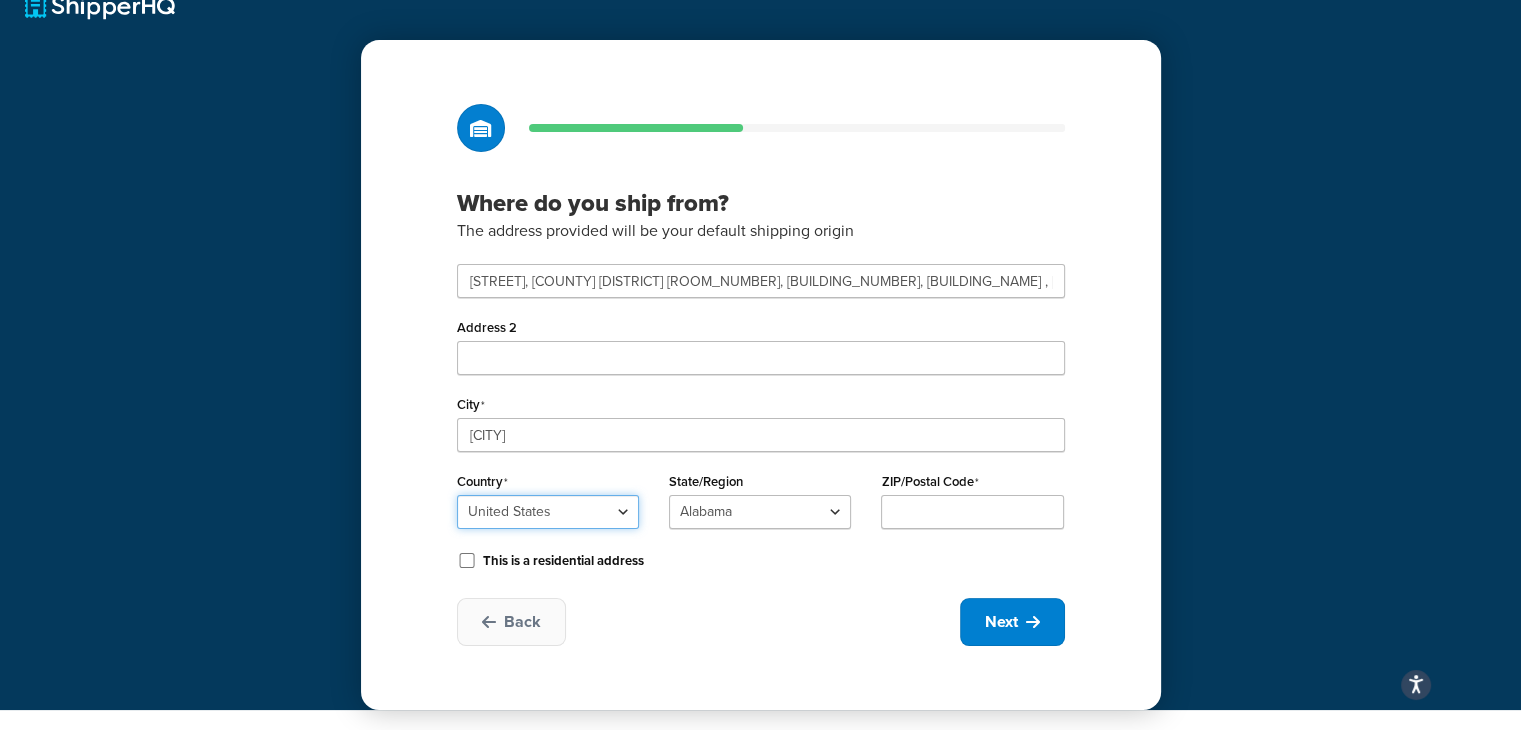 click on "United States  United Kingdom  Afghanistan  Åland Islands  Albania  Algeria  American Samoa  Andorra  Angola  Anguilla  Antarctica  Antigua and Barbuda  Argentina  Armenia  Aruba  Australia  Austria  Azerbaijan  Bahamas  Bahrain  Bangladesh  Barbados  Belarus  Belgium  Belize  Benin  Bermuda  Bhutan  Bolivia  Bonaire, Sint Eustatius and Saba  Bosnia and Herzegovina  Botswana  Bouvet Island  Brazil  British Indian Ocean Territory  Brunei Darussalam  Bulgaria  Burkina Faso  Burundi  Cambodia  Cameroon  Canada  Cape Verde  Cayman Islands  Central African Republic  Chad  Chile  China  Christmas Island  Cocos (Keeling) Islands  Colombia  Comoros  Congo  Congo, The Democratic Republic of the  Cook Islands  Costa Rica  Côte d'Ivoire  Croatia  Cuba  Curacao  Cyprus  Czech Republic  Denmark  Djibouti  Dominica  Dominican Republic  Ecuador  Egypt  El Salvador  Equatorial Guinea  Eritrea  Estonia  Ethiopia  Falkland Islands (Malvinas)  Faroe Islands  Fiji  Finland  France  French Guiana  French Polynesia  Gabon  Guam" at bounding box center [548, 512] 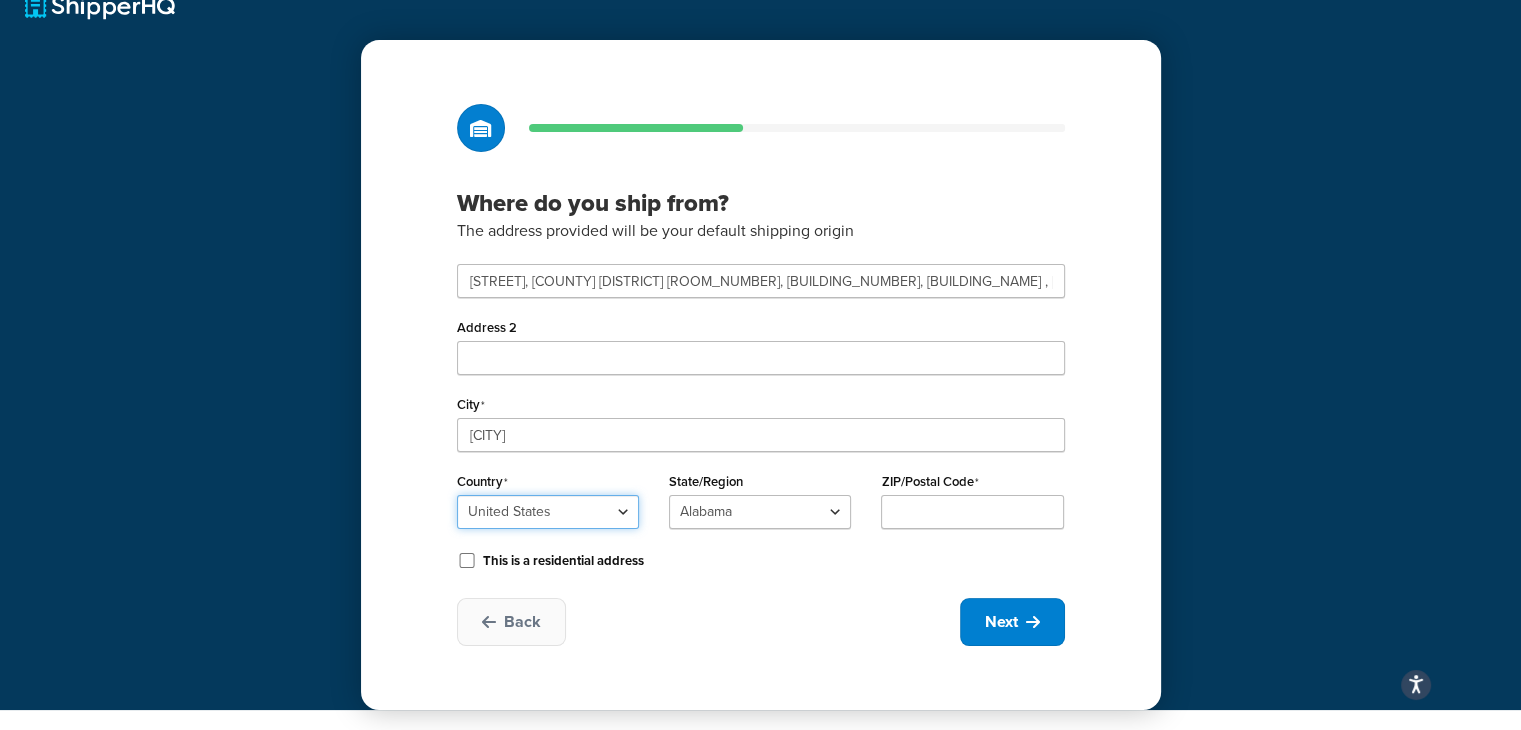 select on "1045" 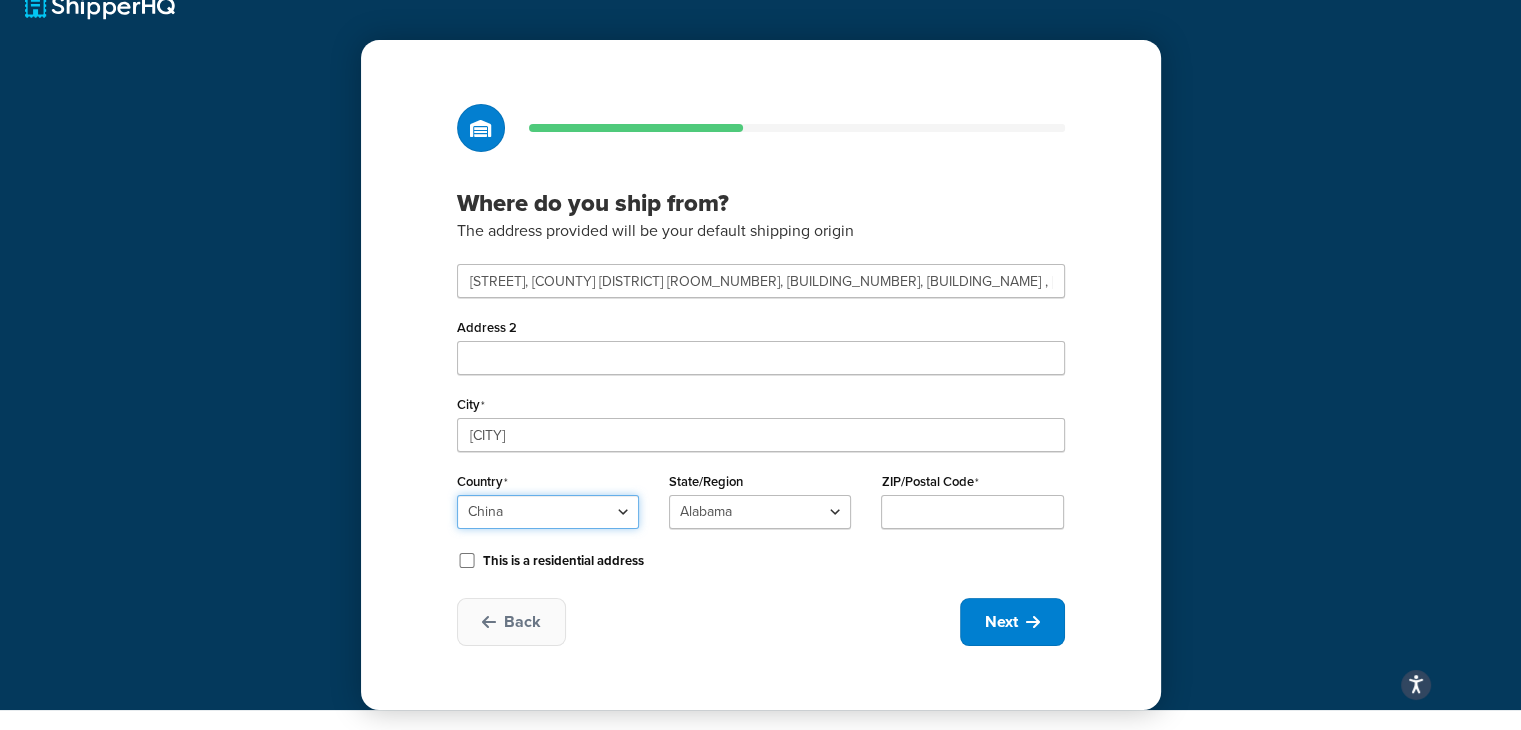 click on "United States  United Kingdom  Afghanistan  Åland Islands  Albania  Algeria  American Samoa  Andorra  Angola  Anguilla  Antarctica  Antigua and Barbuda  Argentina  Armenia  Aruba  Australia  Austria  Azerbaijan  Bahamas  Bahrain  Bangladesh  Barbados  Belarus  Belgium  Belize  Benin  Bermuda  Bhutan  Bolivia  Bonaire, Sint Eustatius and Saba  Bosnia and Herzegovina  Botswana  Bouvet Island  Brazil  British Indian Ocean Territory  Brunei Darussalam  Bulgaria  Burkina Faso  Burundi  Cambodia  Cameroon  Canada  Cape Verde  Cayman Islands  Central African Republic  Chad  Chile  China  Christmas Island  Cocos (Keeling) Islands  Colombia  Comoros  Congo  Congo, The Democratic Republic of the  Cook Islands  Costa Rica  Côte d'Ivoire  Croatia  Cuba  Curacao  Cyprus  Czech Republic  Denmark  Djibouti  Dominica  Dominican Republic  Ecuador  Egypt  El Salvador  Equatorial Guinea  Eritrea  Estonia  Ethiopia  Falkland Islands (Malvinas)  Faroe Islands  Fiji  Finland  France  French Guiana  French Polynesia  Gabon  Guam" at bounding box center (548, 512) 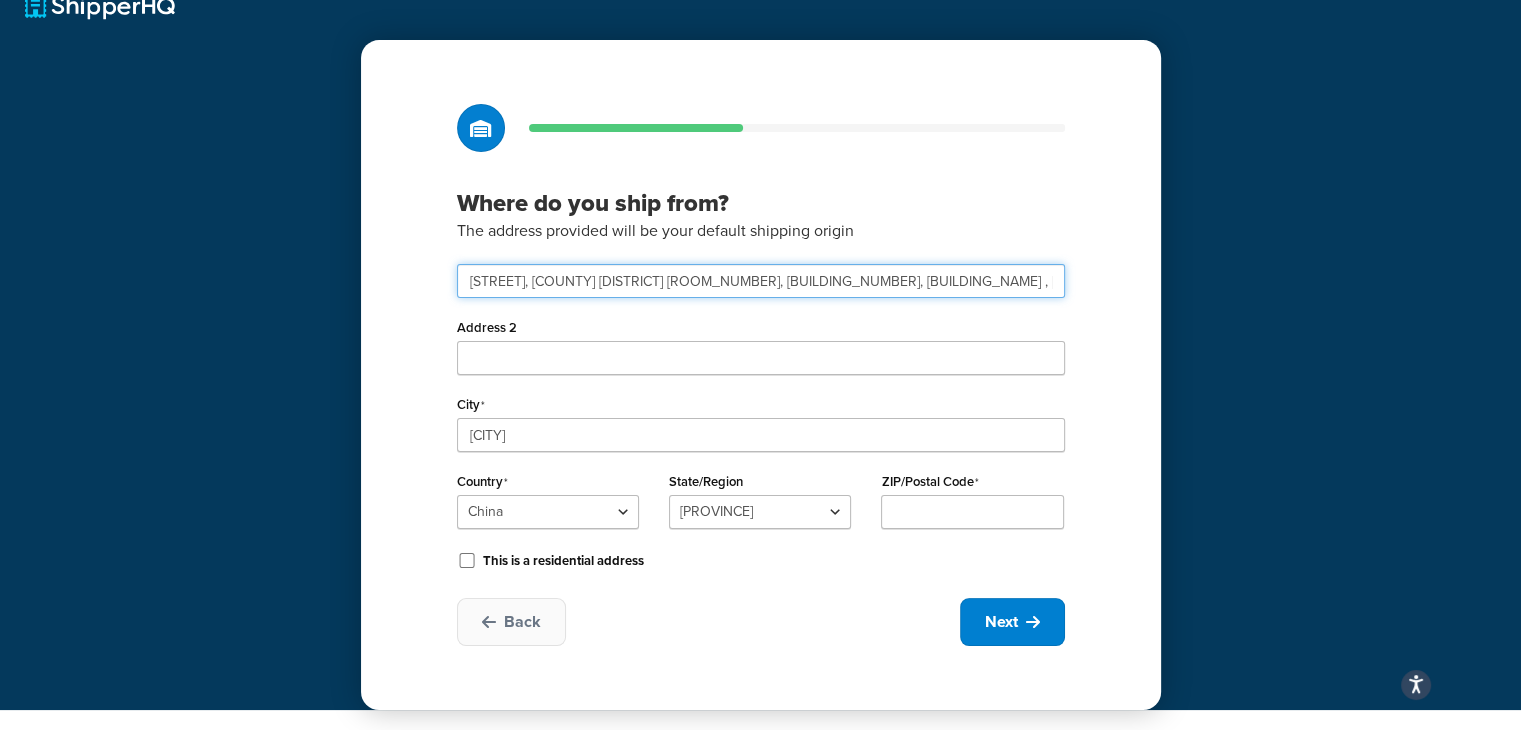 scroll, scrollTop: 0, scrollLeft: 59, axis: horizontal 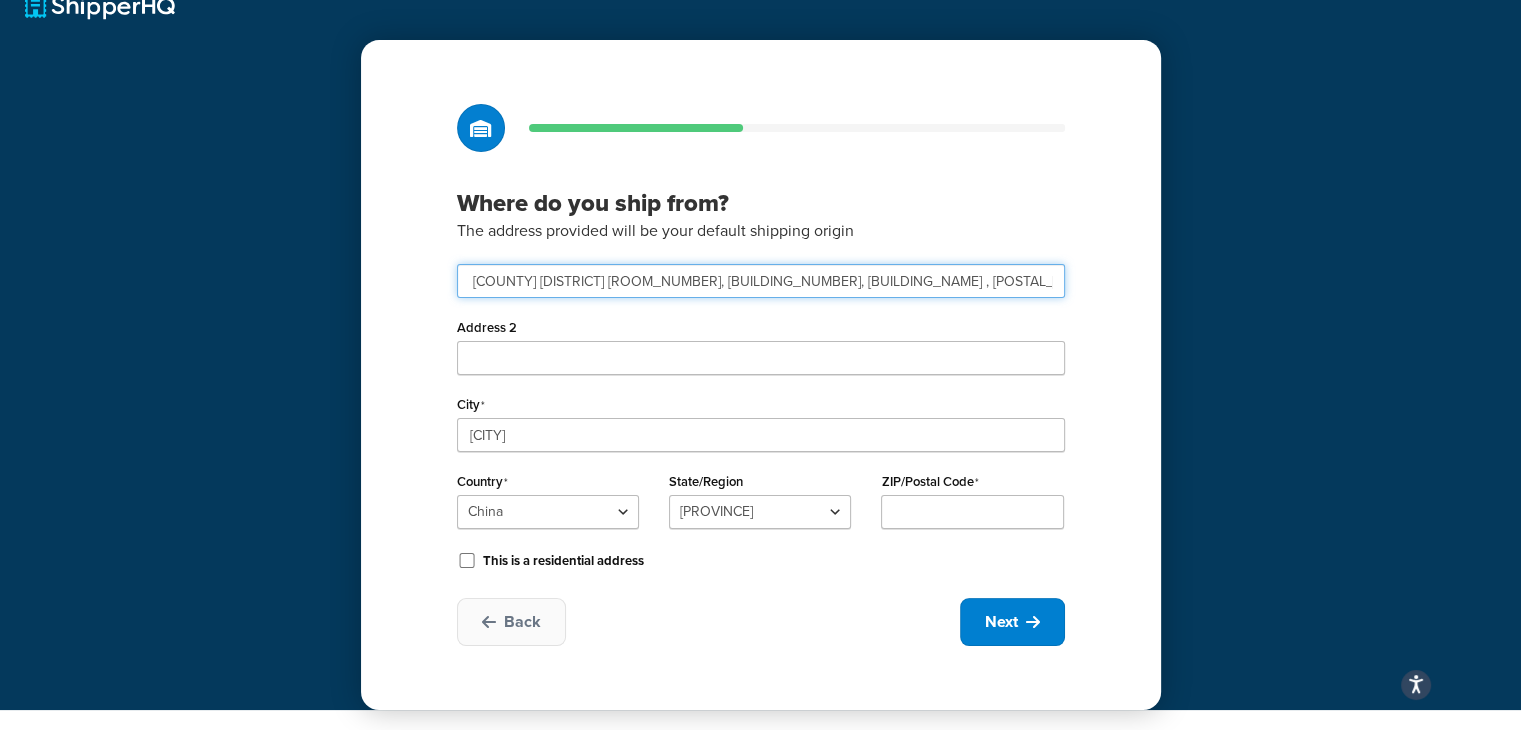 drag, startPoint x: 1015, startPoint y: 280, endPoint x: 1062, endPoint y: 281, distance: 47.010635 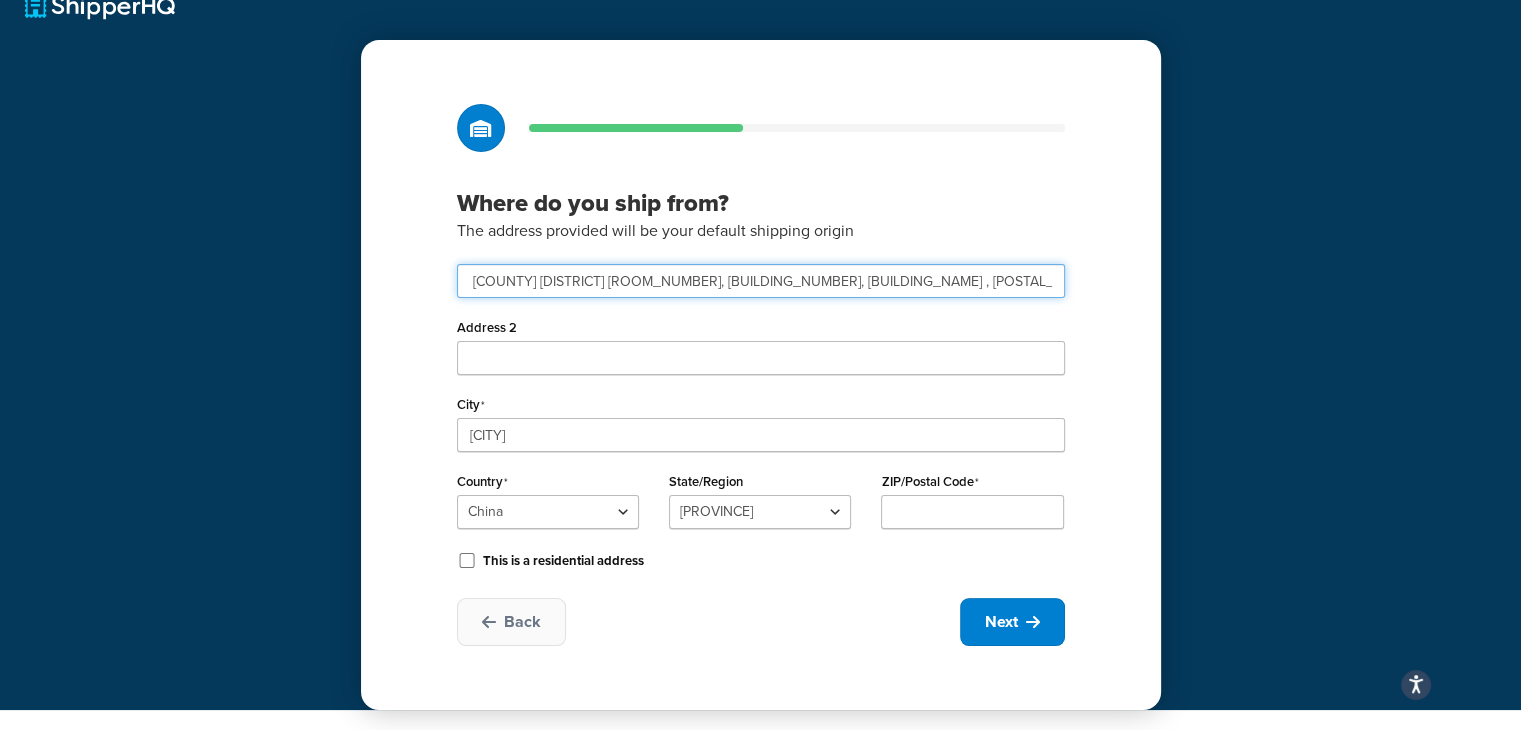 drag, startPoint x: 956, startPoint y: 281, endPoint x: 1004, endPoint y: 278, distance: 48.09366 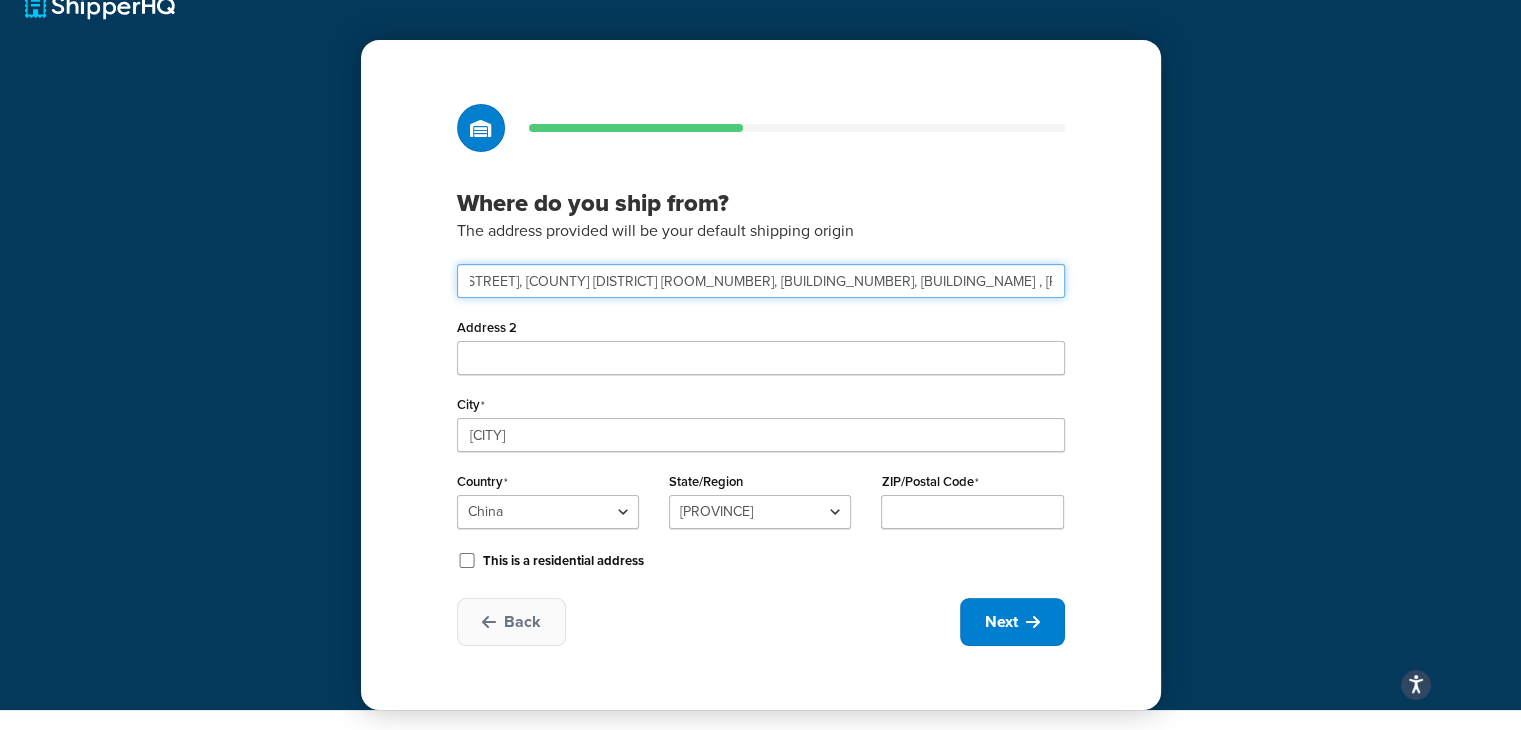 type on "Shuitouzhen, Pingyang County Room 401, Building 10, Wanyang Innovation City , 325405 , China" 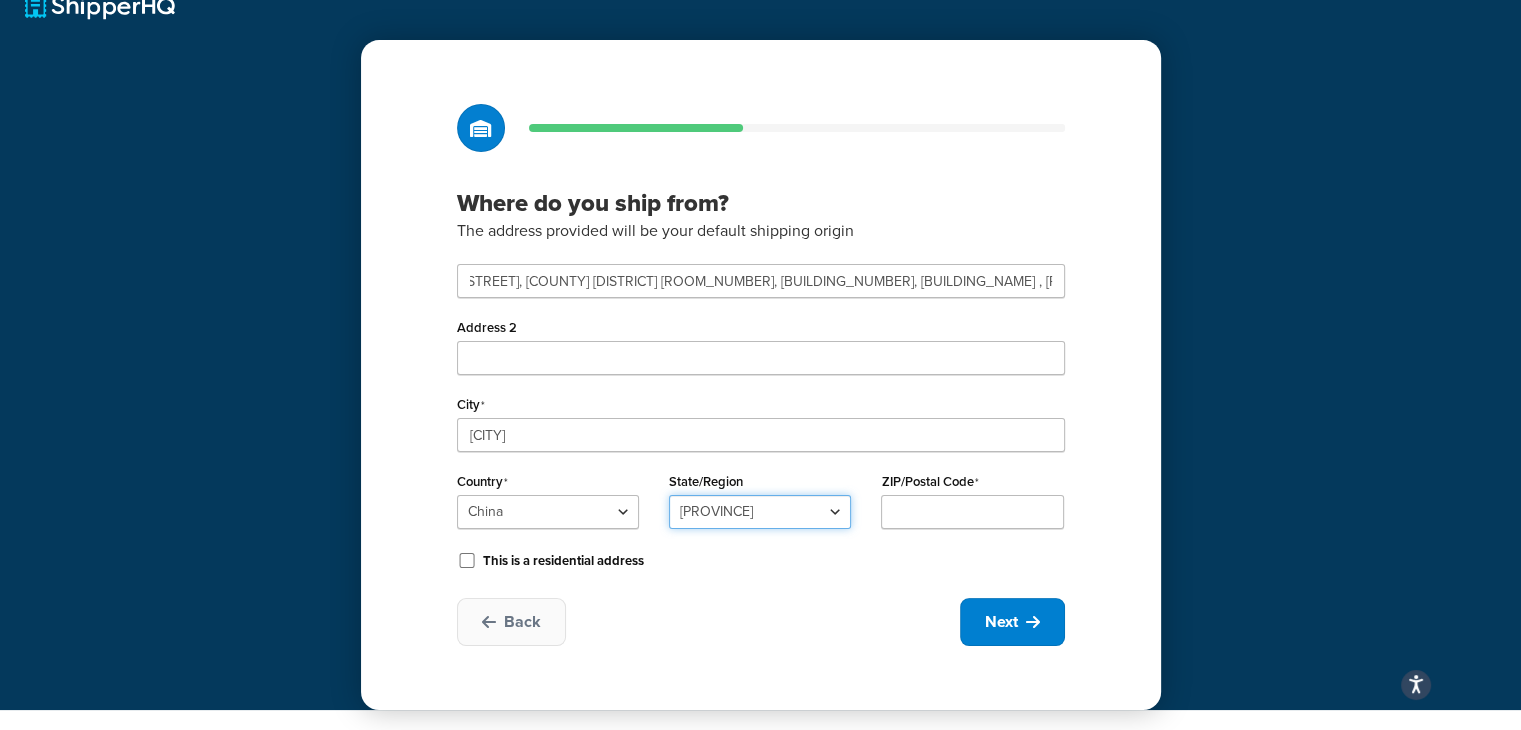 scroll, scrollTop: 0, scrollLeft: 0, axis: both 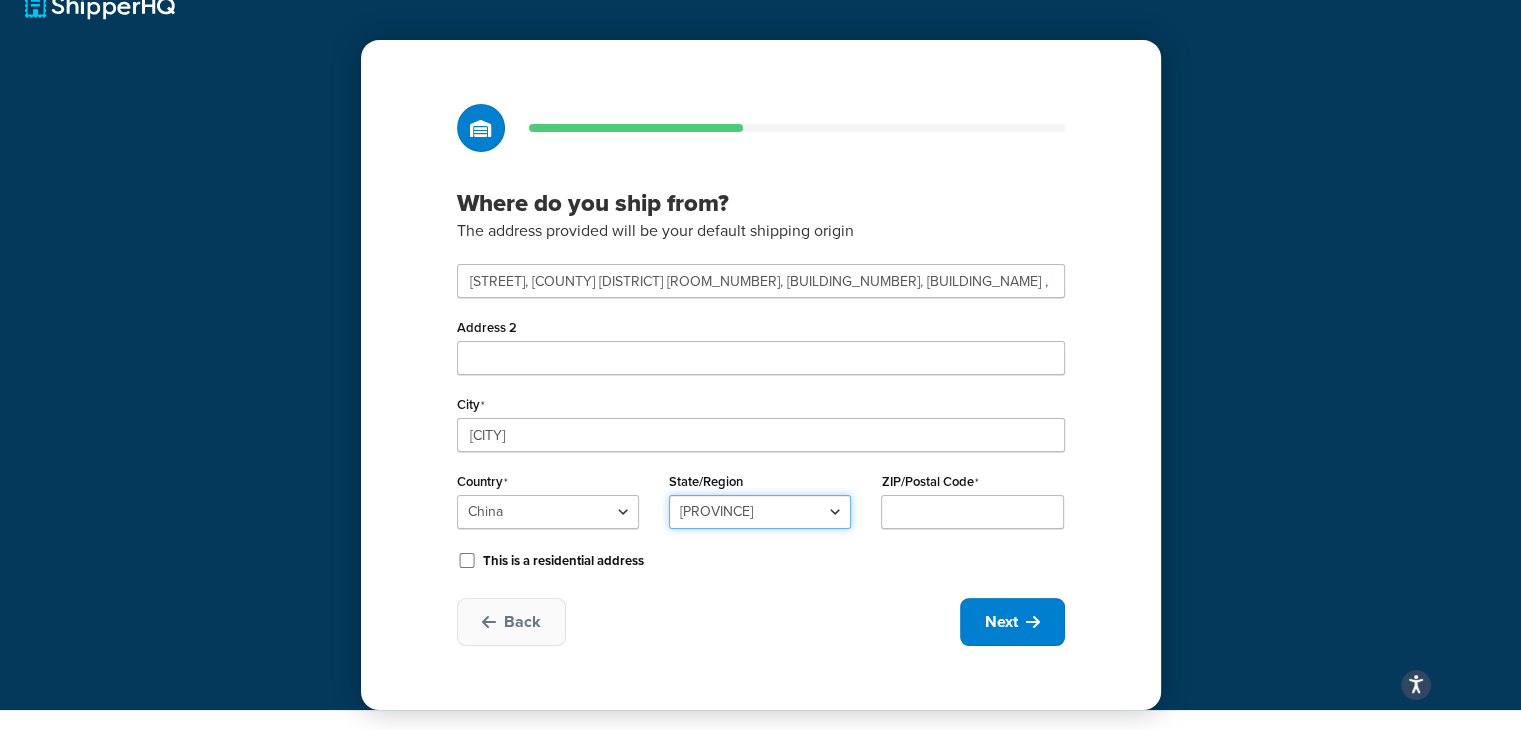 click on "Anhui  Beijing  Chongqing  Fujian  Gansu  Guangdong  Guangxi  Guizhou  Hainan  Hebei  Heilongjiang  Henan  Hong Kong  Hubei  Hunan  Jiangsu  Jiangxi  Jilin  Liaoning  Macau  Neia Mongol (mn)  Qinghai  Shaanxi  Shandong  Shanghai  Shanxi  Sichuan  Taiwan  Tianjin  Xinjiang  Xizang  Yunnan  Zhejiang" at bounding box center (760, 512) 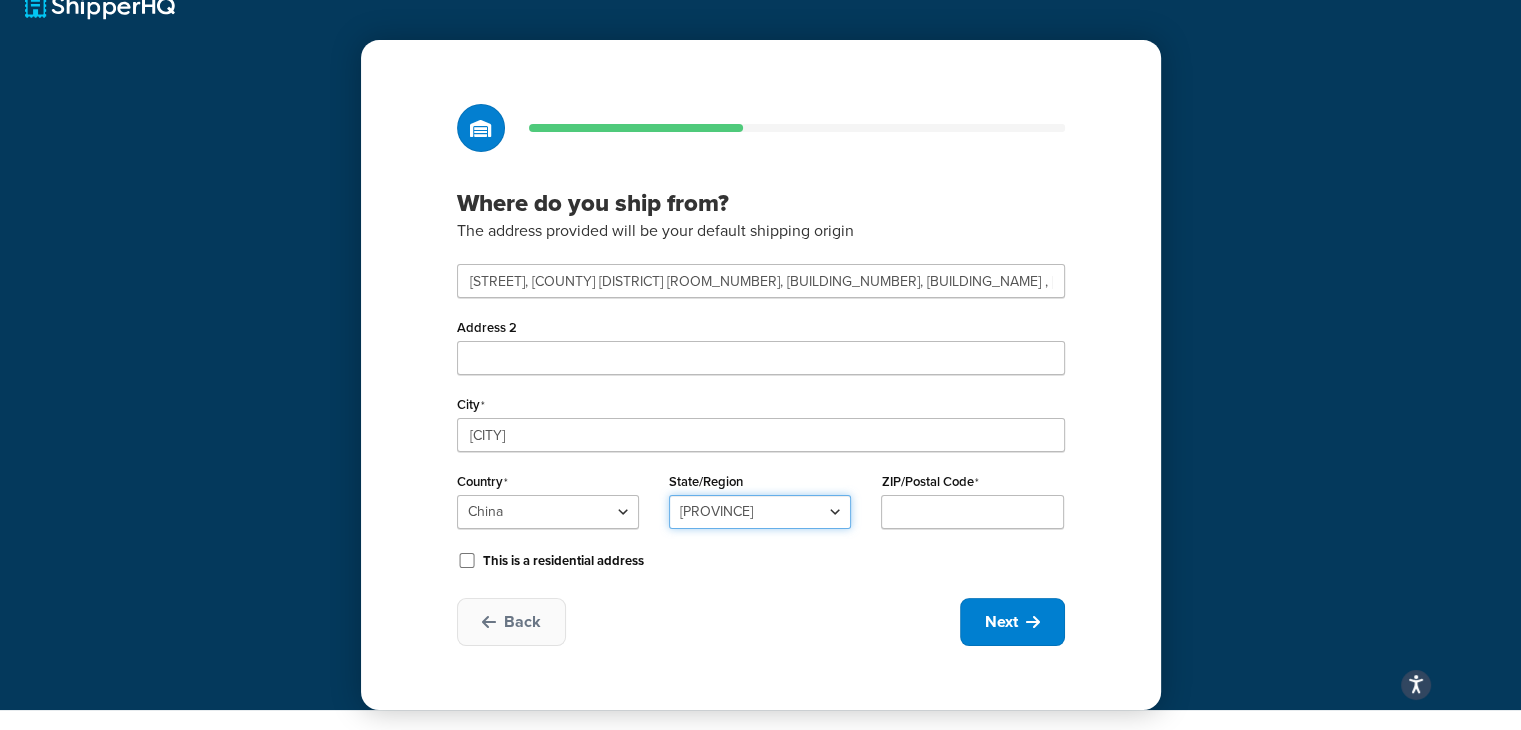 select on "313" 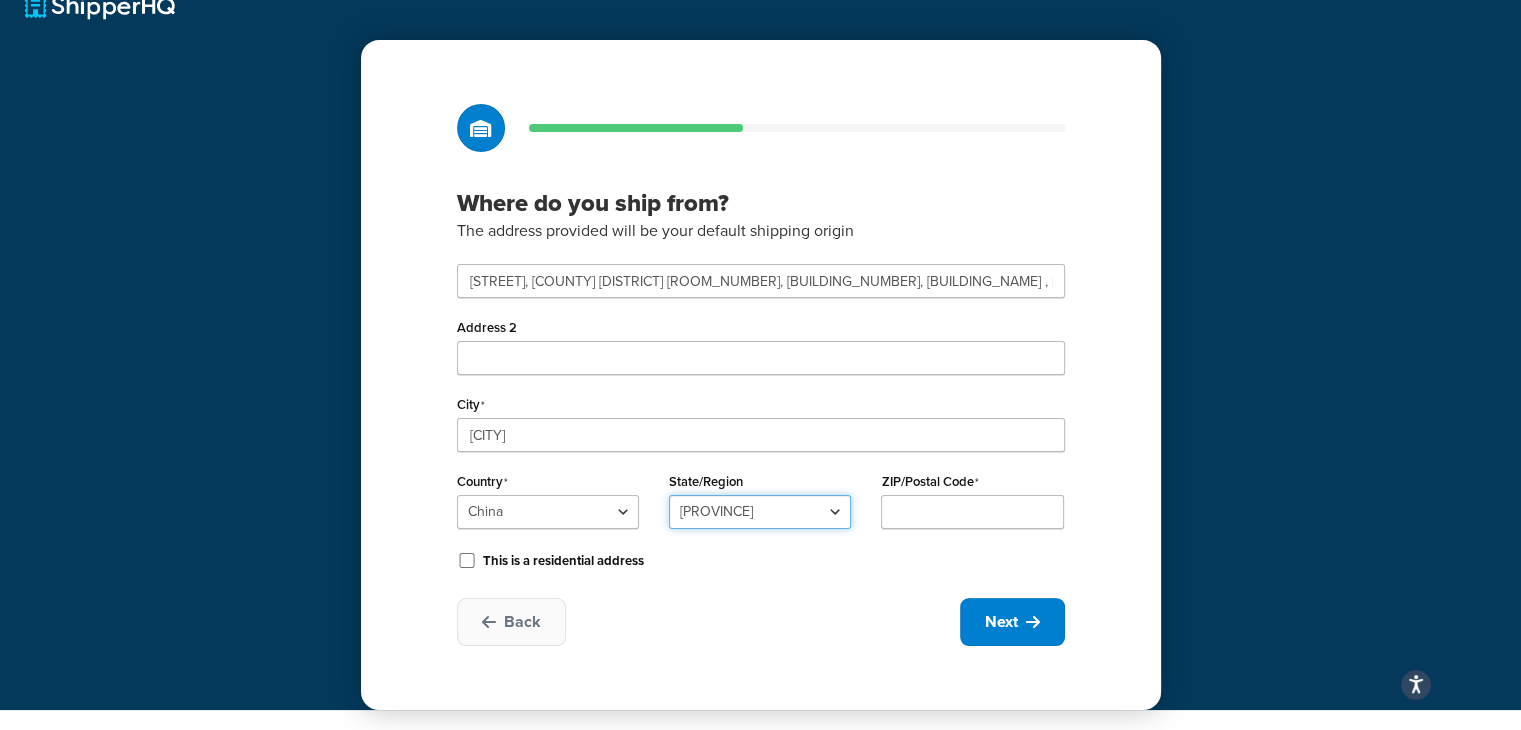 click on "Anhui  Beijing  Chongqing  Fujian  Gansu  Guangdong  Guangxi  Guizhou  Hainan  Hebei  Heilongjiang  Henan  Hong Kong  Hubei  Hunan  Jiangsu  Jiangxi  Jilin  Liaoning  Macau  Neia Mongol (mn)  Qinghai  Shaanxi  Shandong  Shanghai  Shanxi  Sichuan  Taiwan  Tianjin  Xinjiang  Xizang  Yunnan  Zhejiang" at bounding box center [760, 512] 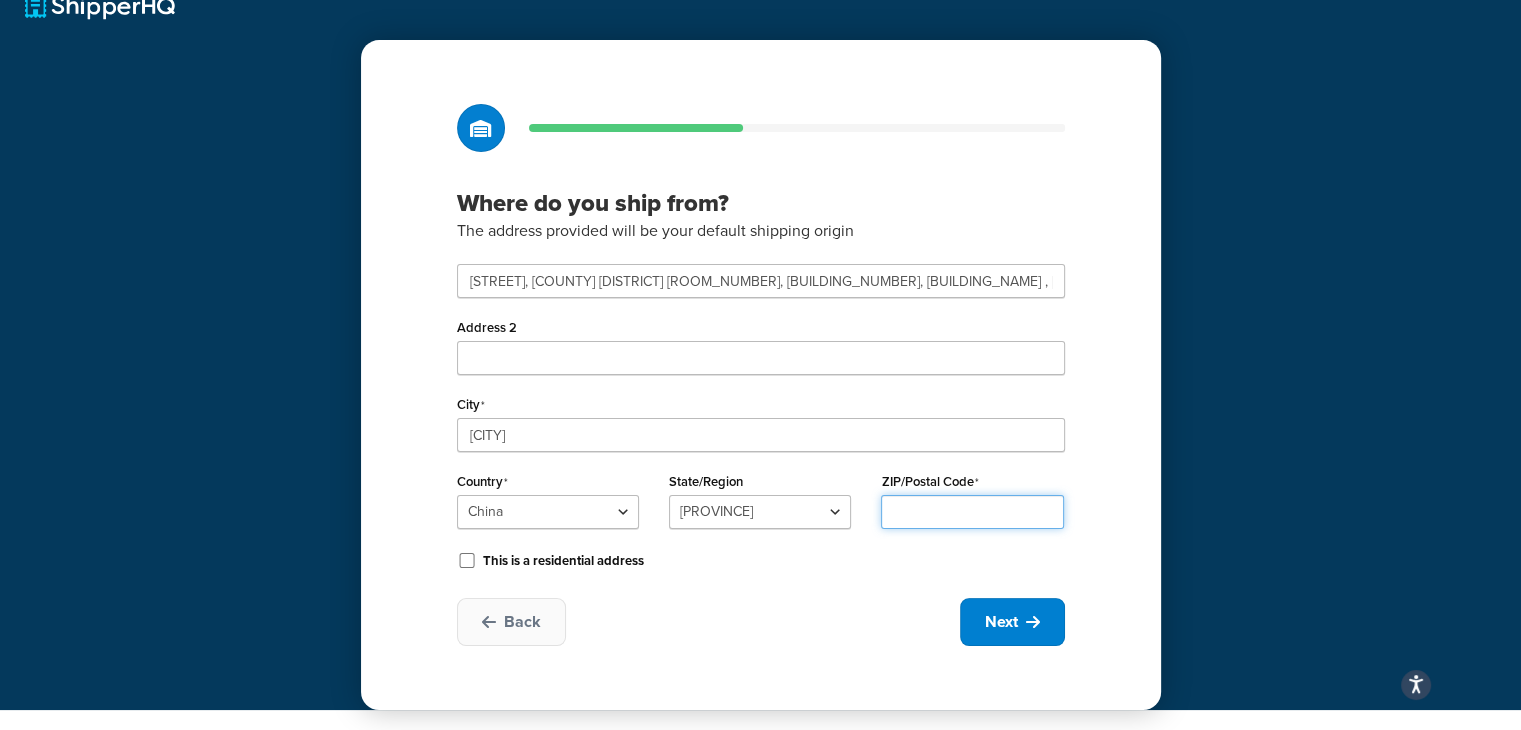 drag, startPoint x: 914, startPoint y: 505, endPoint x: 928, endPoint y: 478, distance: 30.413813 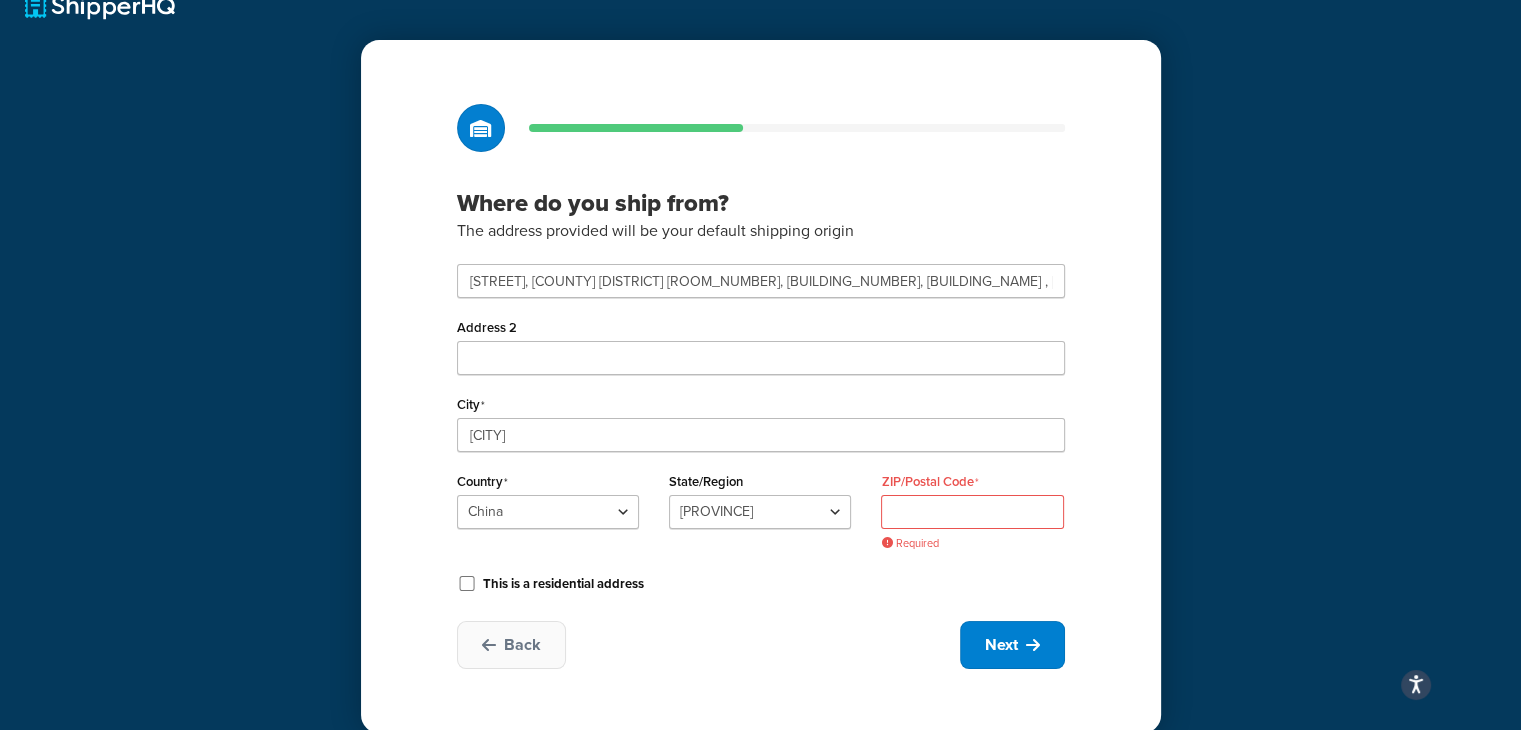 click on "Where do you ship from? The address provided will be your default shipping origin   Shuitouzhen, Pingyang County Room 401, Building 10, Wanyang Innovation City , 325405 , China Address 2   City   Wenzhou Country   United States  United Kingdom  Afghanistan  Åland Islands  Albania  Algeria  American Samoa  Andorra  Angola  Anguilla  Antarctica  Antigua and Barbuda  Argentina  Armenia  Aruba  Australia  Austria  Azerbaijan  Bahamas  Bahrain  Bangladesh  Barbados  Belarus  Belgium  Belize  Benin  Bermuda  Bhutan  Bolivia  Bonaire, Sint Eustatius and Saba  Bosnia and Herzegovina  Botswana  Bouvet Island  Brazil  British Indian Ocean Territory  Brunei Darussalam  Bulgaria  Burkina Faso  Burundi  Cambodia  Cameroon  Canada  Cape Verde  Cayman Islands  Central African Republic  Chad  Chile  China  Christmas Island  Cocos (Keeling) Islands  Colombia  Comoros  Congo  Congo, The Democratic Republic of the  Cook Islands  Costa Rica  Côte d'Ivoire  Croatia  Cuba  Curacao  Cyprus  Czech Republic  Denmark  Djibouti" at bounding box center [761, 386] 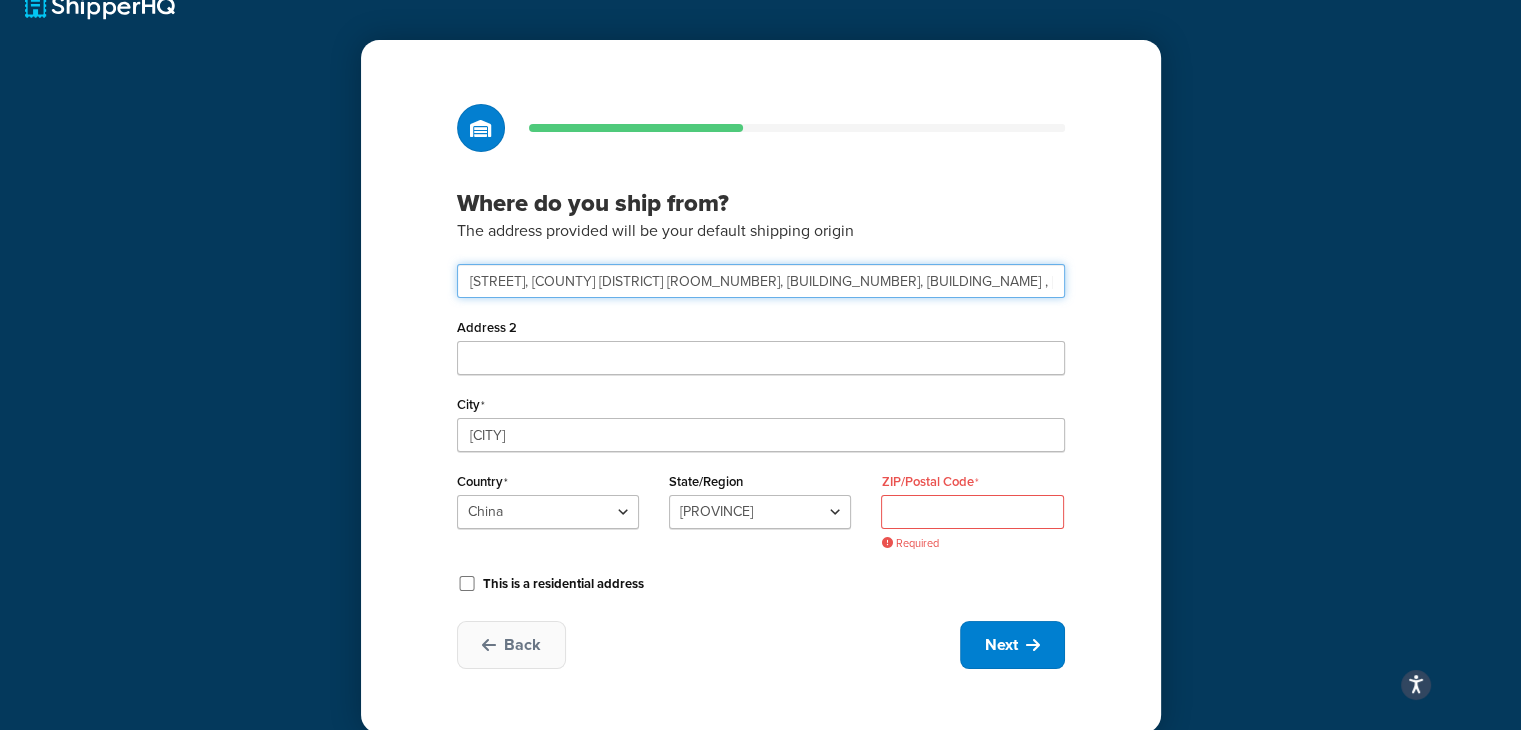 drag, startPoint x: 963, startPoint y: 281, endPoint x: 1011, endPoint y: 276, distance: 48.259712 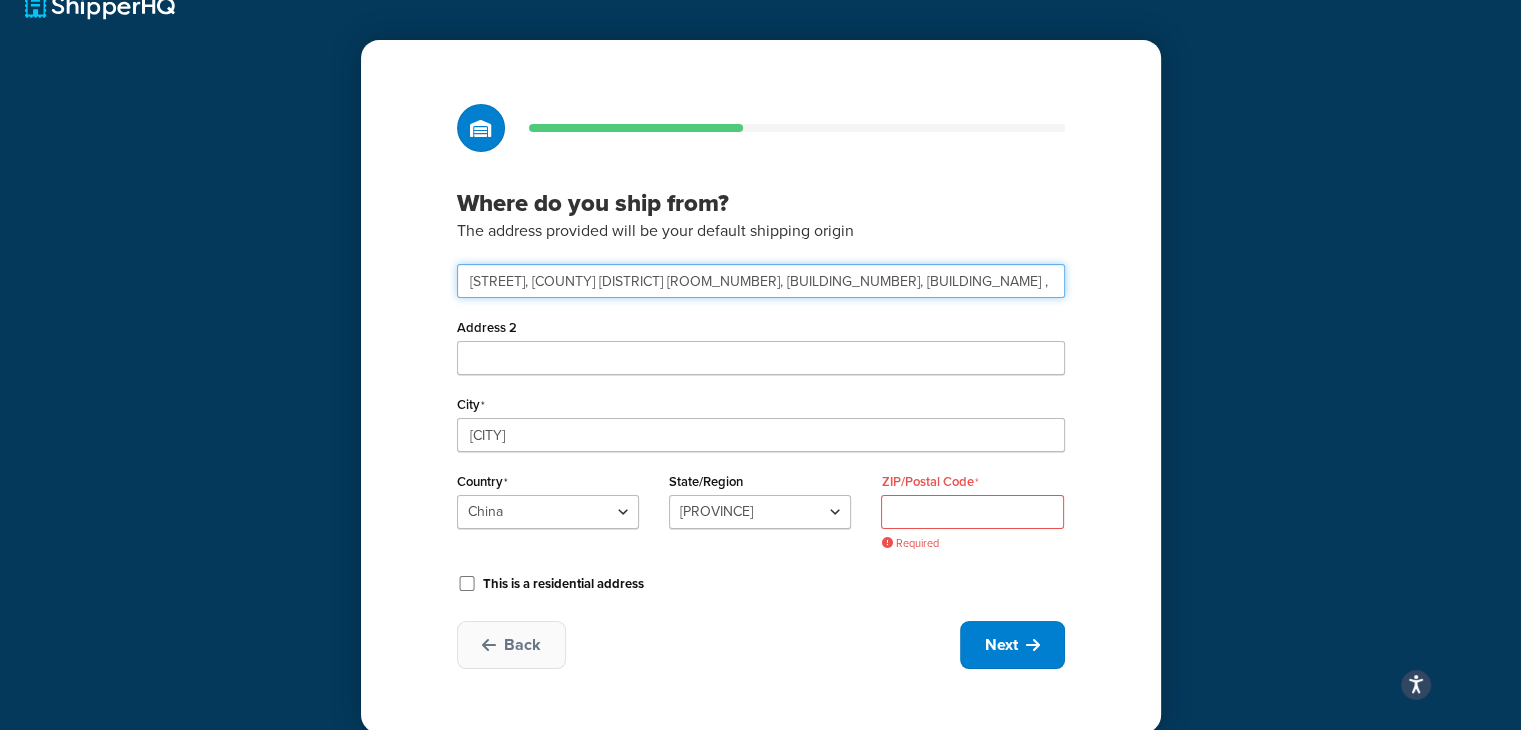 click on "Shuitouzhen, Pingyang County Room 401, Building 10, Wanyang Innovation City ," at bounding box center (761, 281) 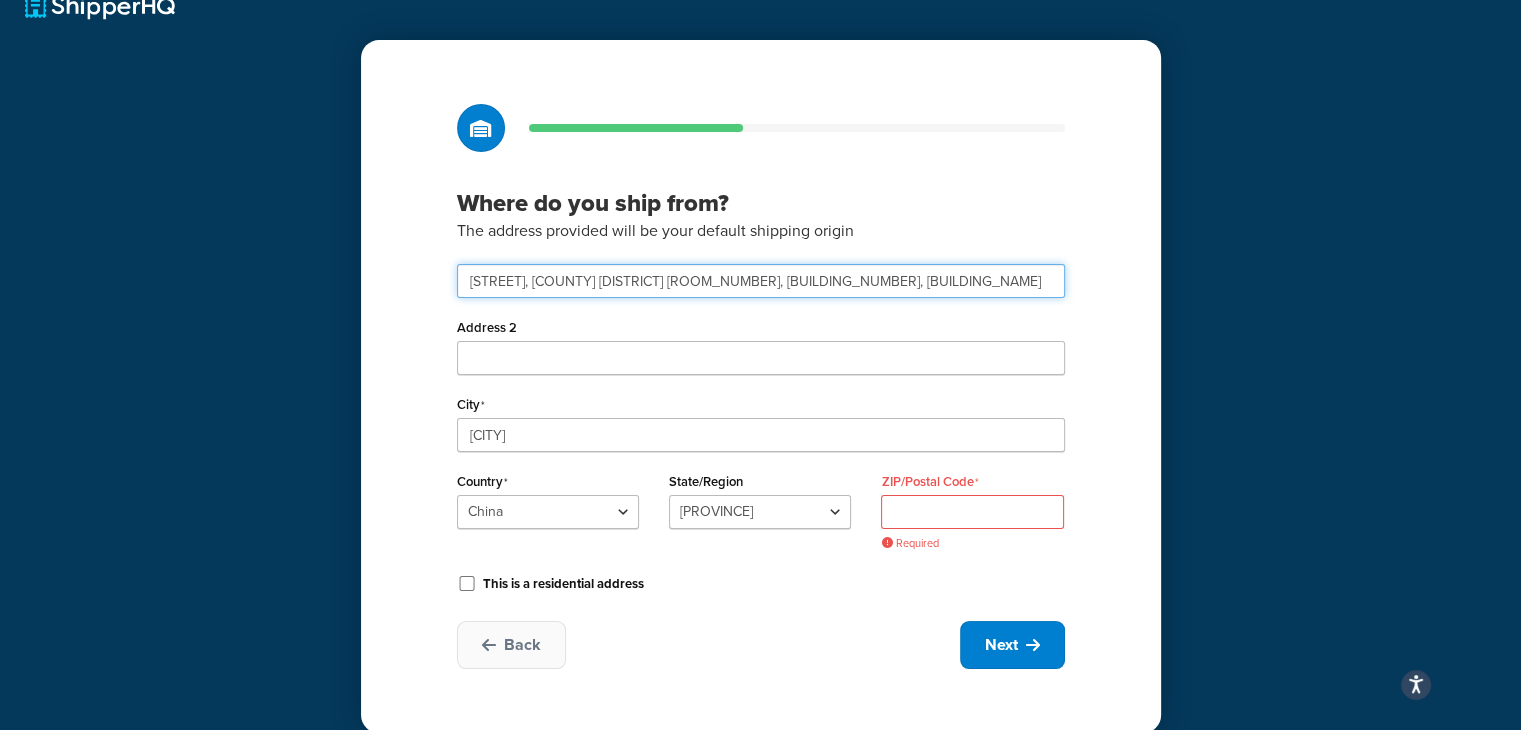 type on "Shuitouzhen, Pingyang County Room 401, Building 10, Wanyang Innovation City" 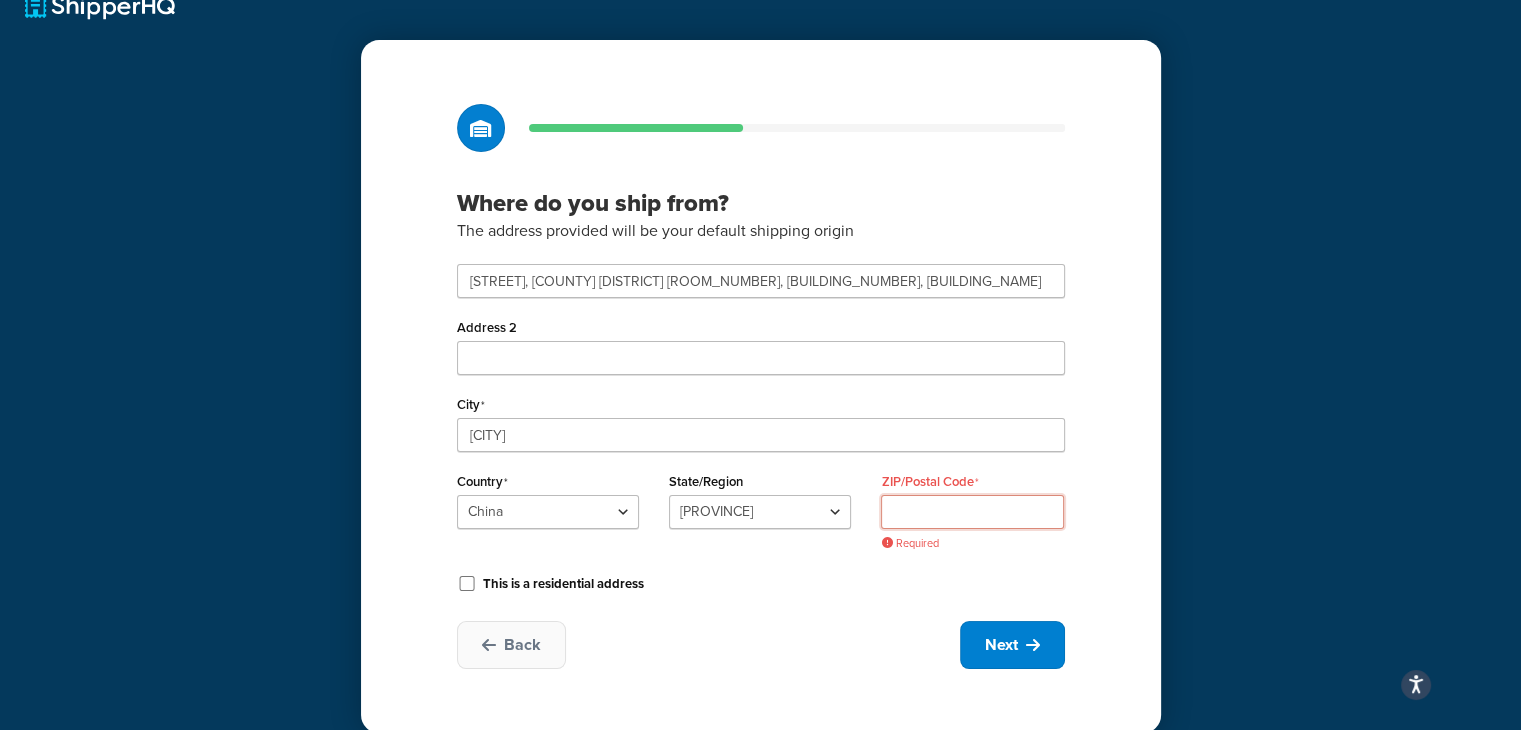 click on "ZIP/Postal Code" at bounding box center (972, 512) 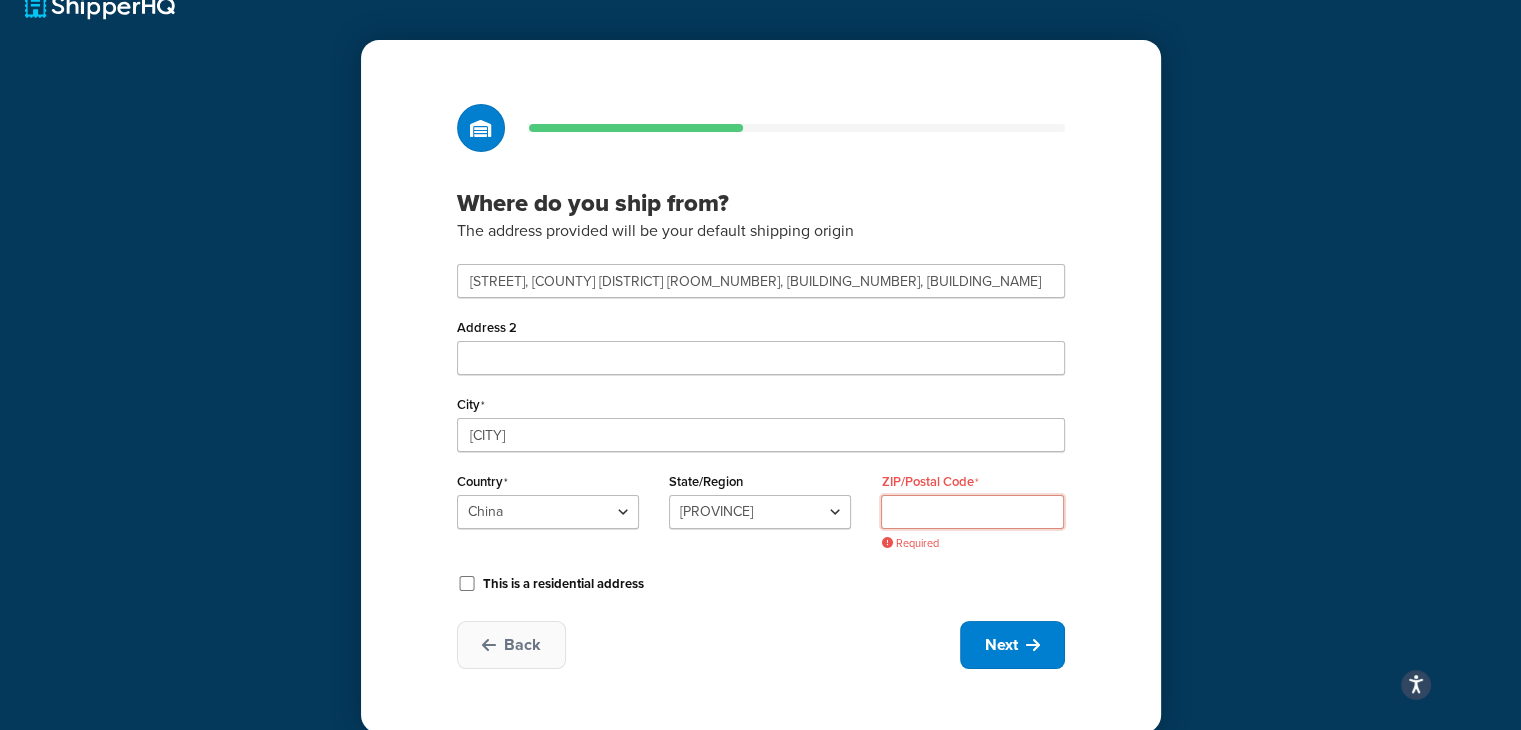 paste on "325405" 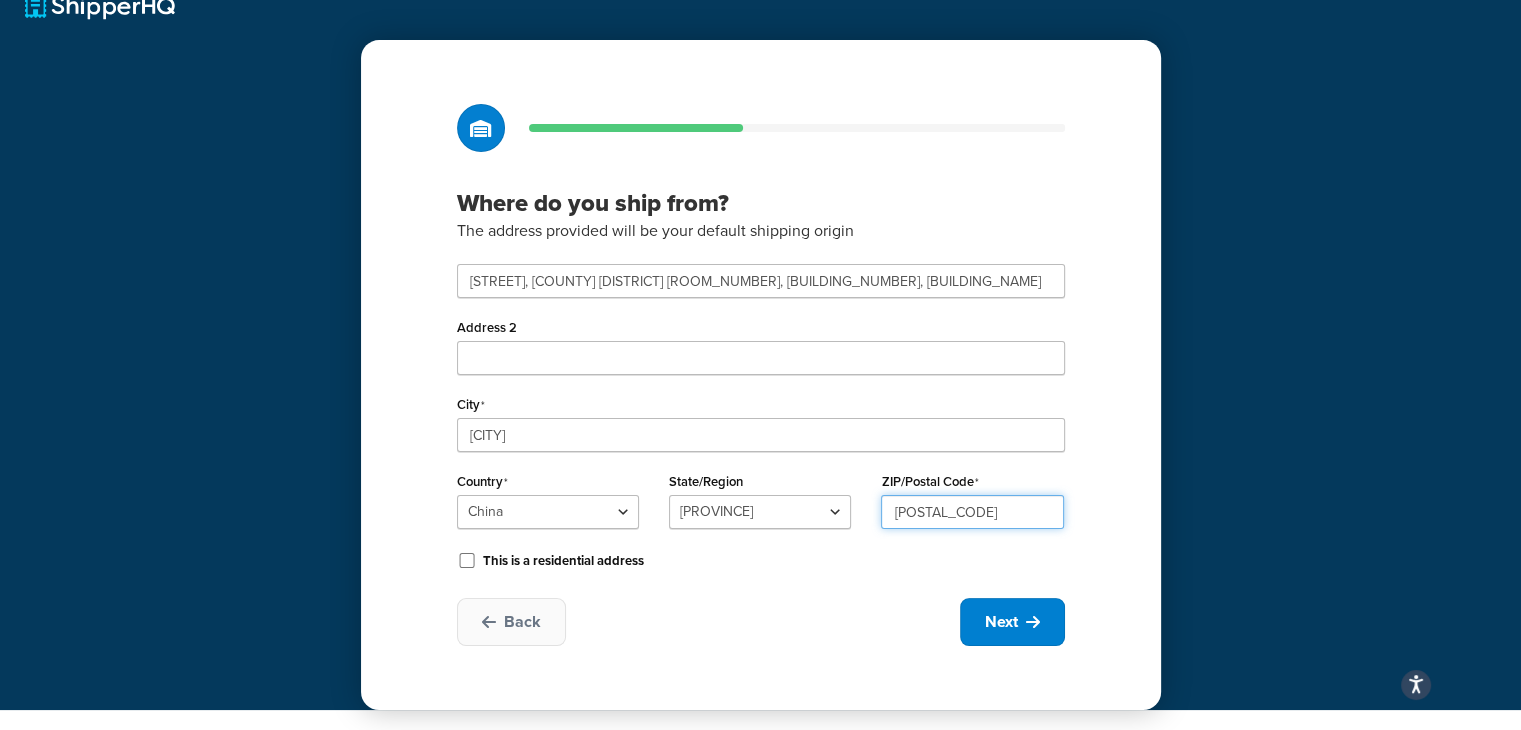 type on "325405" 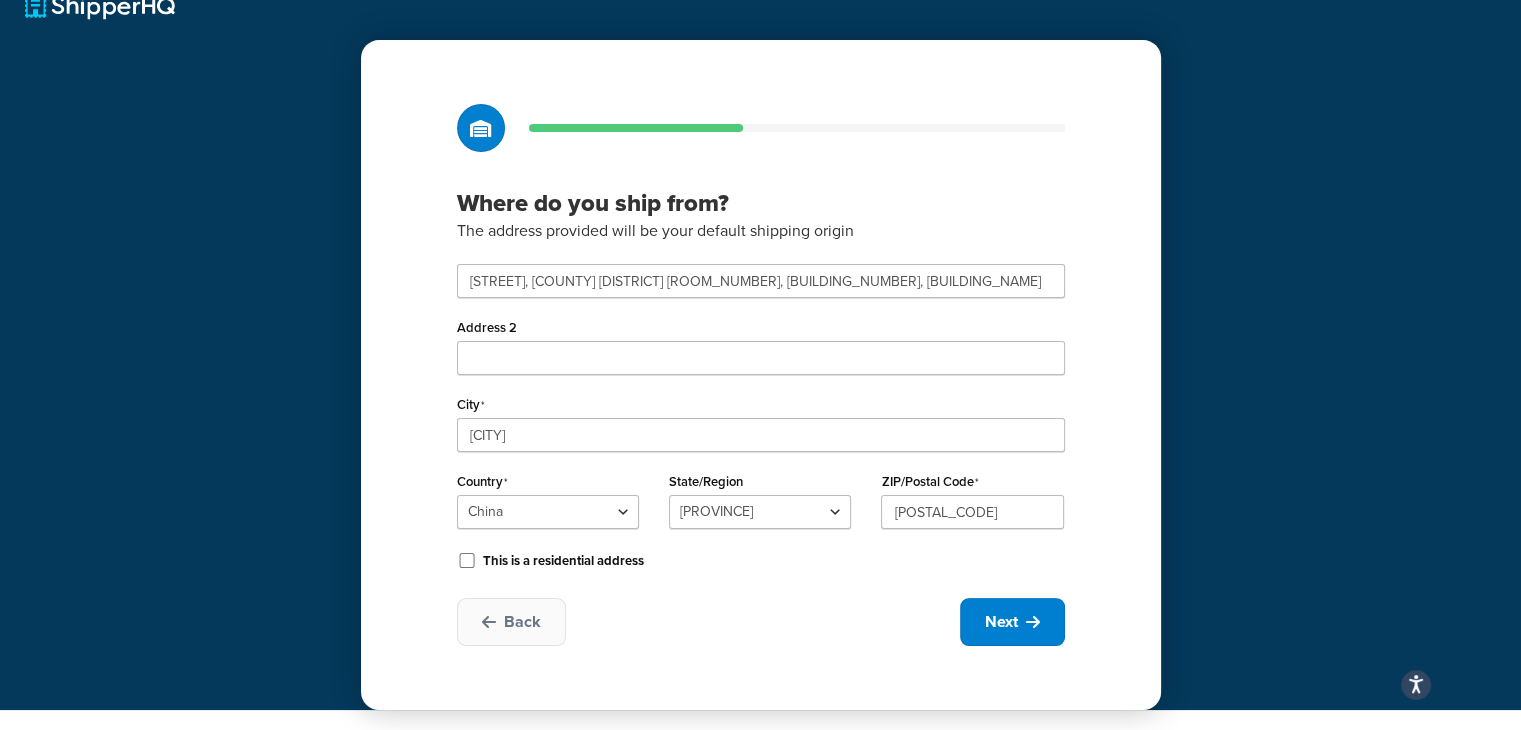 click on "Back Next" at bounding box center (761, 622) 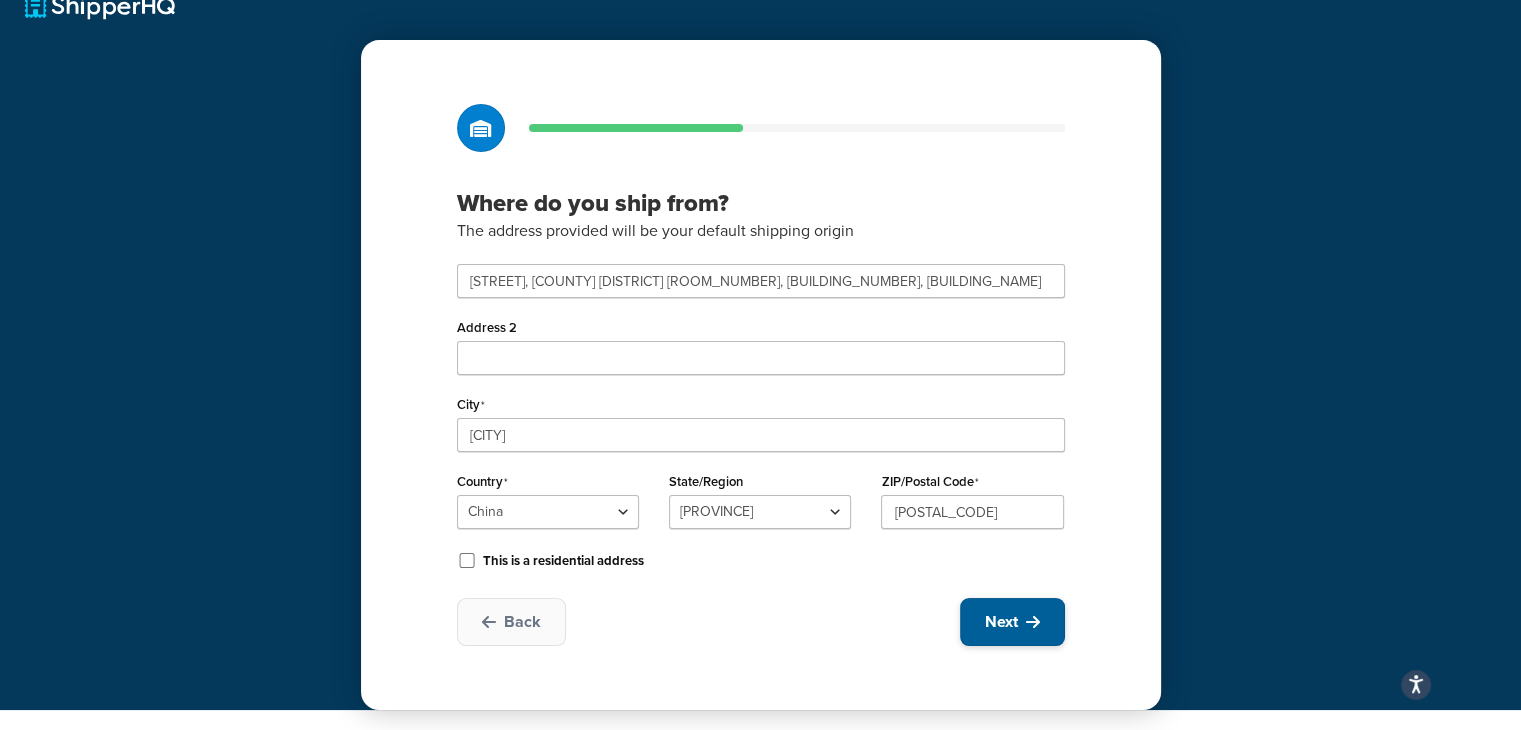 click on "Next" at bounding box center (1001, 622) 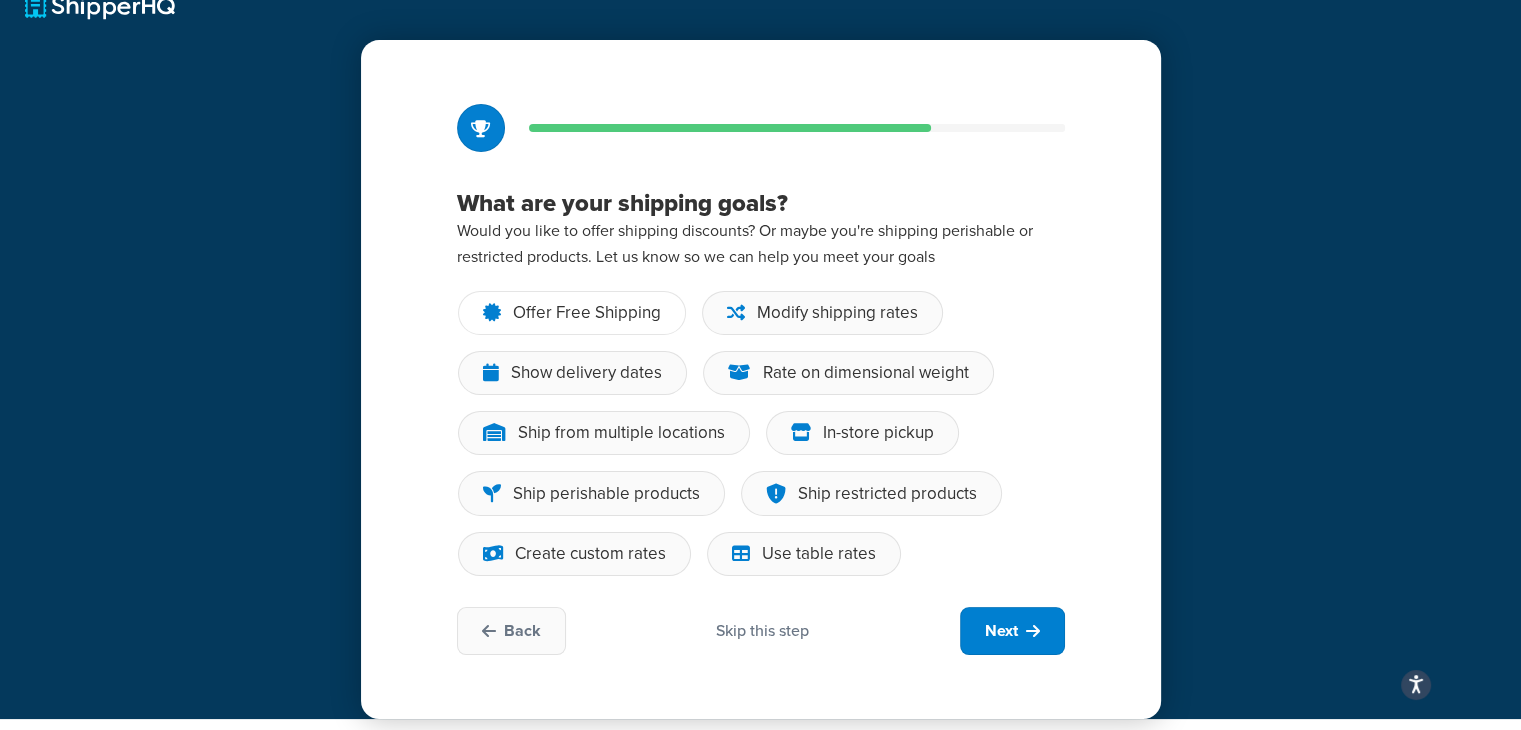 click on "Offer Free Shipping" at bounding box center (587, 313) 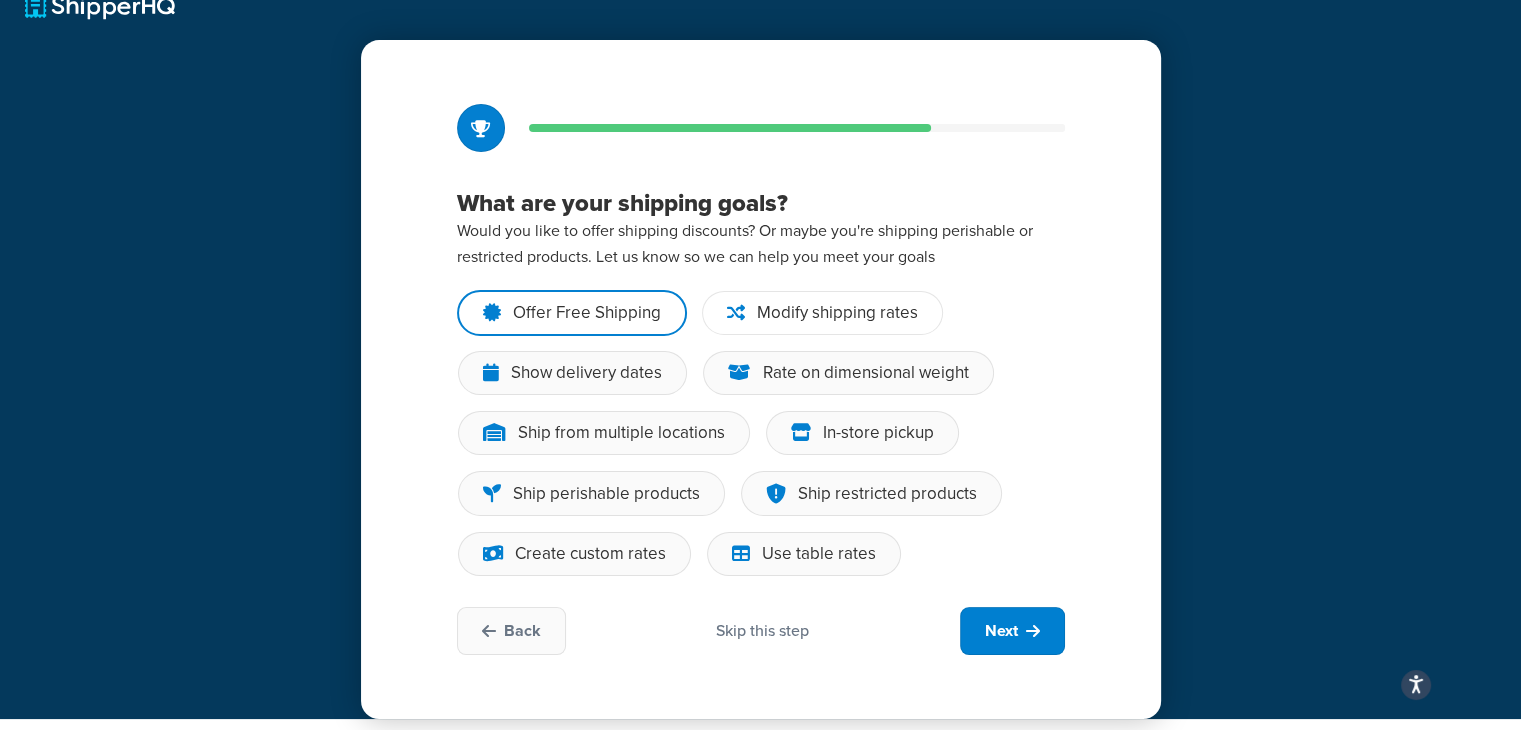 click on "Modify shipping rates" at bounding box center (837, 313) 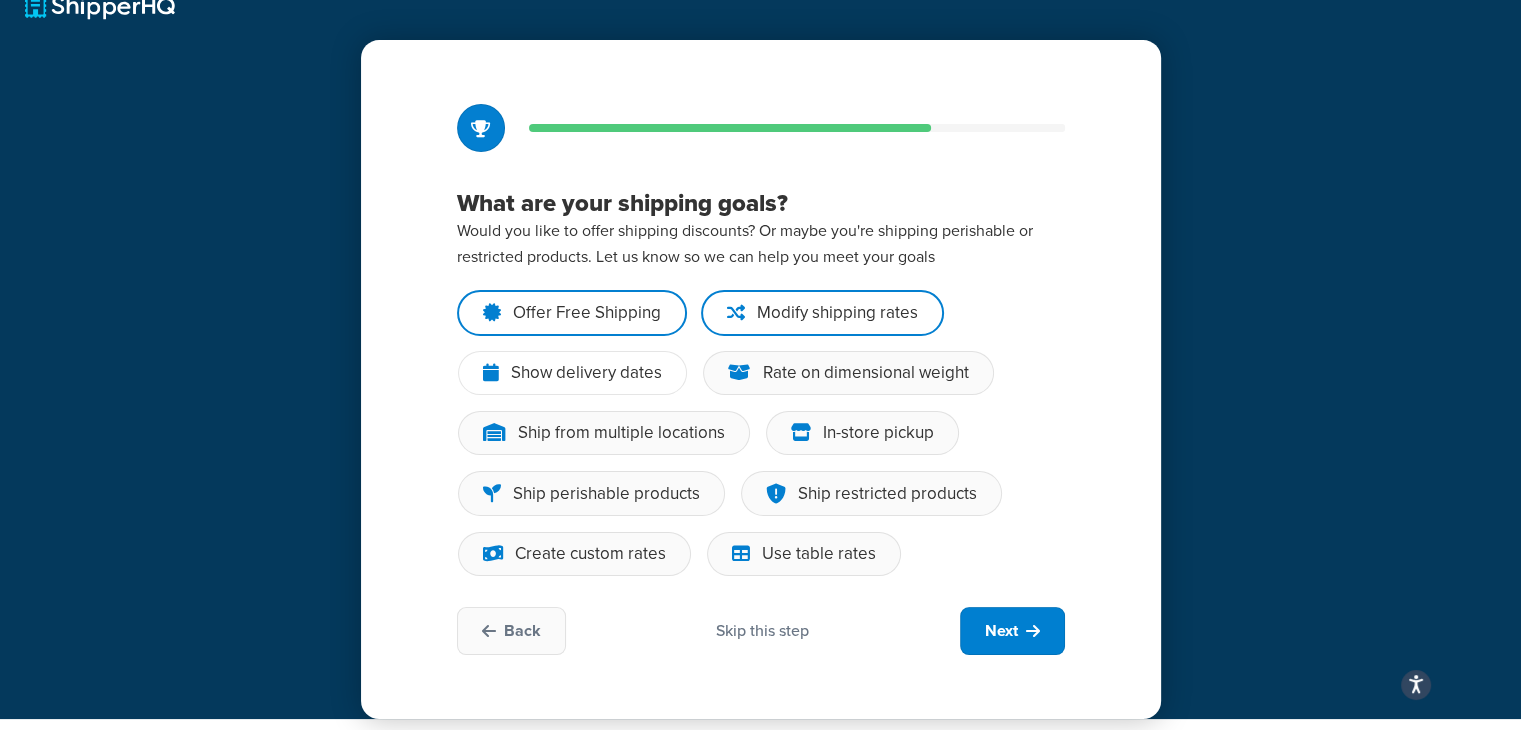 click on "Show delivery dates" at bounding box center (586, 373) 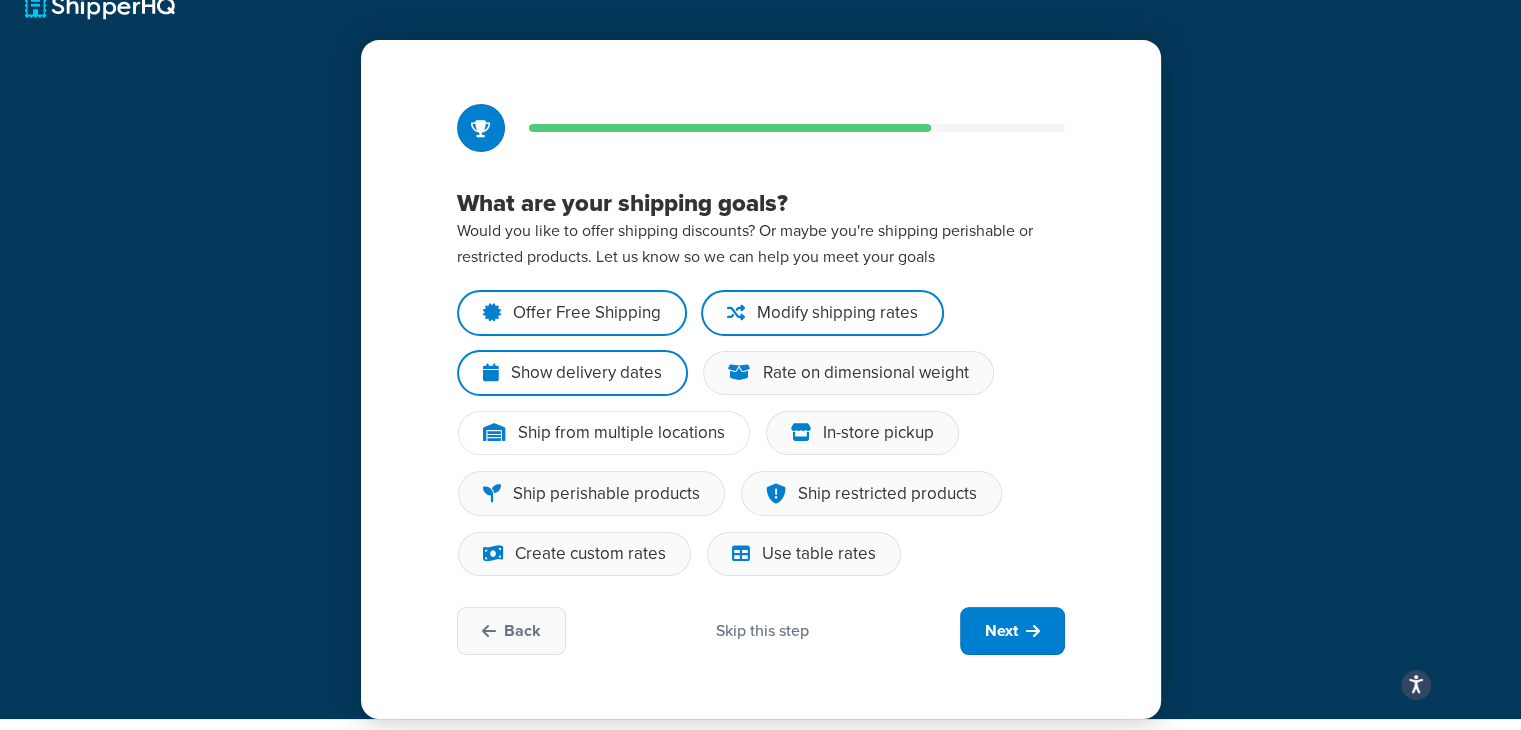 click on "Ship from multiple locations" at bounding box center (621, 433) 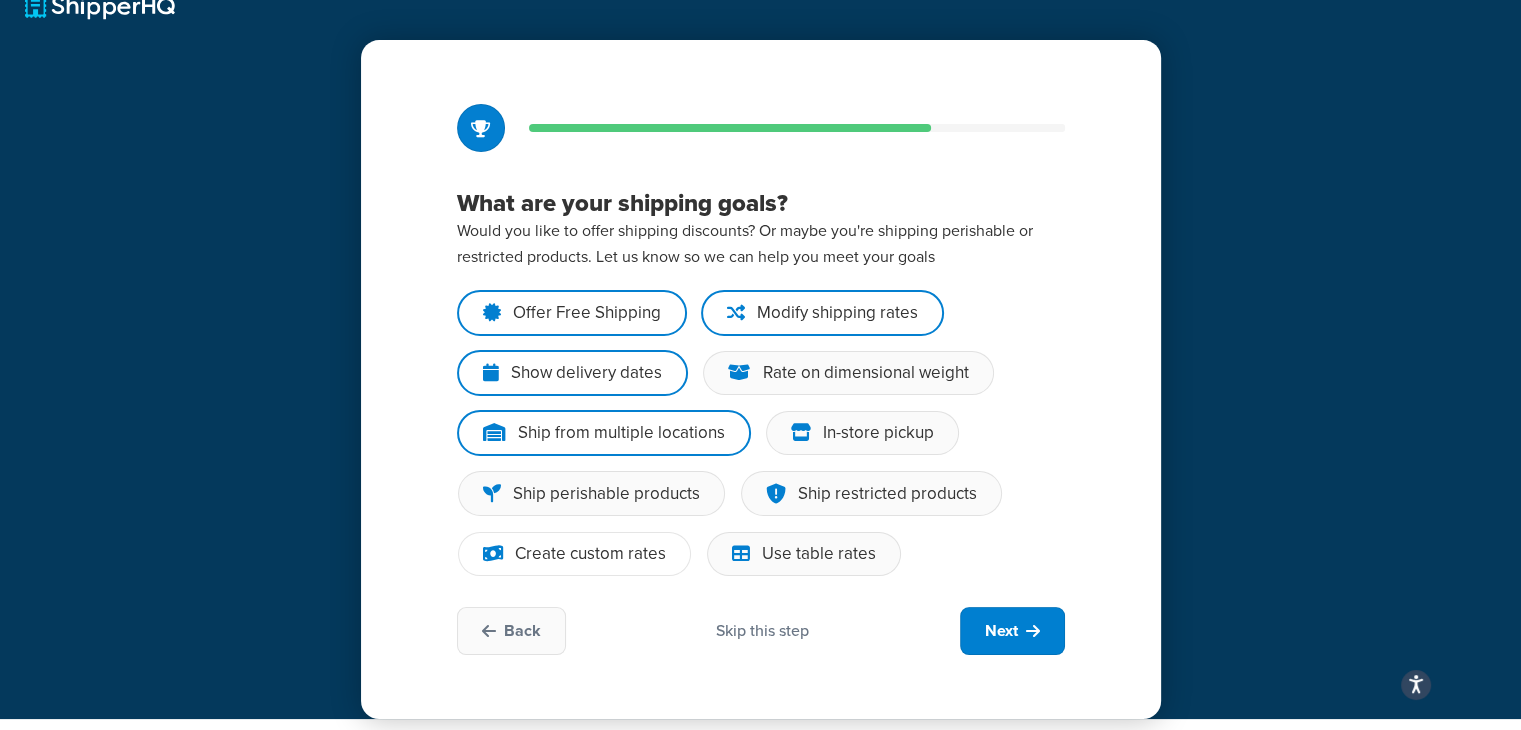 click on "Create custom rates" at bounding box center [590, 554] 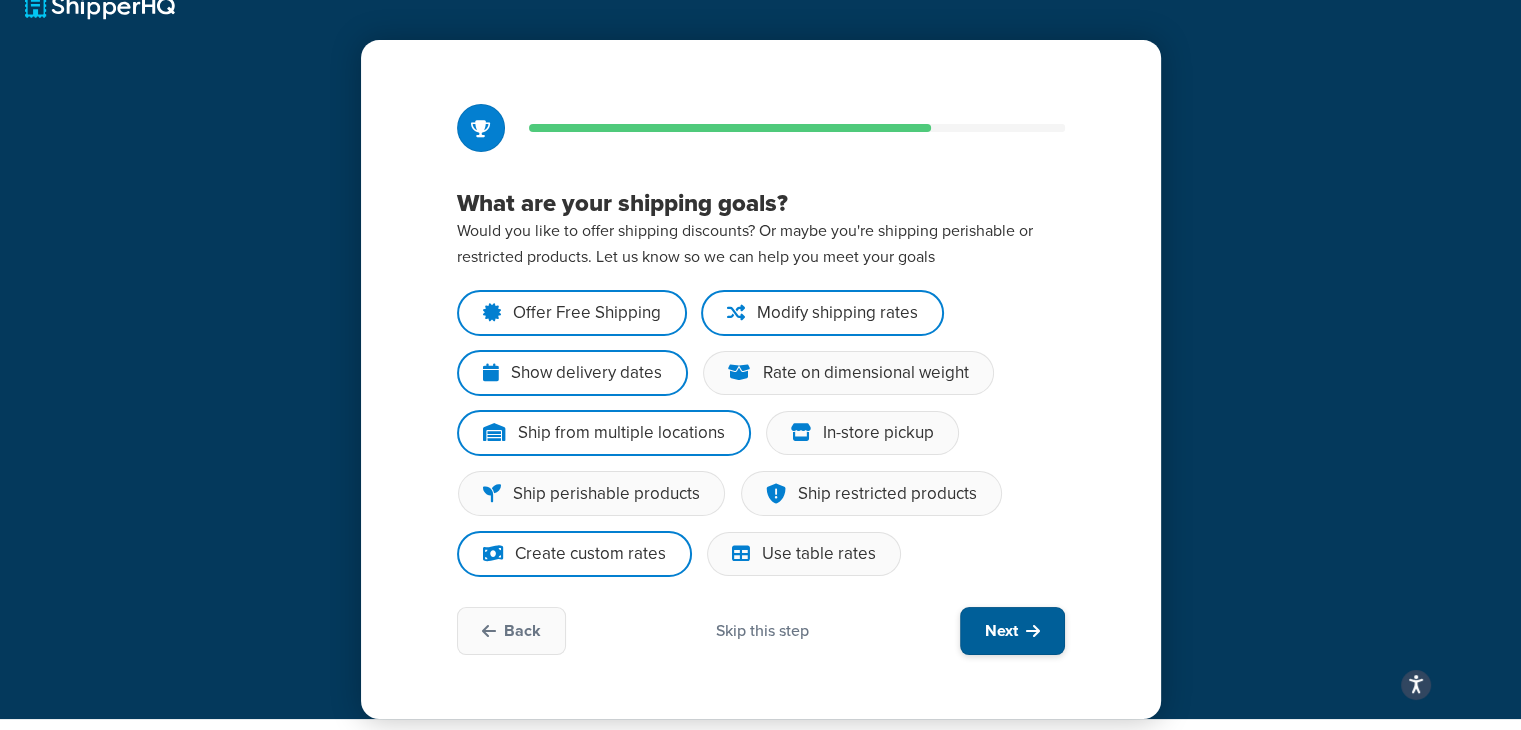 click on "Next" at bounding box center [1001, 631] 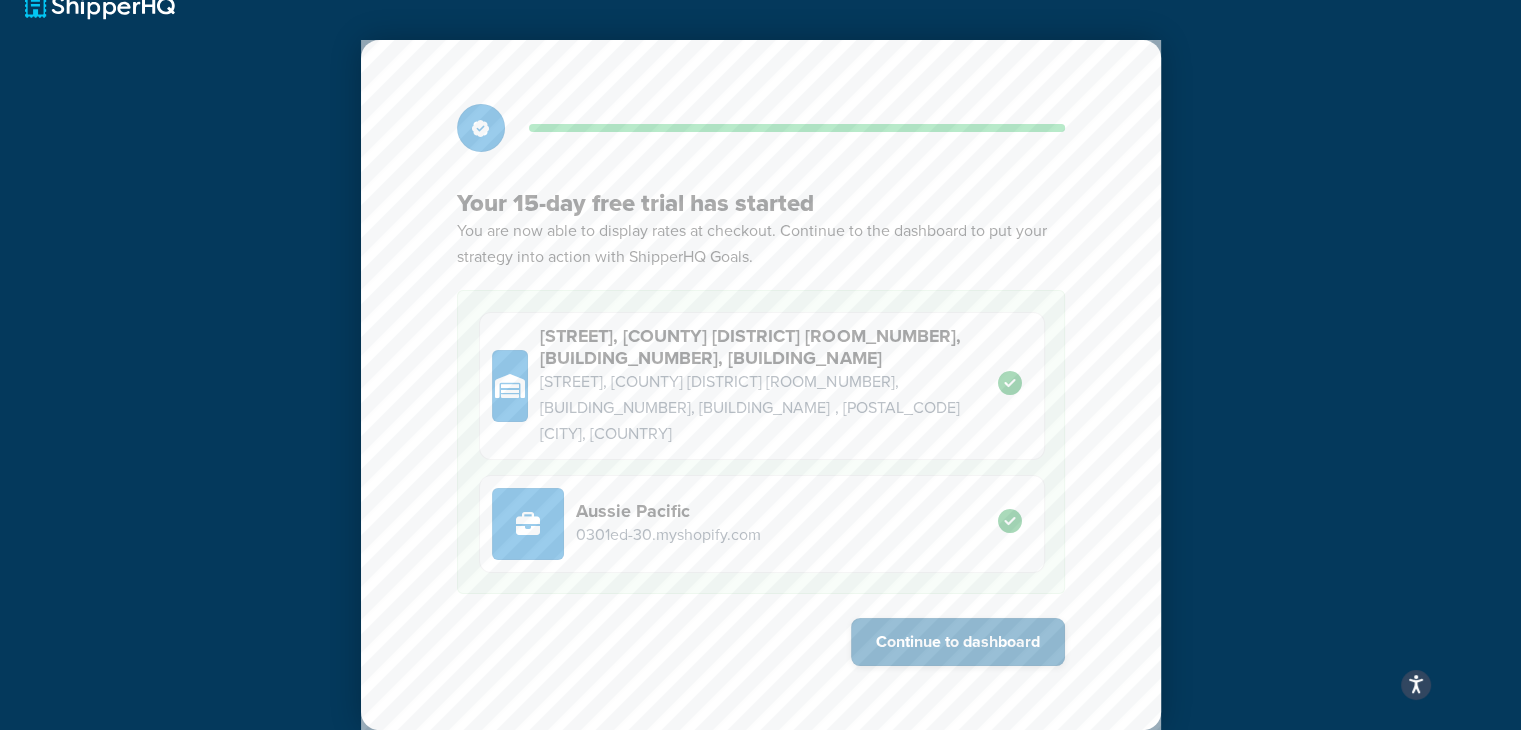click on "Continue to dashboard" at bounding box center [958, 642] 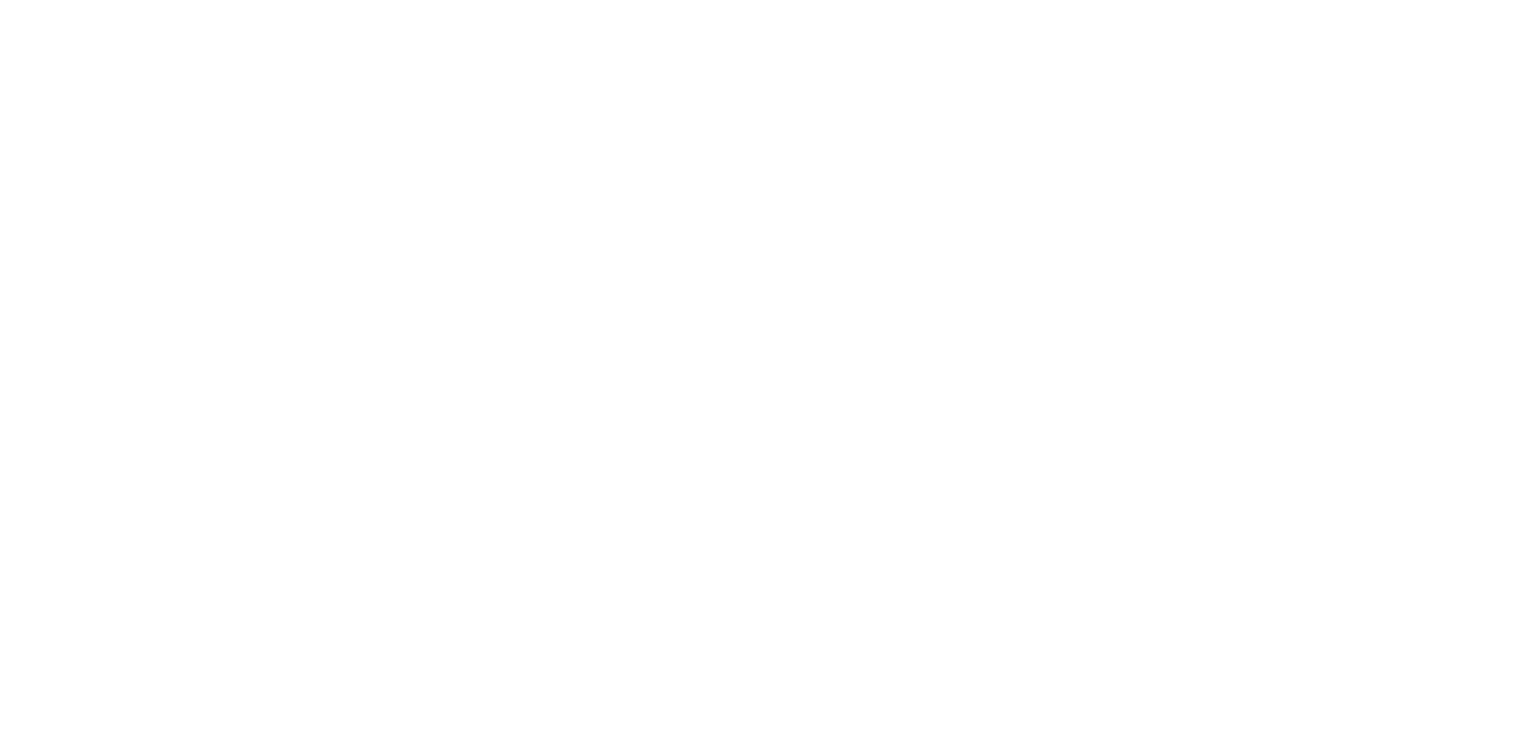 scroll, scrollTop: 0, scrollLeft: 0, axis: both 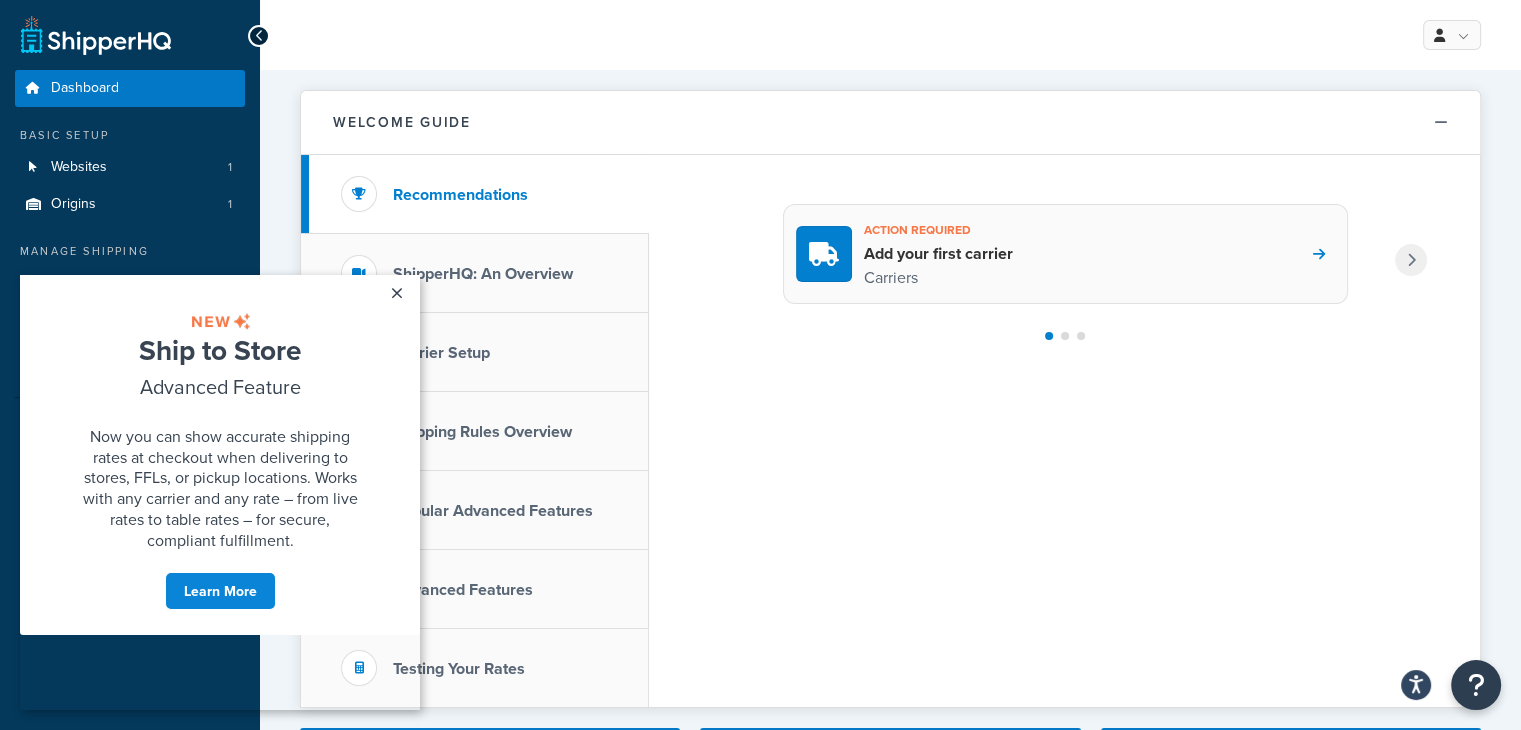 click on "Action required Add your first carrier Carriers" at bounding box center (1065, 254) 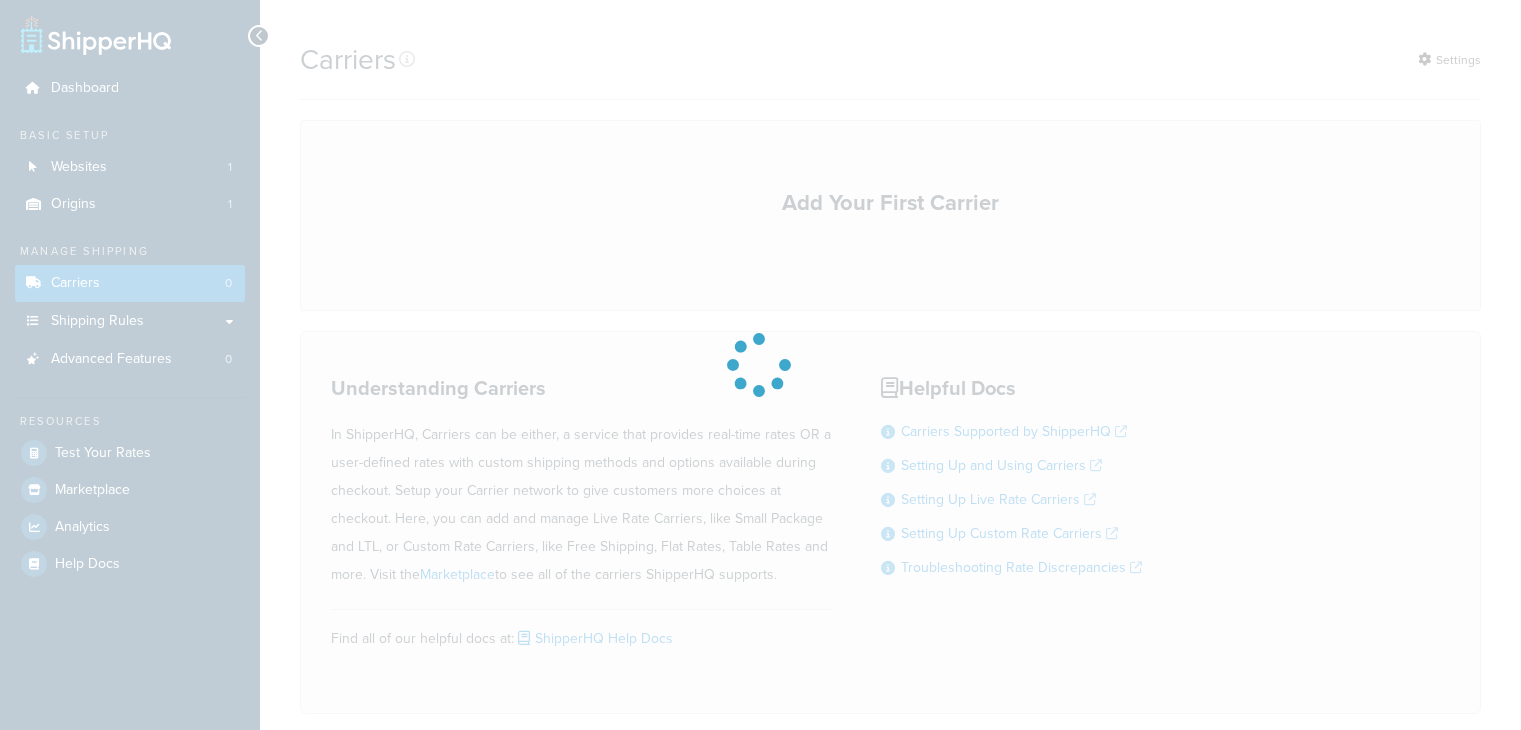 scroll, scrollTop: 0, scrollLeft: 0, axis: both 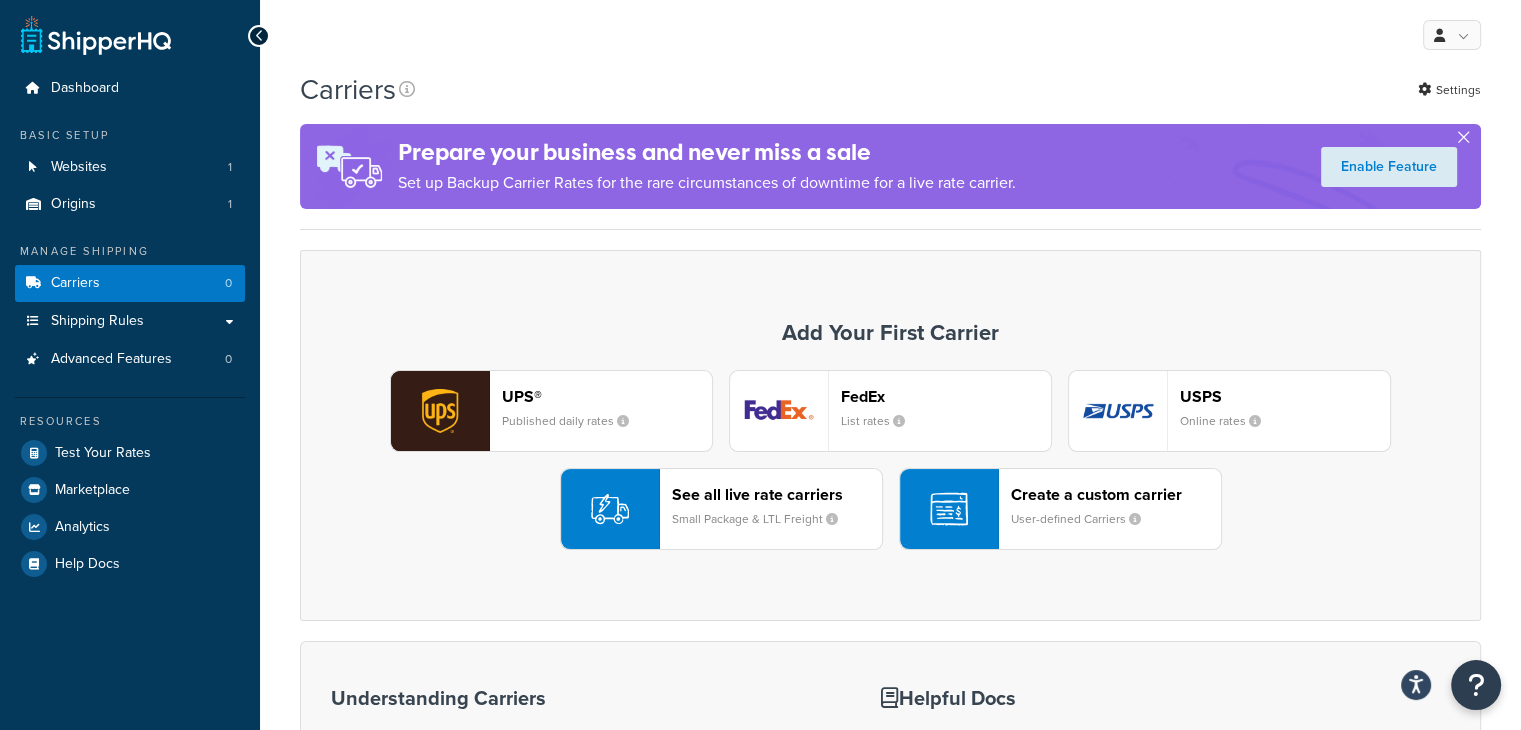 click at bounding box center (1463, 141) 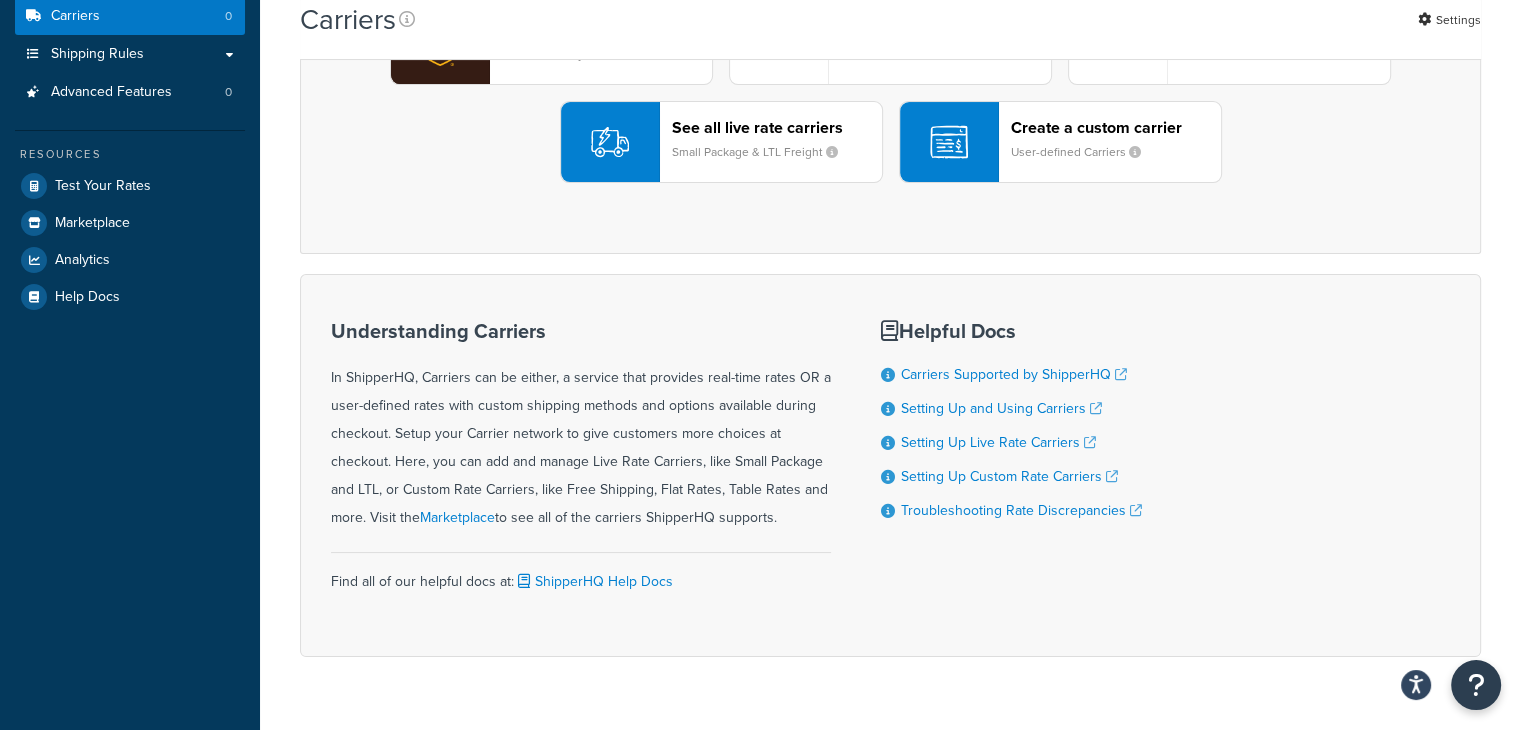 scroll, scrollTop: 300, scrollLeft: 0, axis: vertical 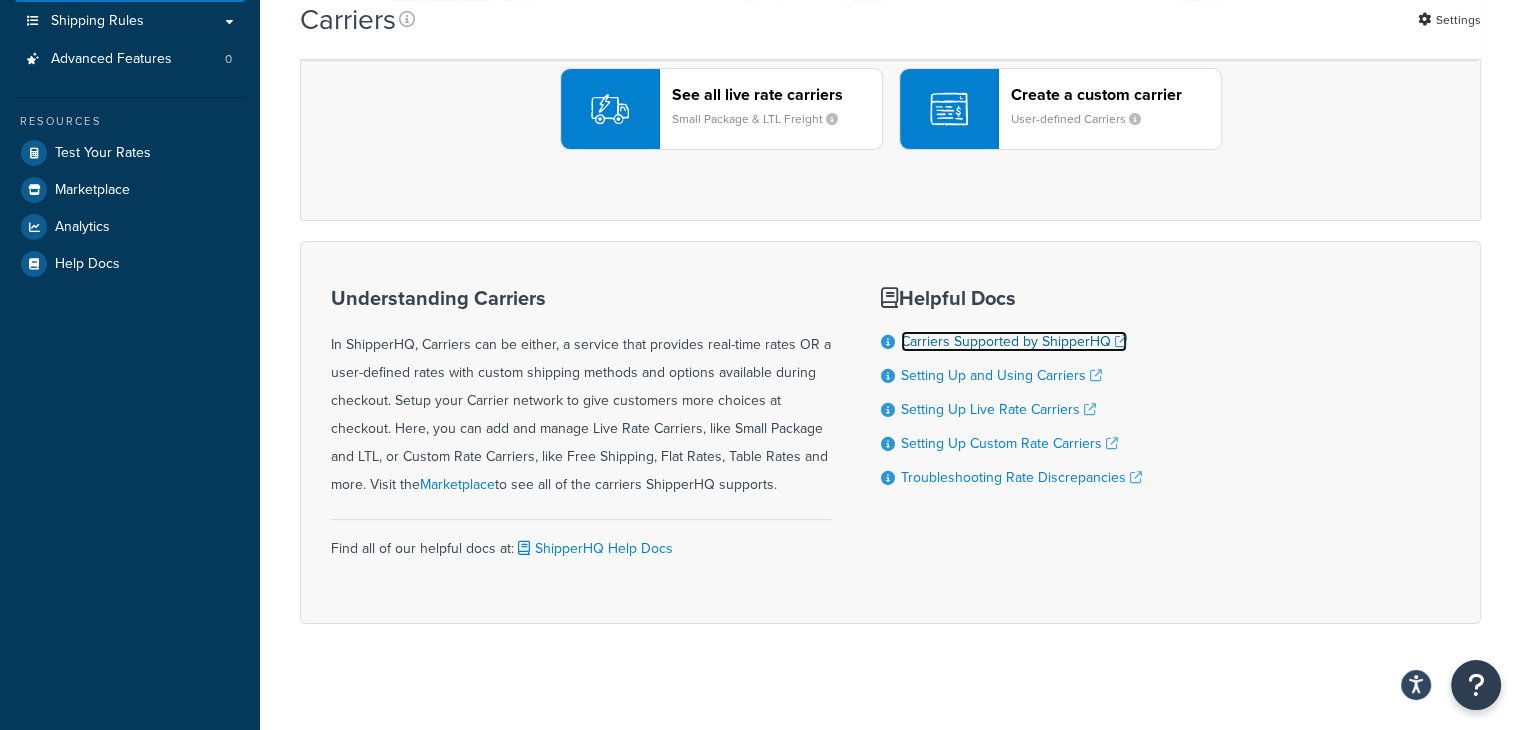 click on "Carriers Supported by ShipperHQ" at bounding box center (1014, 341) 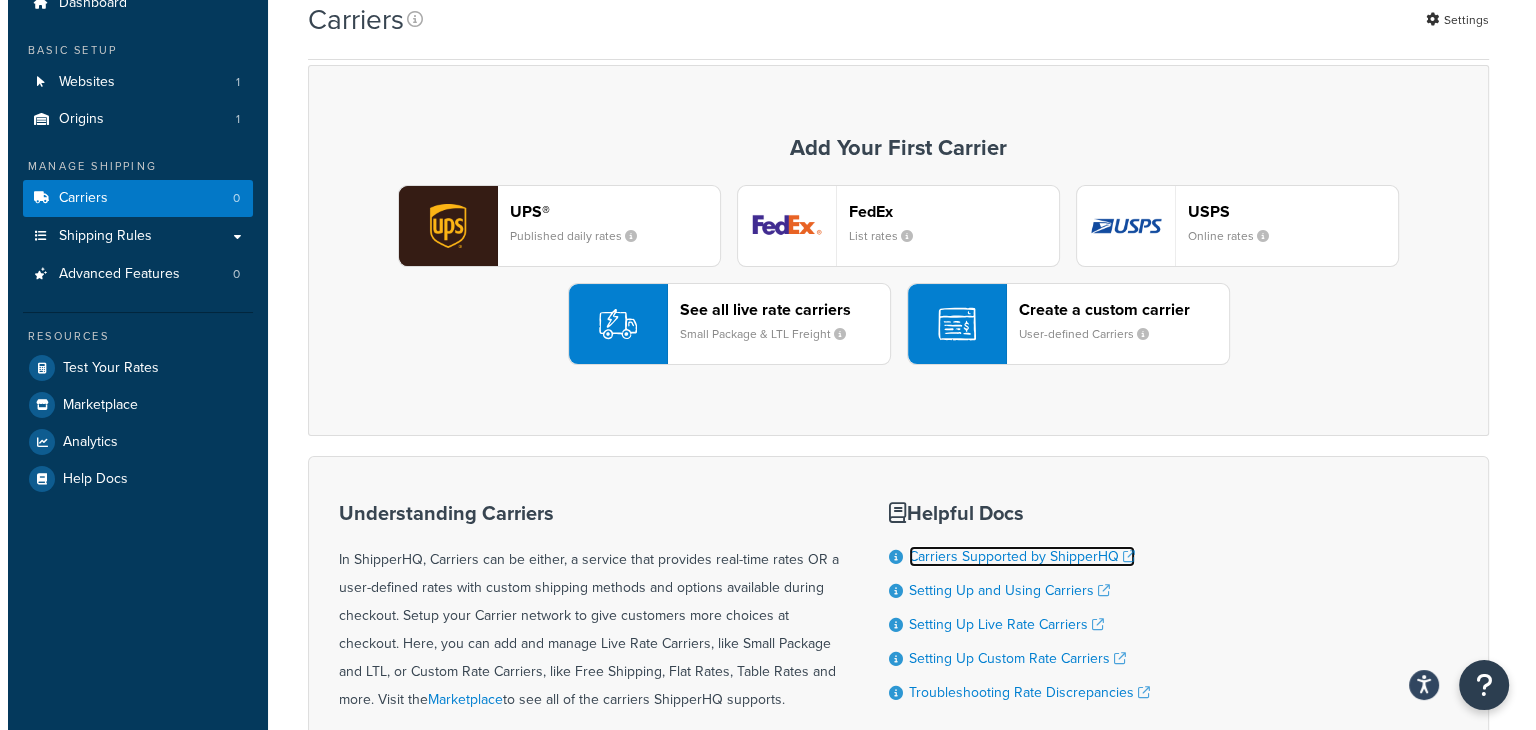 scroll, scrollTop: 0, scrollLeft: 0, axis: both 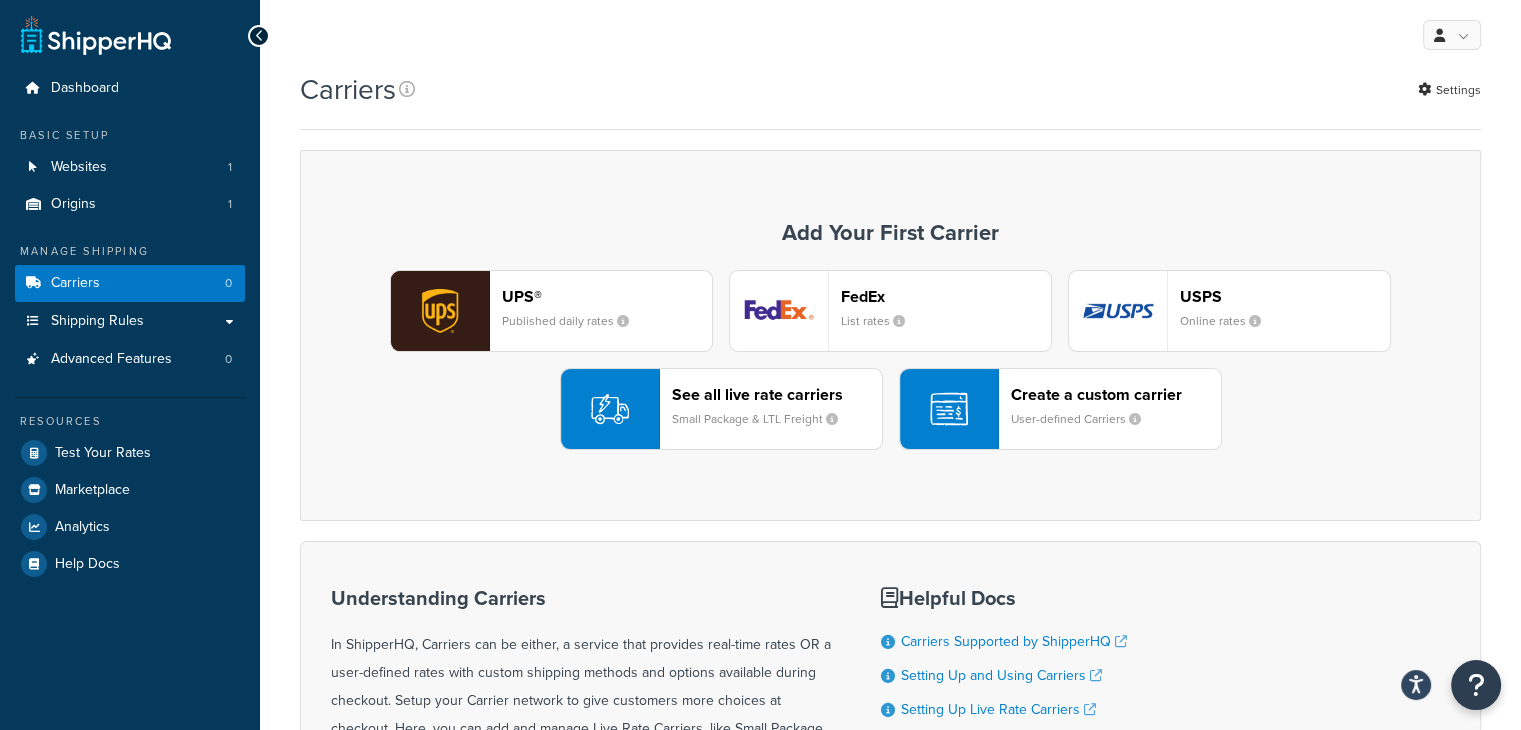click on "See all live rate carriers Small Package & LTL Freight" at bounding box center [777, 409] 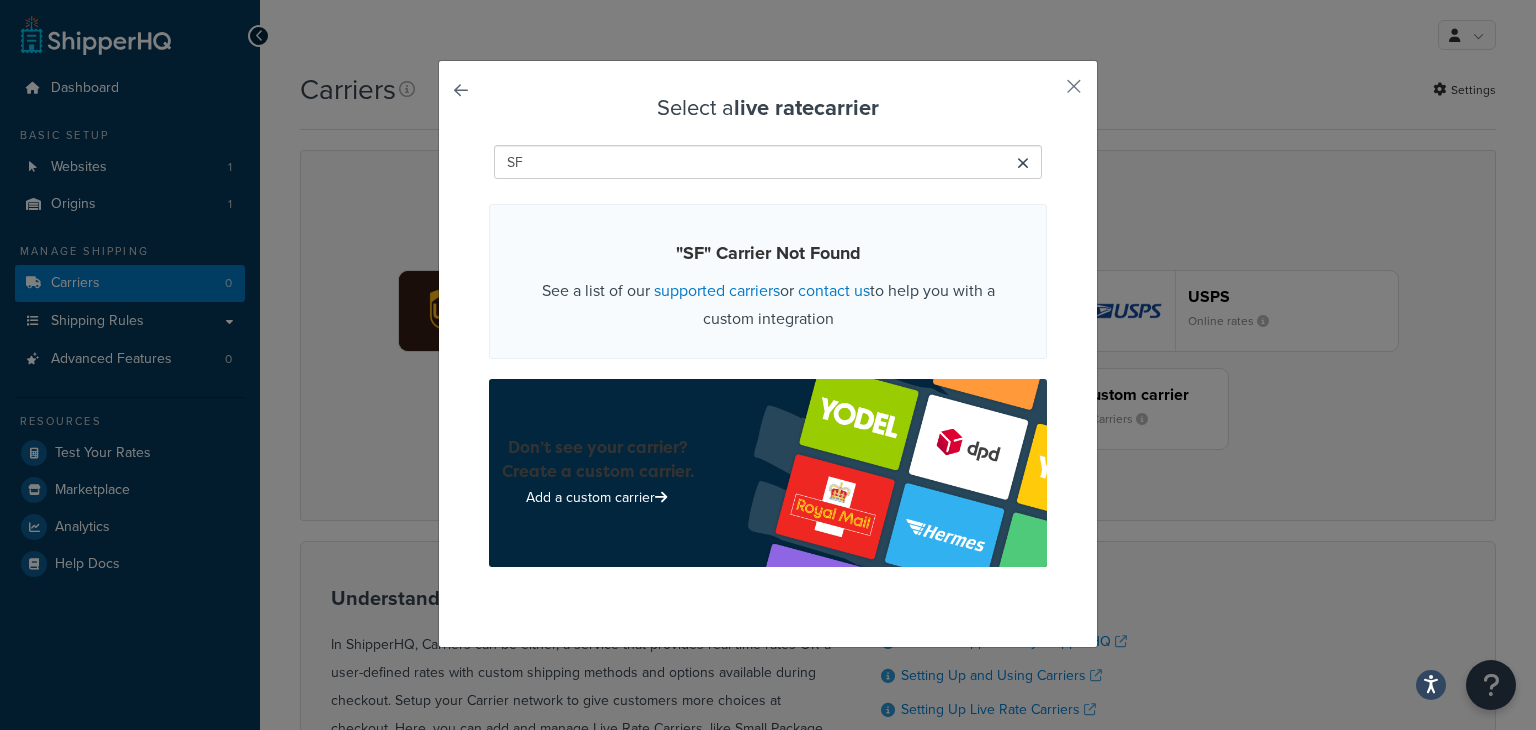 type on "S" 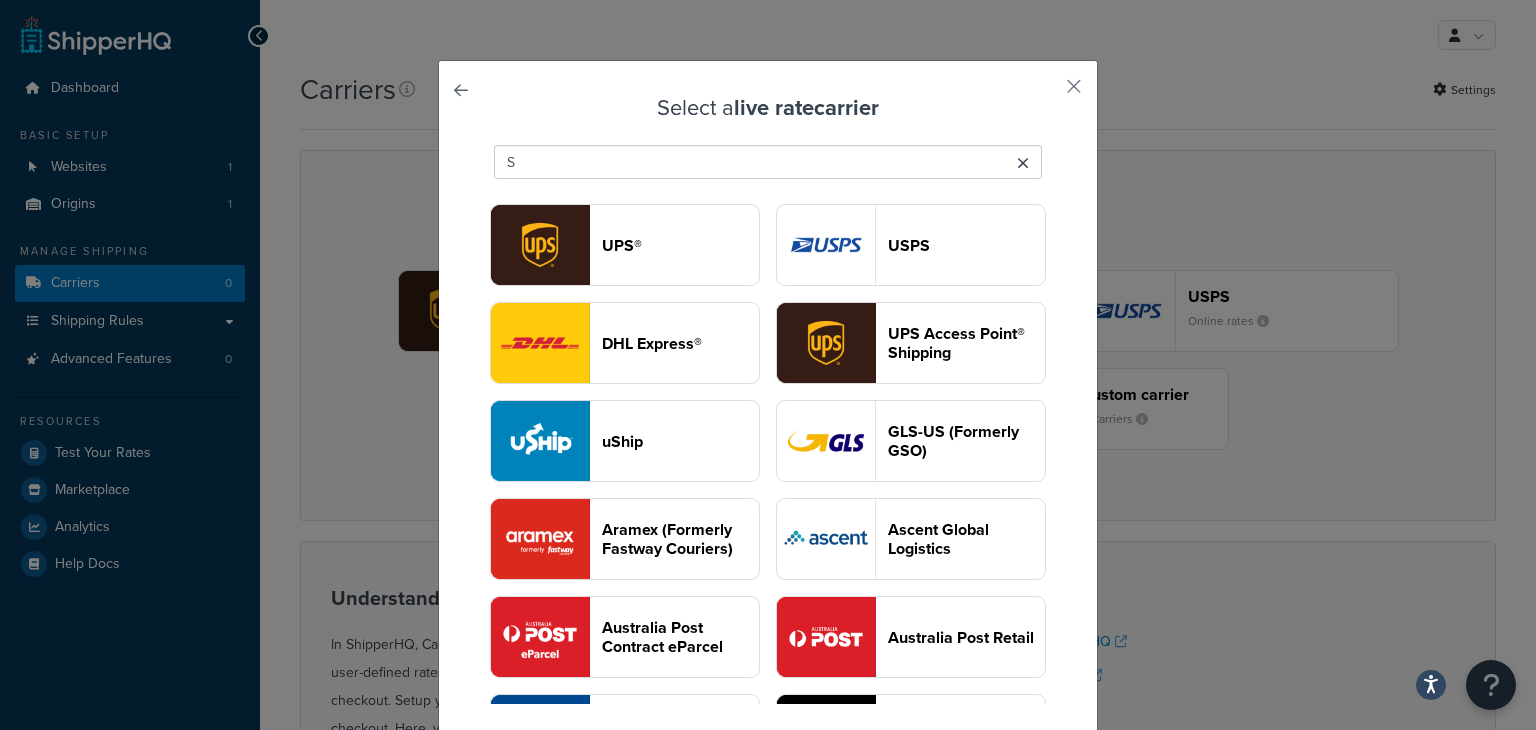 type 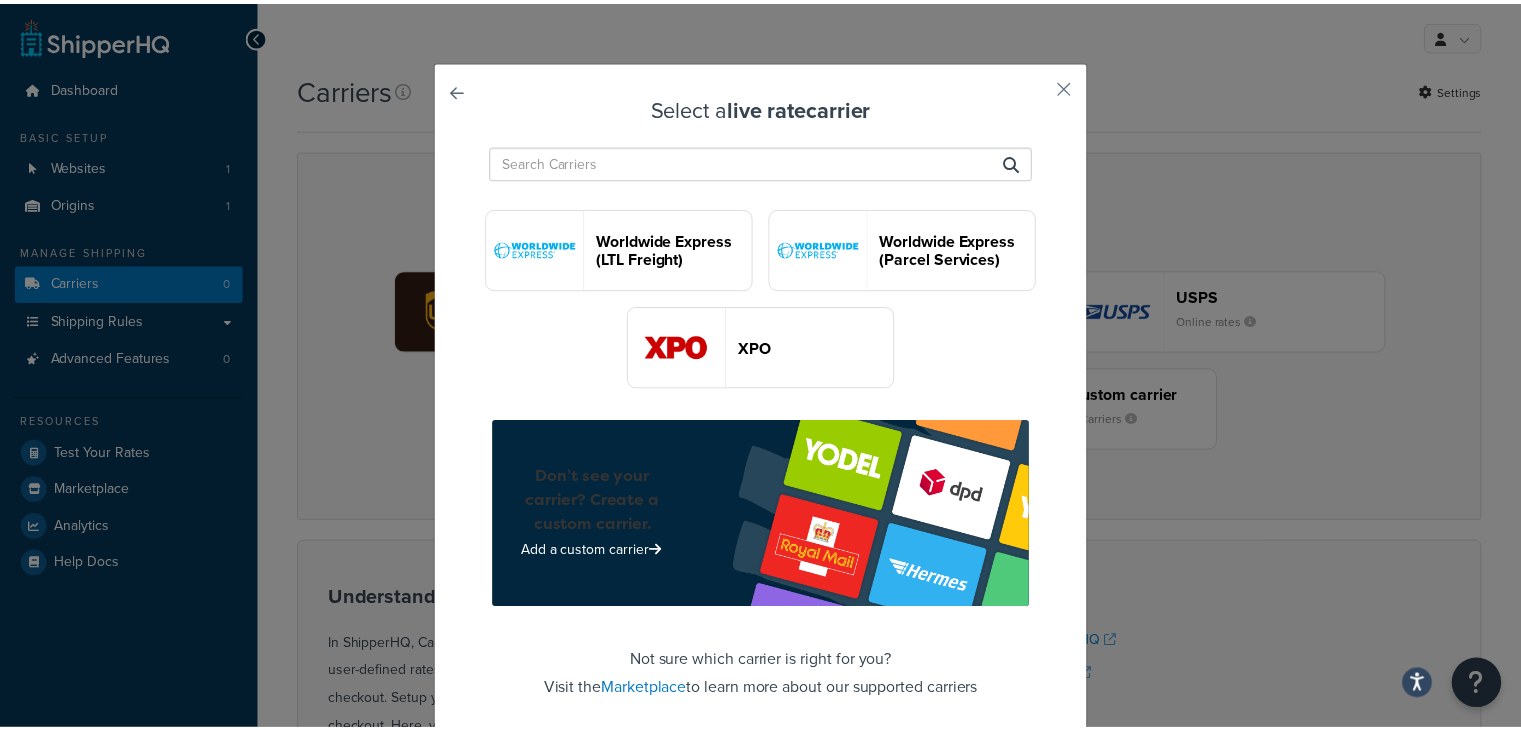 scroll, scrollTop: 5600, scrollLeft: 0, axis: vertical 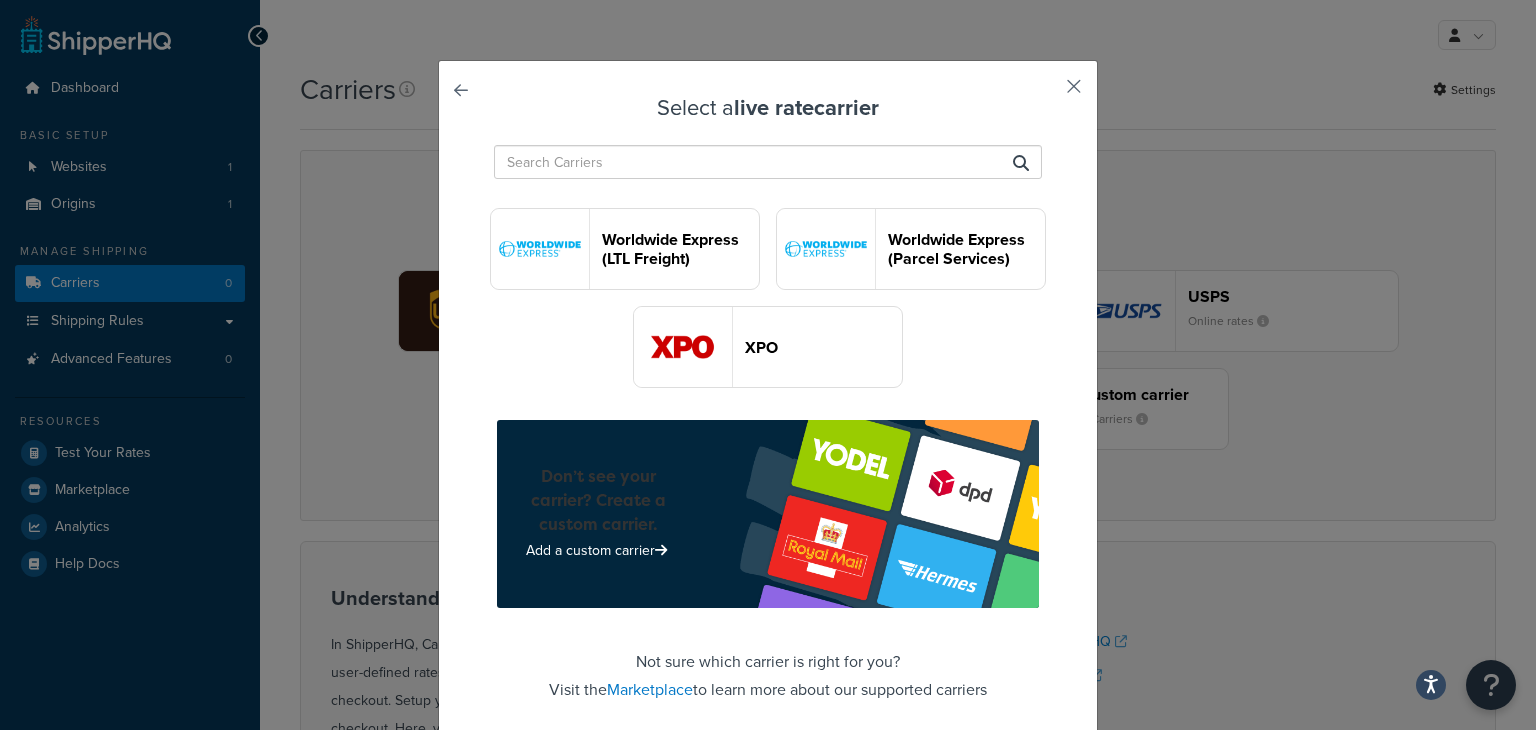 click at bounding box center (1044, 93) 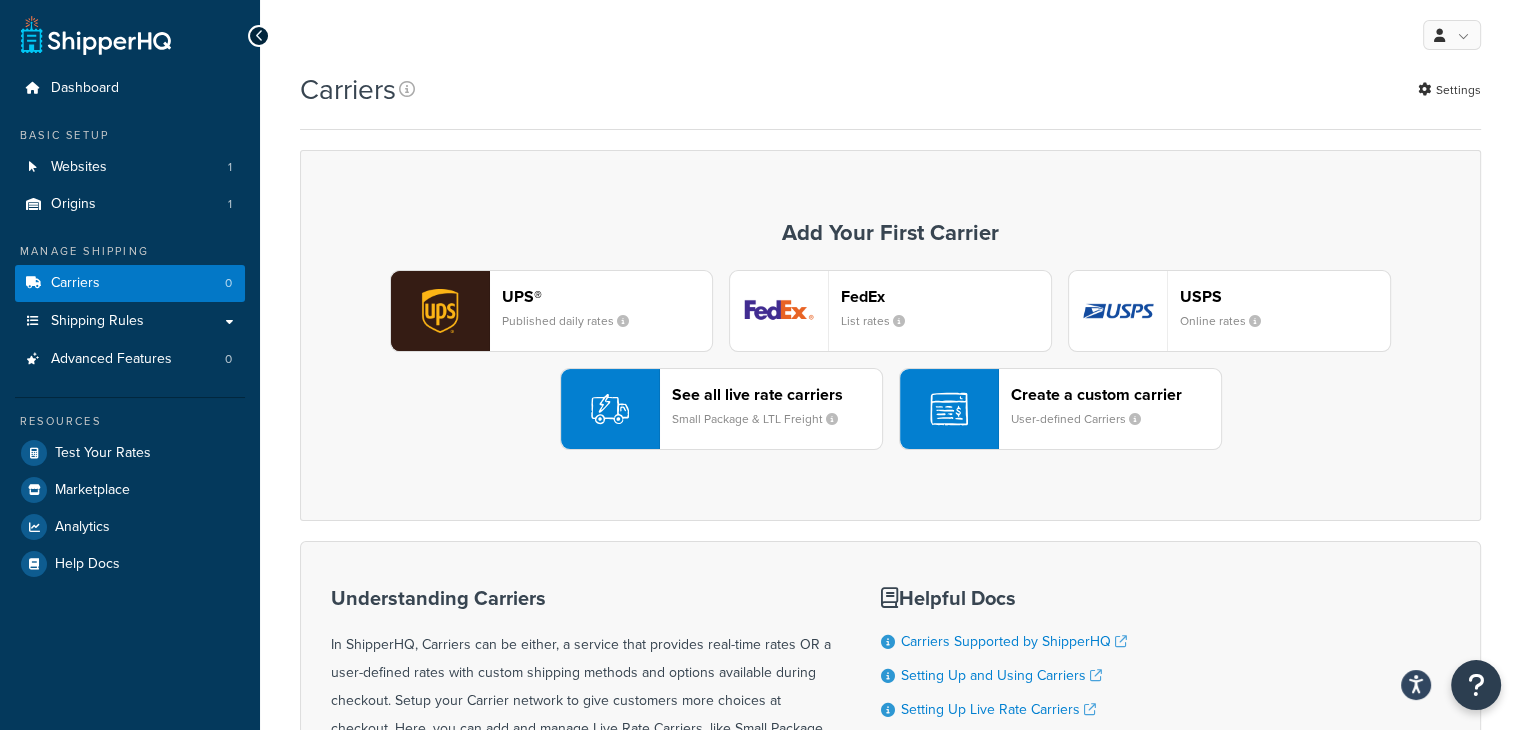scroll, scrollTop: 300, scrollLeft: 0, axis: vertical 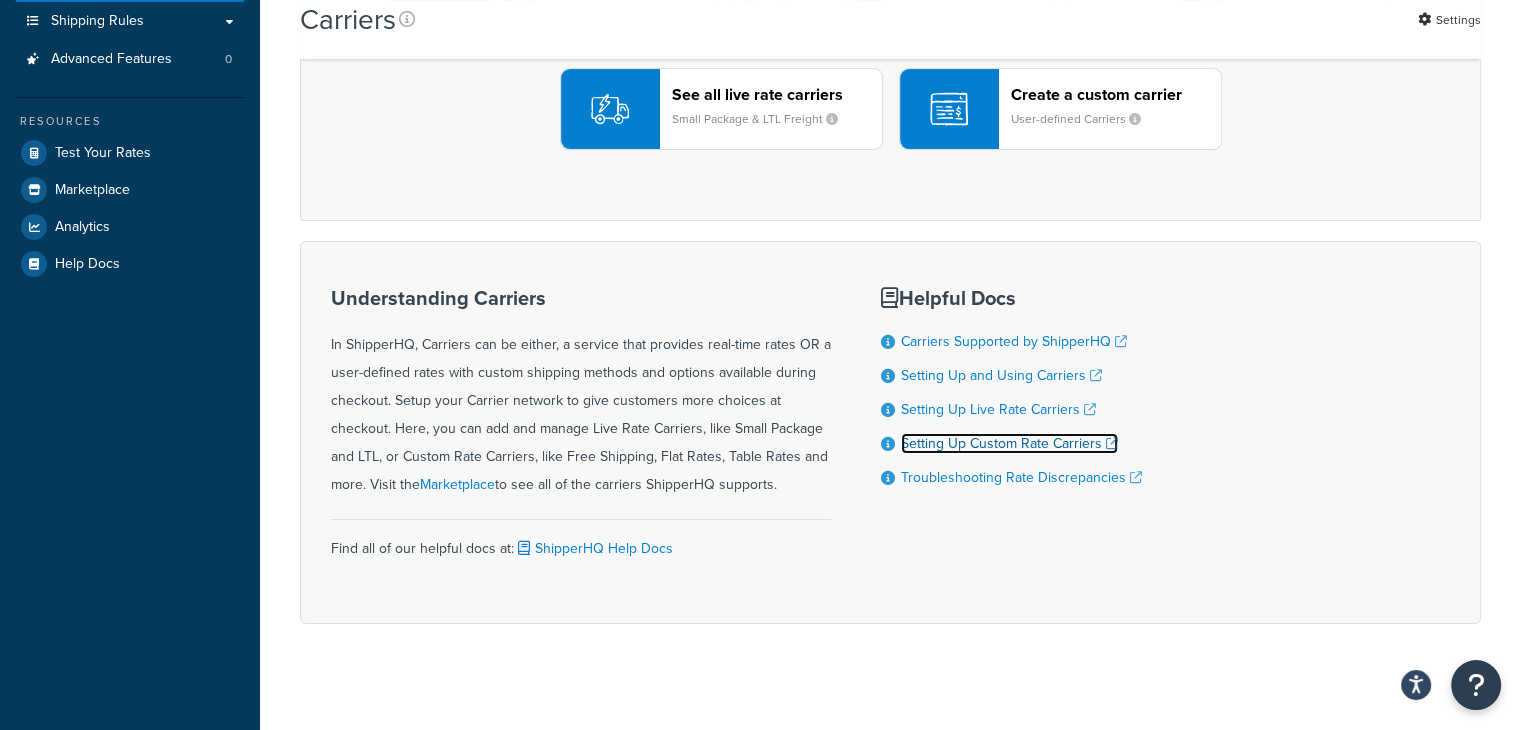 click on "Setting Up Custom Rate Carriers" at bounding box center [1009, 443] 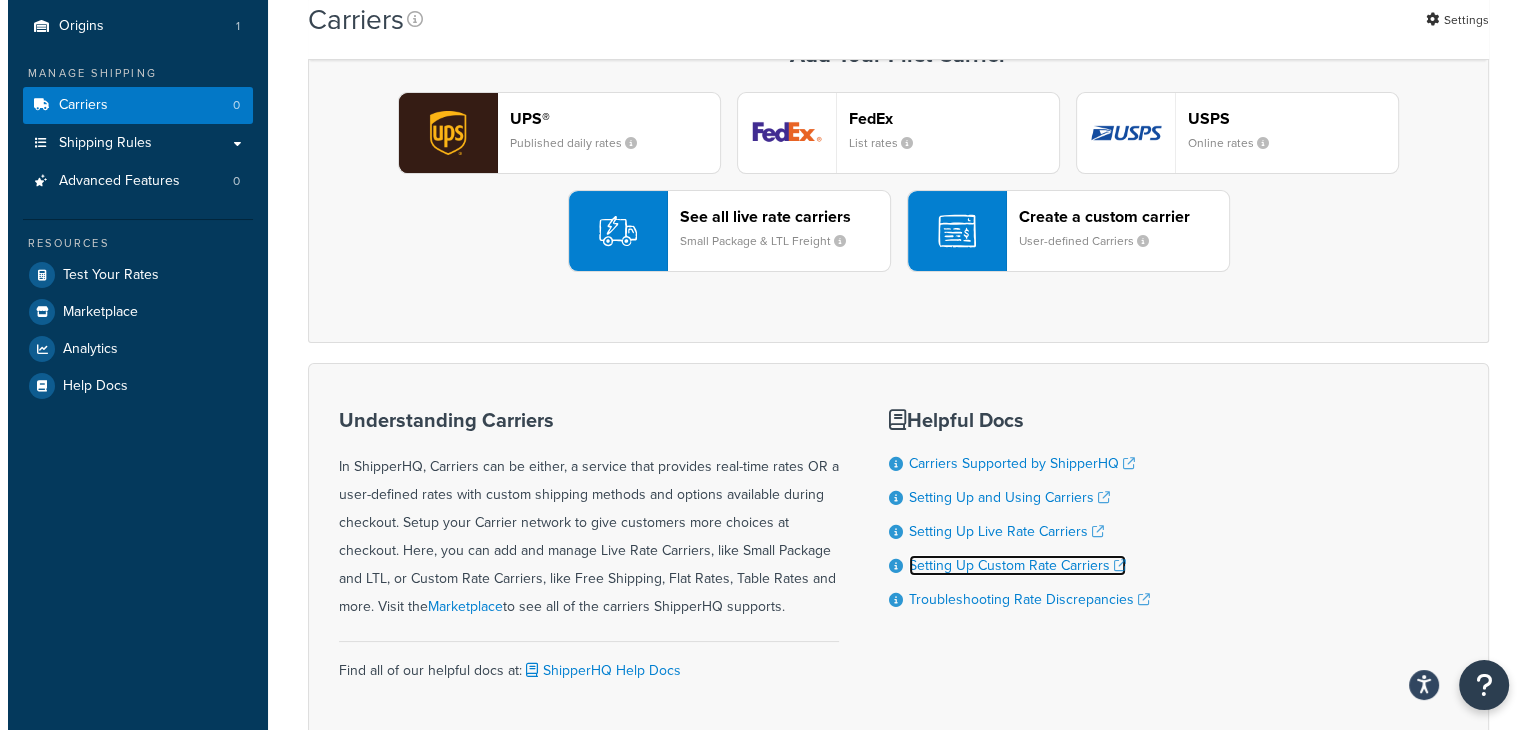 scroll, scrollTop: 0, scrollLeft: 0, axis: both 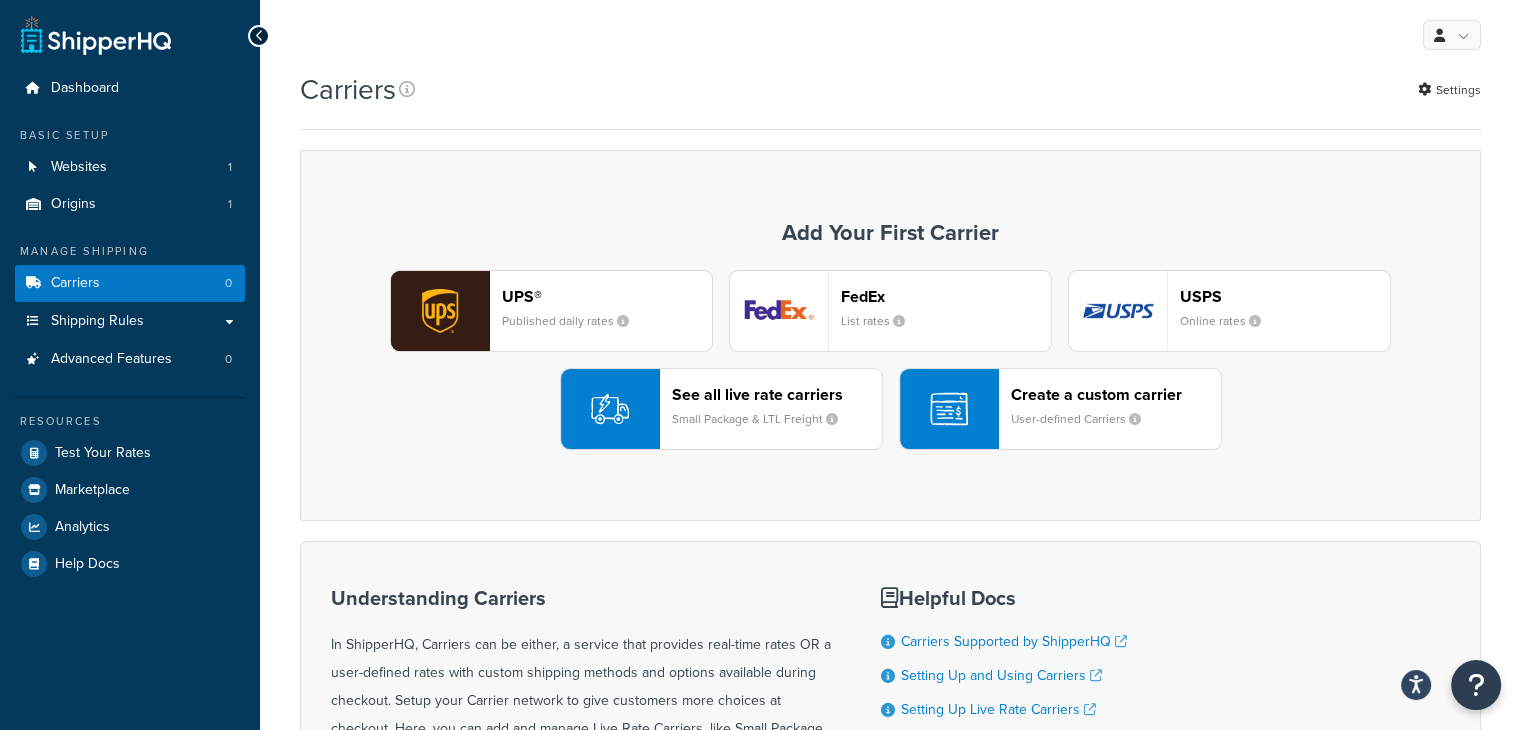 click on "See all live rate carriers" at bounding box center (777, 394) 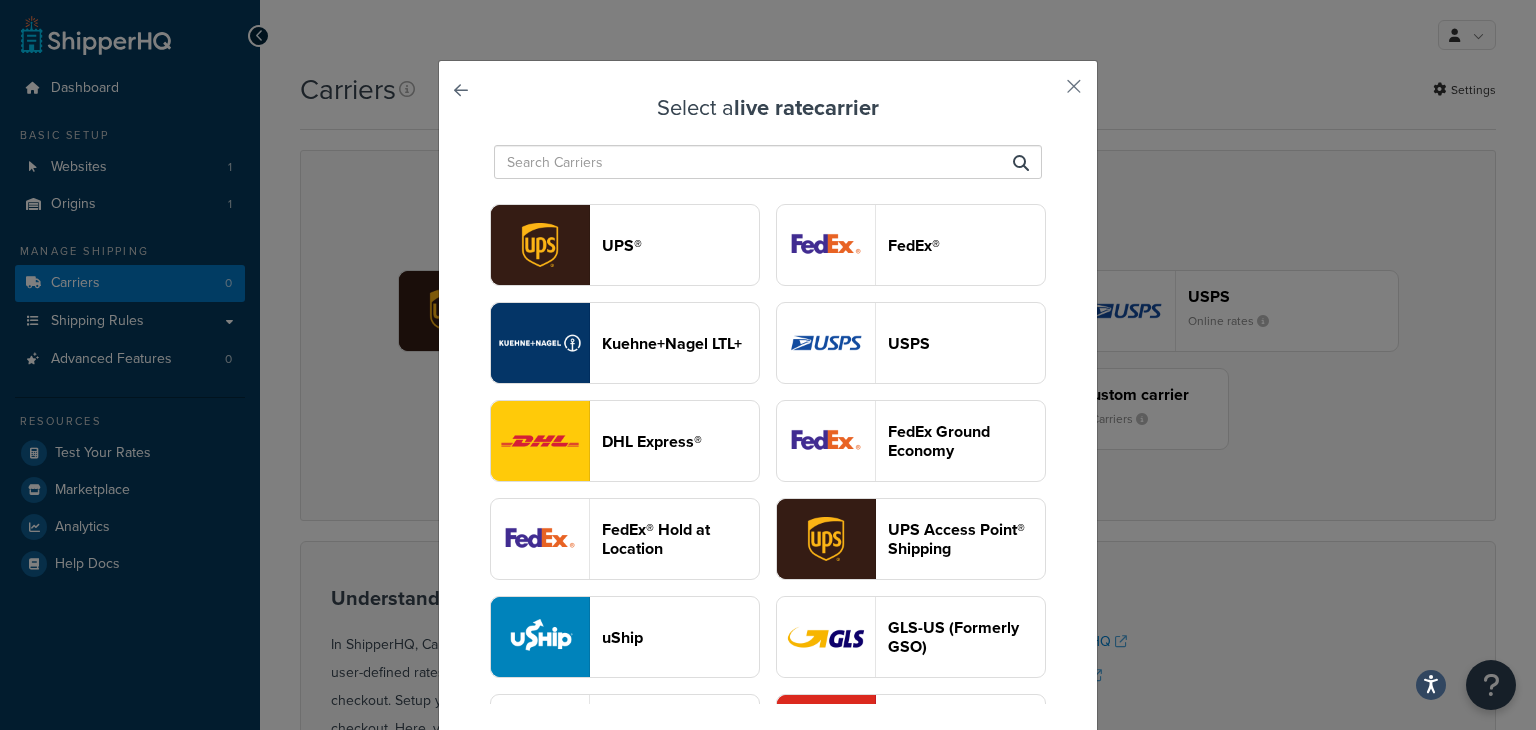 click on "DHL Express®" at bounding box center [680, 441] 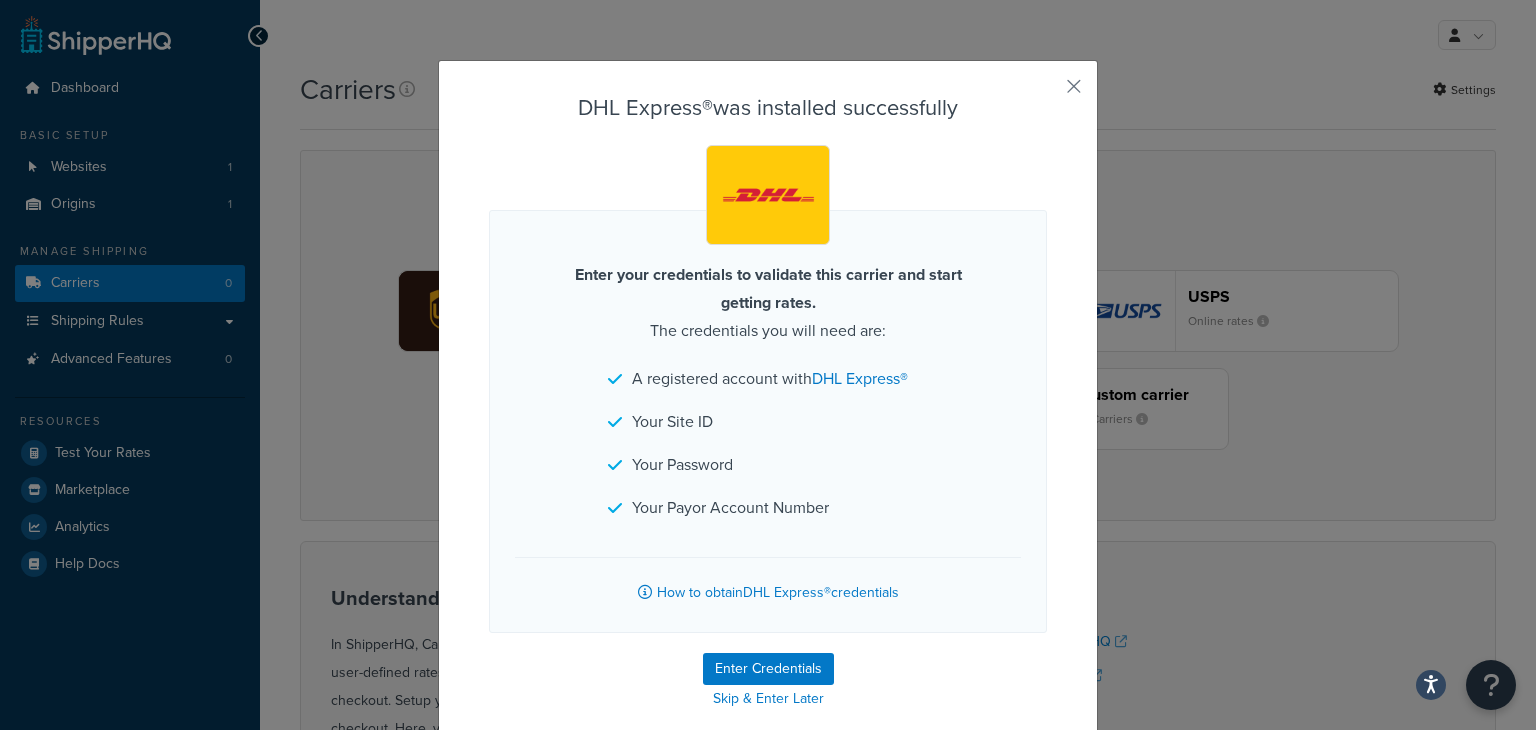 scroll, scrollTop: 23, scrollLeft: 0, axis: vertical 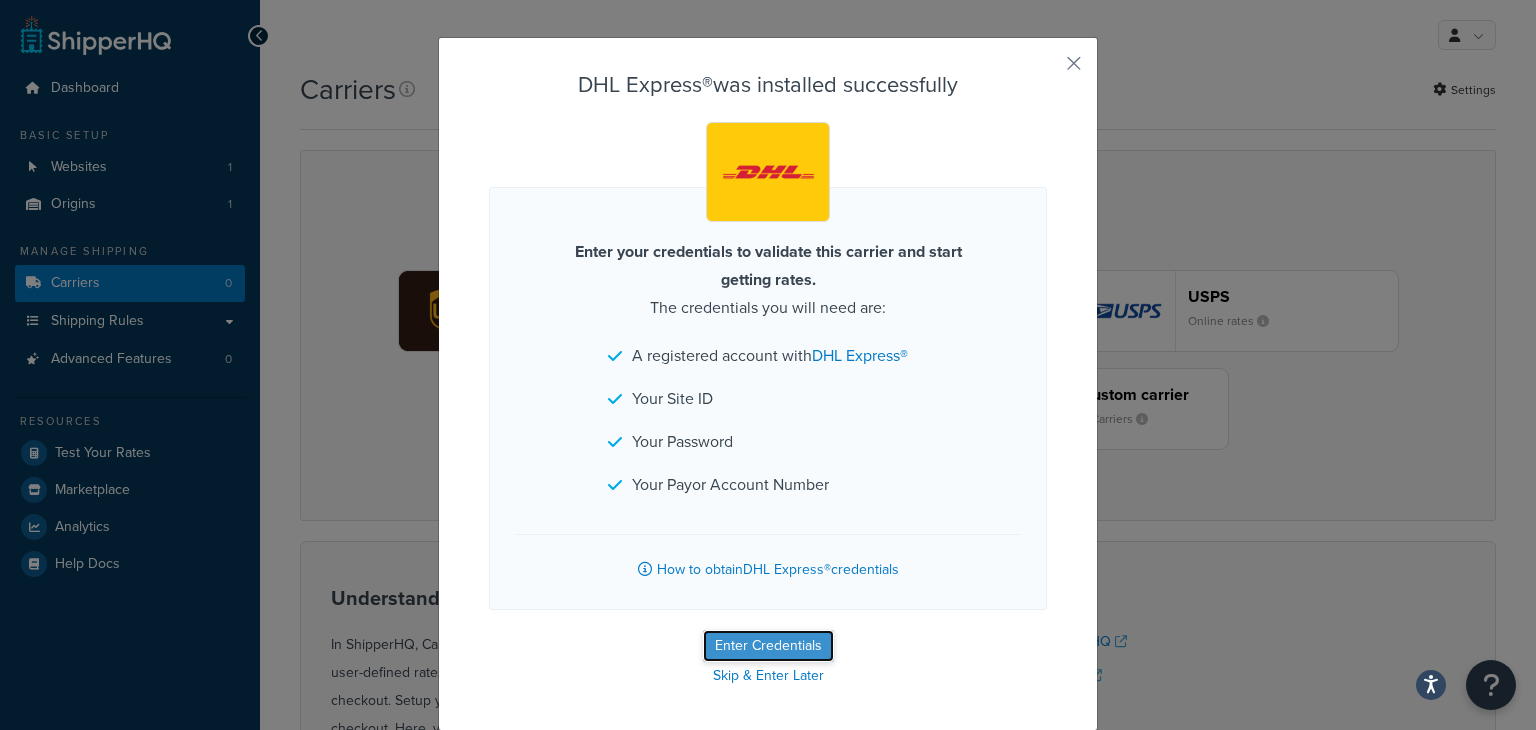 click on "Enter Credentials" at bounding box center [768, 646] 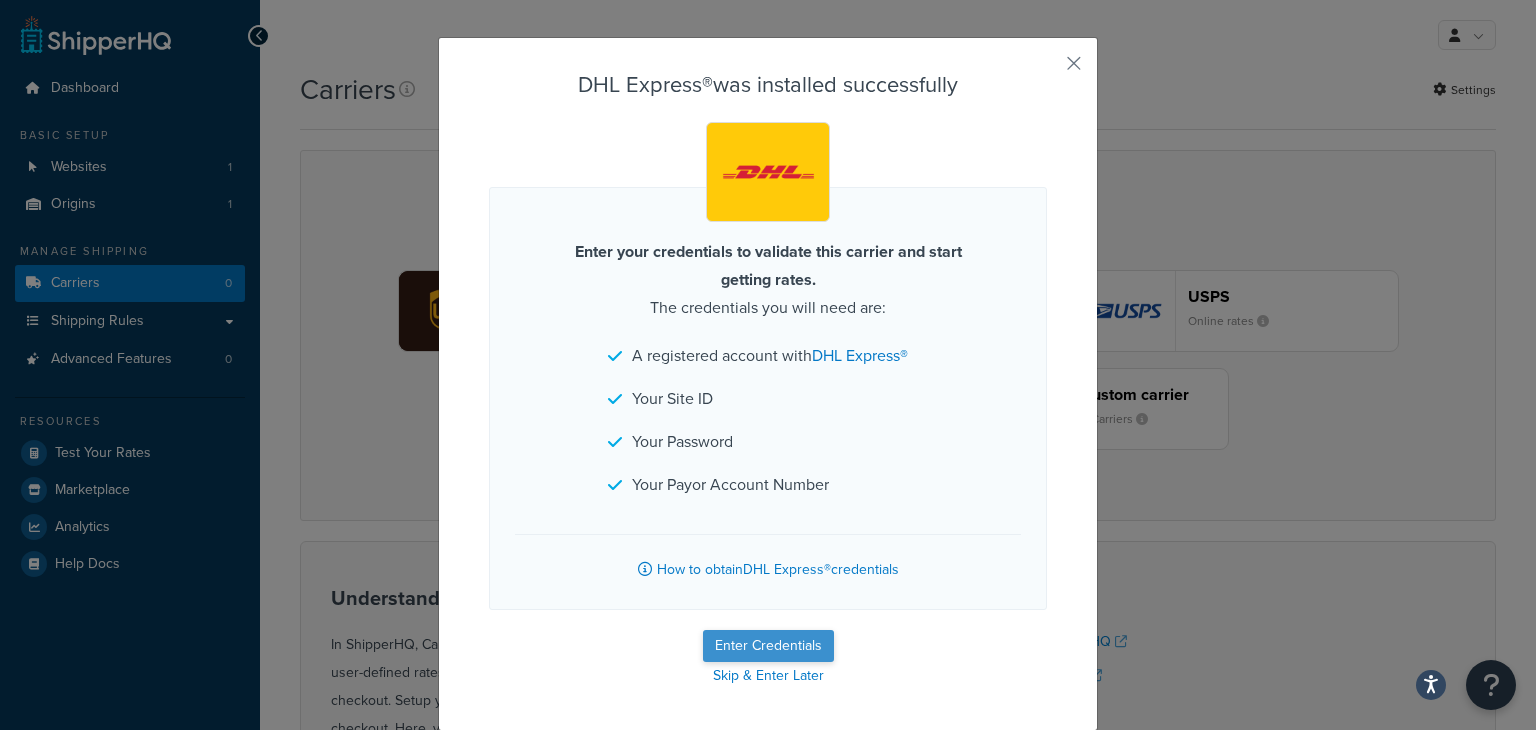 select on "US" 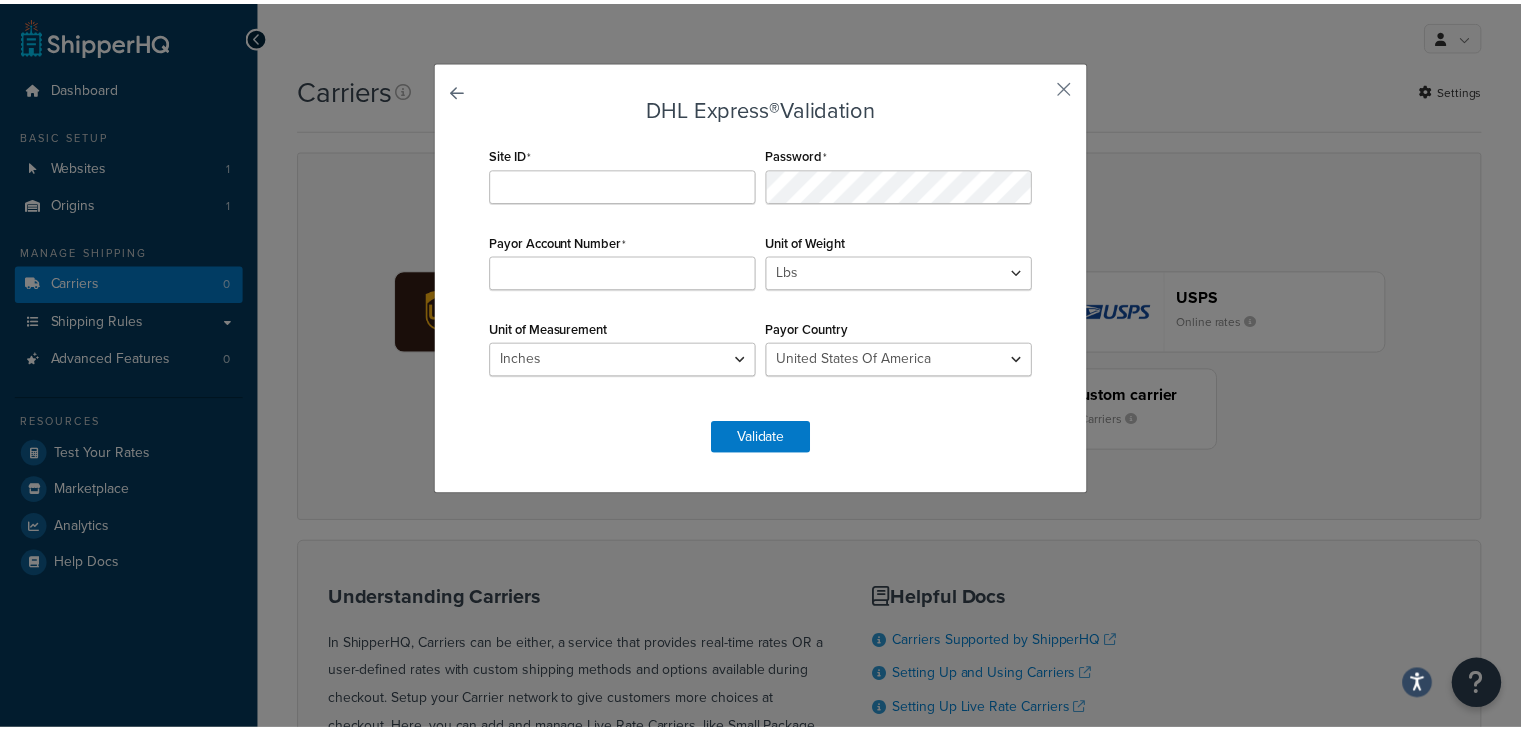scroll, scrollTop: 0, scrollLeft: 0, axis: both 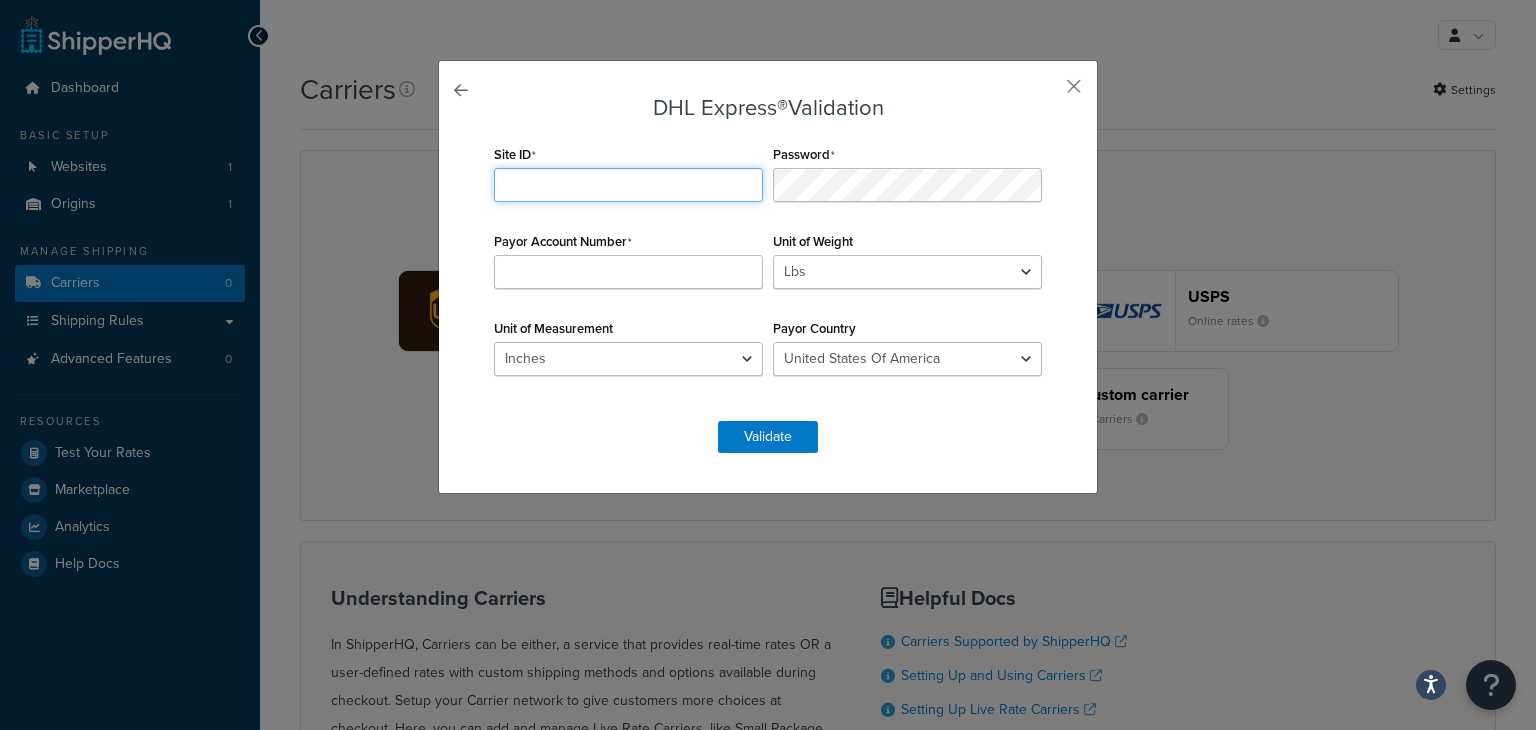 click on "Site ID" at bounding box center [628, 185] 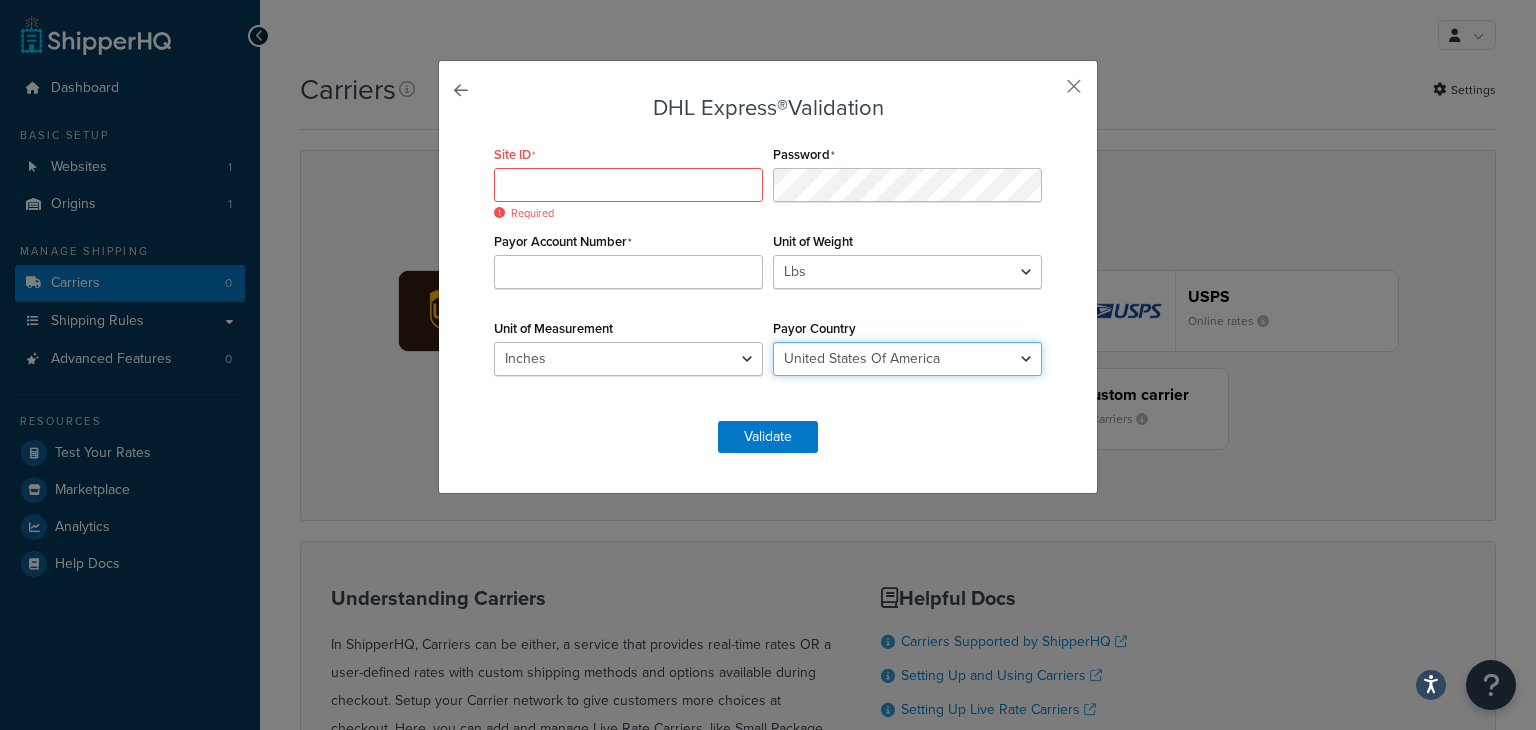 click on "Andorra  Afghanistan  Albania  Algeria  American Samoa  Angola  Anguilla  Antigua  Argentina  Armenia  Aruba  Australia  Austria  Azerbaijan  Bahamas  Bahrain  Bangladesh  Barbados  Belarus  Belgium  Belize  Benin  Bermuda  Bhutan  Bolivia  Bonaire  Bosnia And Herzegovina  Botswana  Brazil  Brunei  Bulgaria  Burkina Faso  Burundi  Cambodia  Cameroon  Canada  Canary Islands, The  Cape Verde  Cayman Islands  Central African Republic  Chad  Chile  China, Peoples Republic  Colombia  Commonwealth No. Mariana Islands  Comoros  Congo  Congo, The Democratic Republic Of  Cook Islands  Costa Rica  Cote D Ivoire  Croatia  Cuba  Curacao  Cyprus  Czech Republic, The  Denmark  Djibouti  Dominica  Dominican Republic  Ecuador  Egypt  El Salvador  Eritrea  Estonia  Ethiopia  Falkland Islands  Faroe Islands  Fiji  Finland  France  French Guyana  Gabon  Gambia  Georgia  Germany  Ghana  Gibraltar  Greece  Greenland  Grenada  Guadeloupe  Guam  Guatemala  Guernsey  Guinea Republic  Guinea-Bissau  Guinea-Equatorial  Haiti  Hungary" at bounding box center (907, 359) 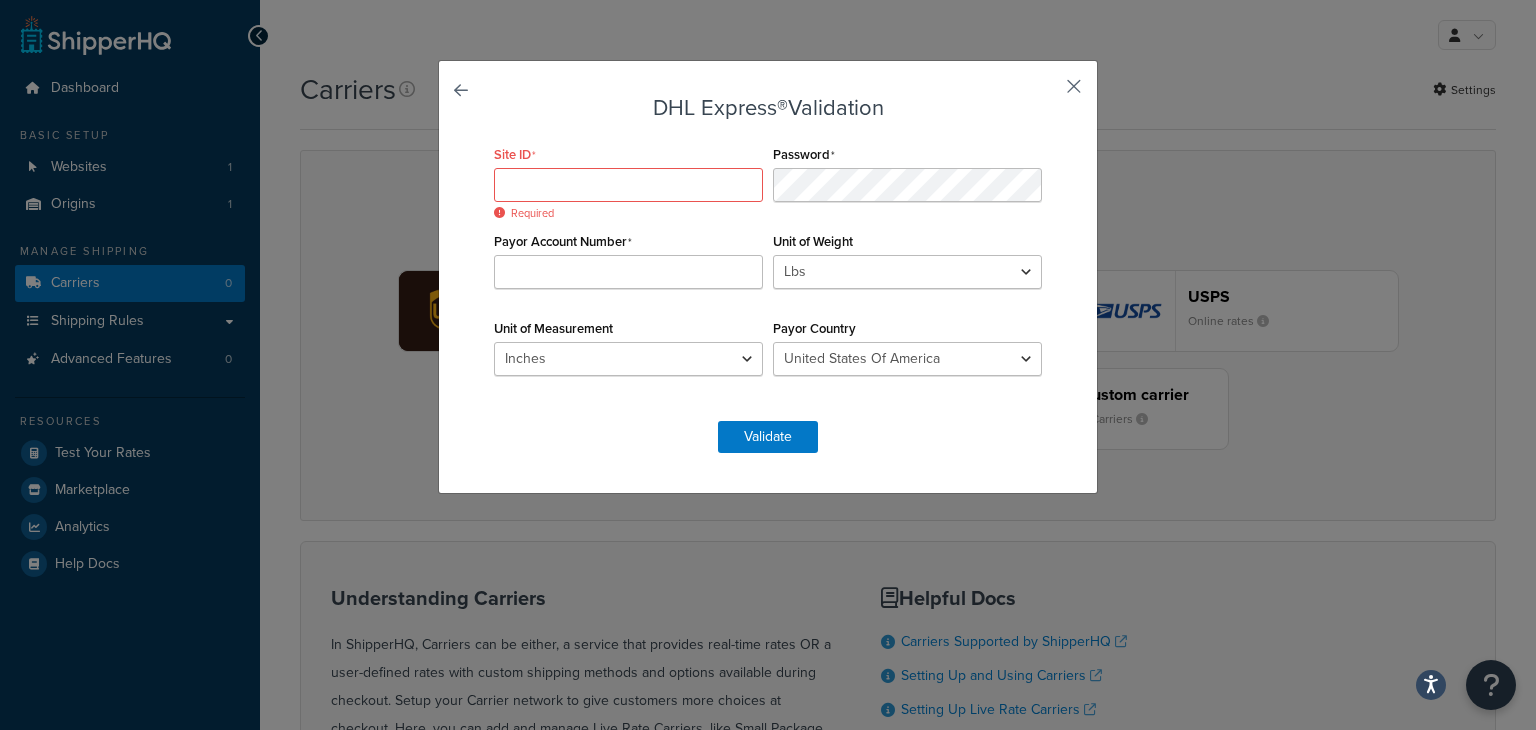 click at bounding box center (1044, 93) 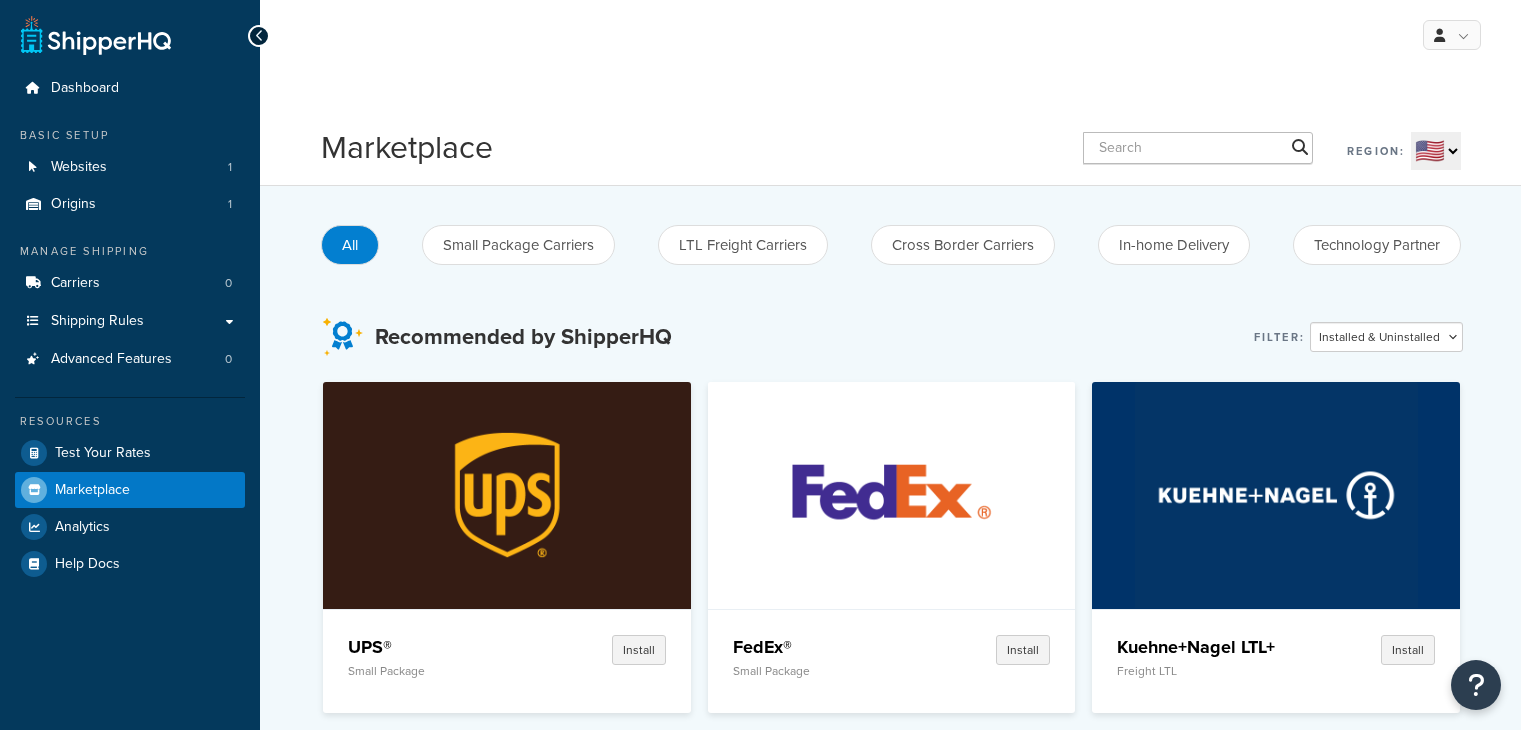 scroll, scrollTop: 0, scrollLeft: 0, axis: both 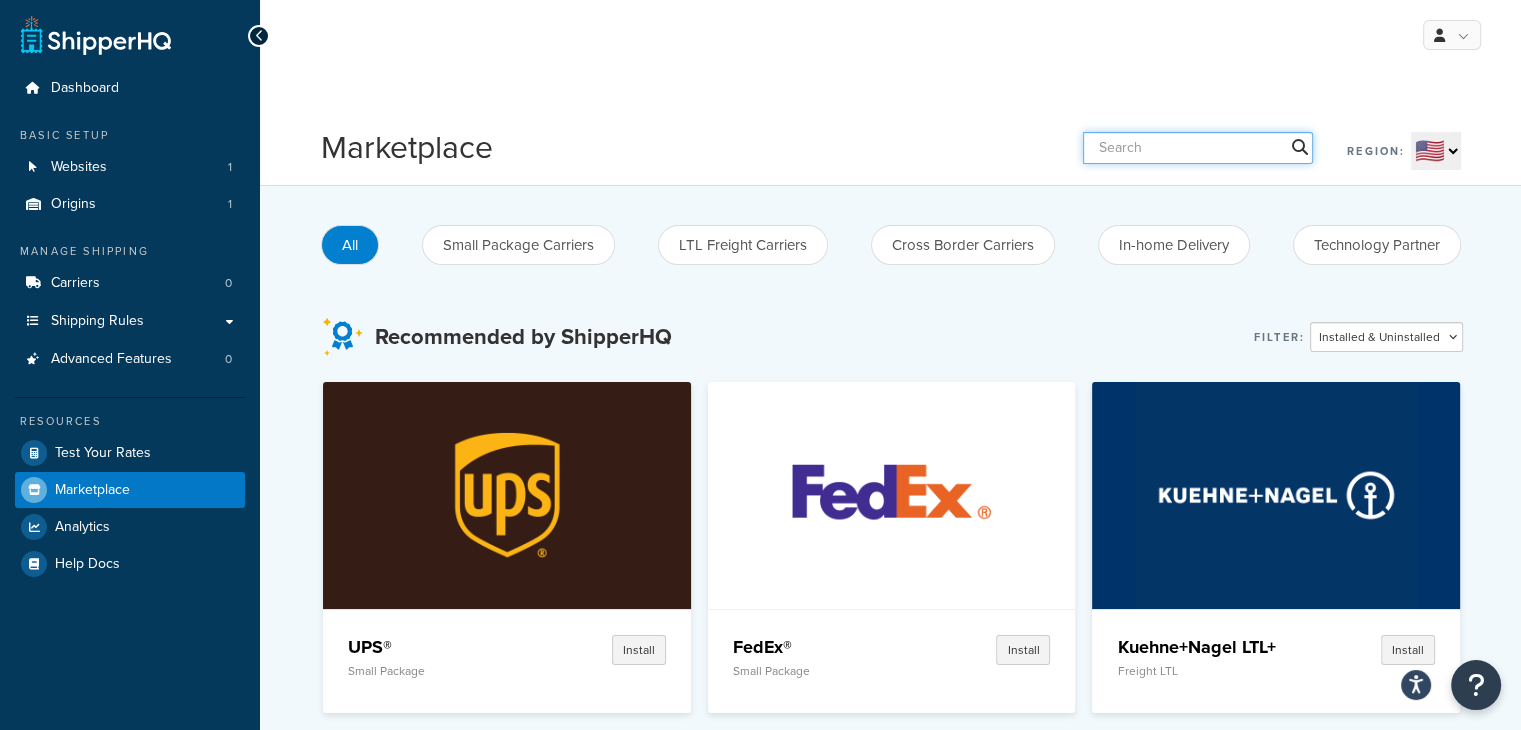 click at bounding box center (1198, 148) 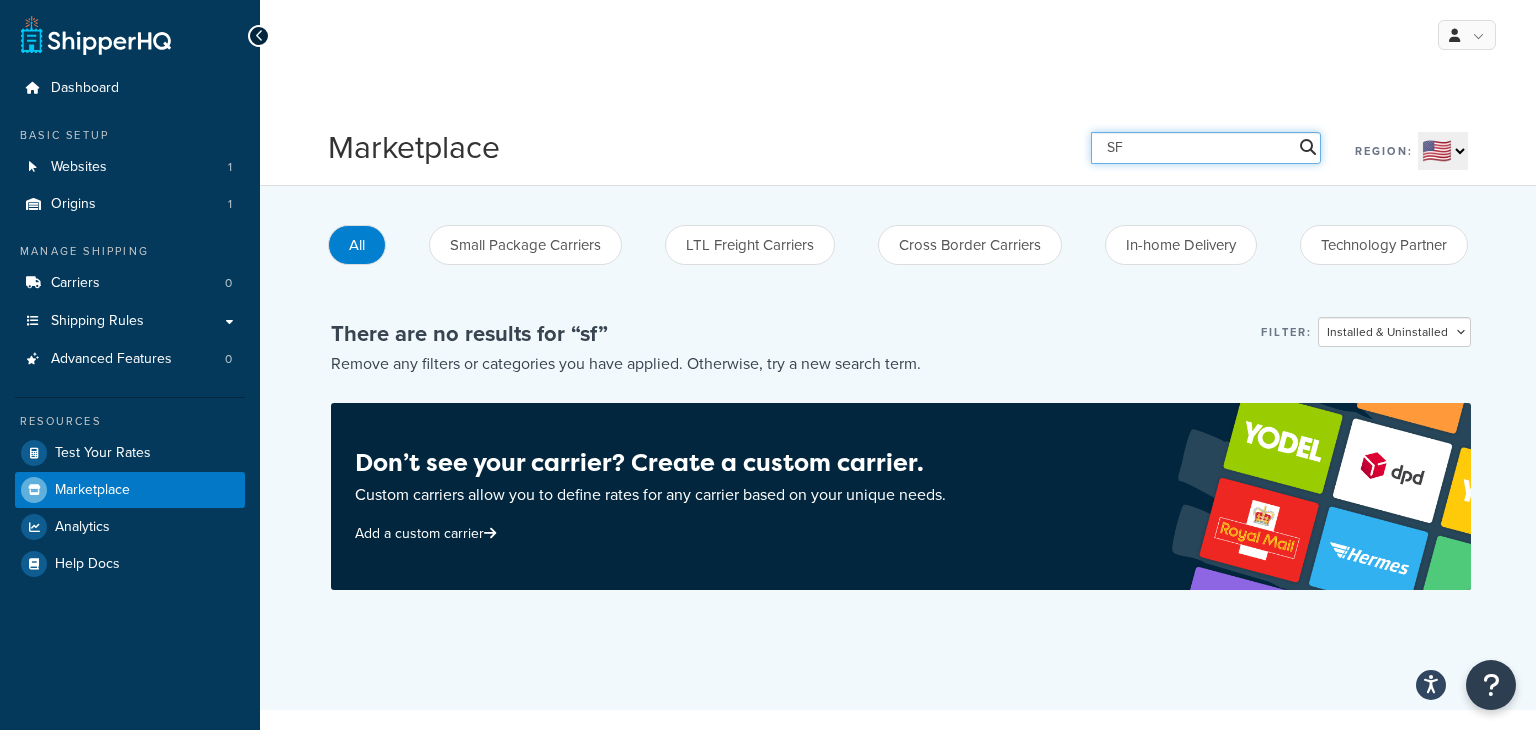 type on "S" 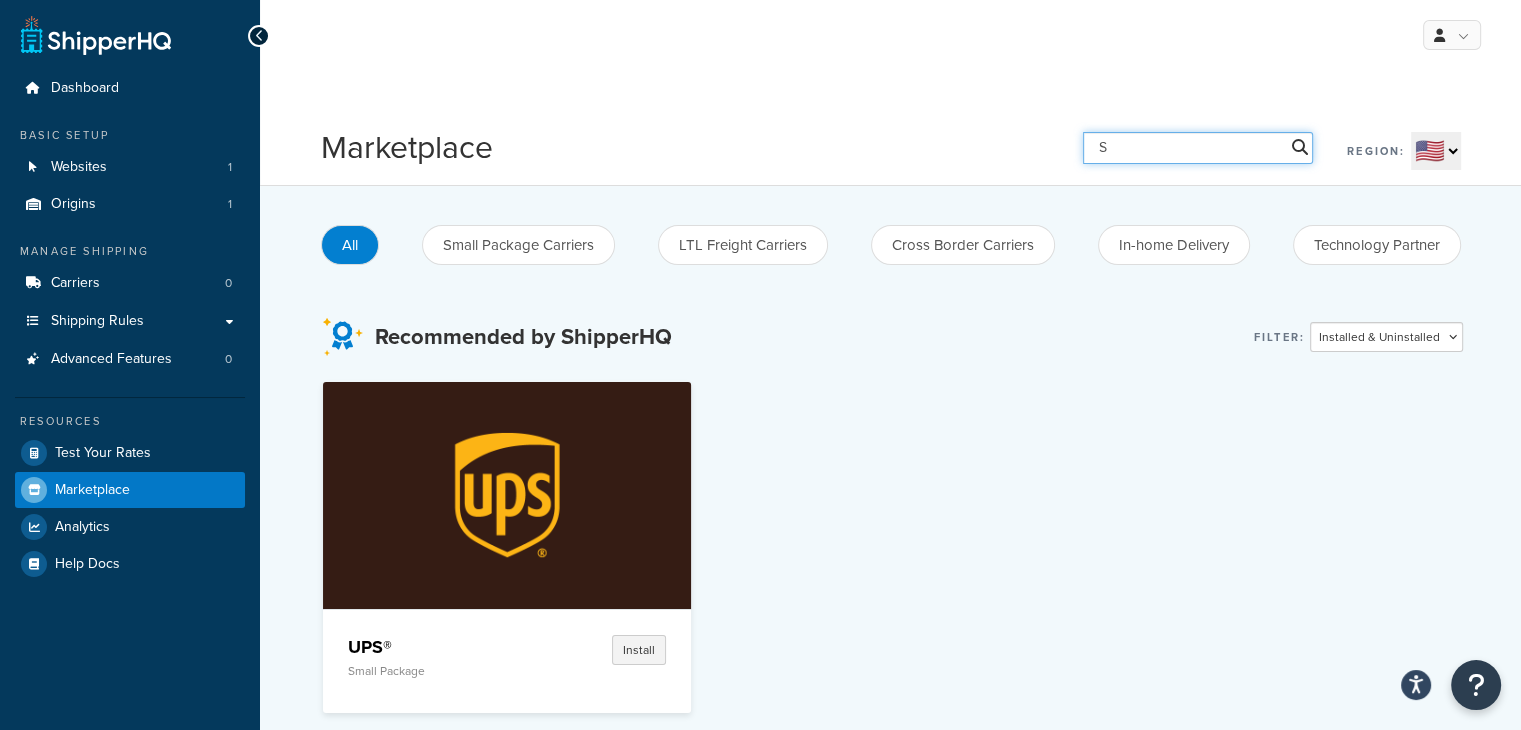 type 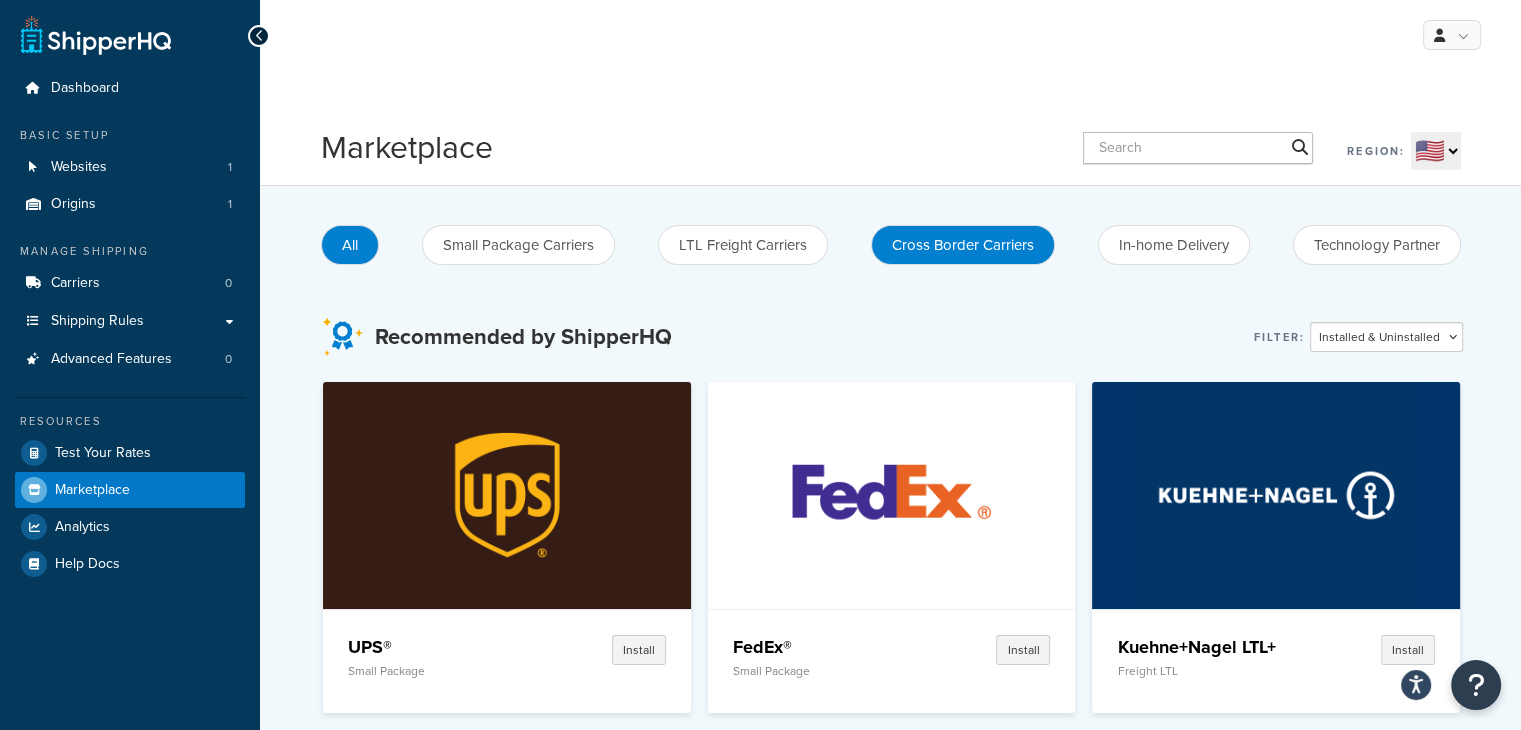 click on "Cross Border Carriers" at bounding box center [963, 245] 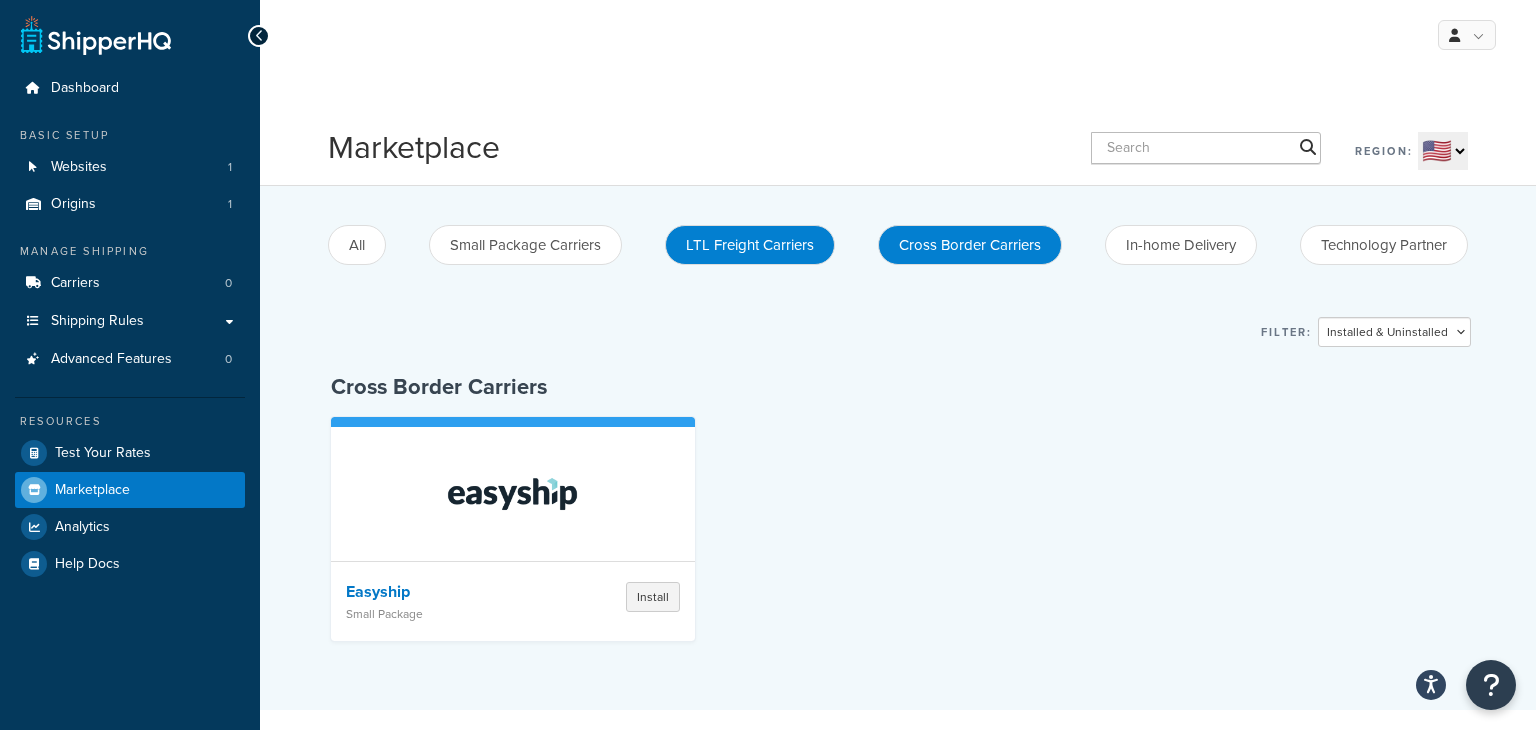 click on "LTL Freight Carriers" at bounding box center (750, 245) 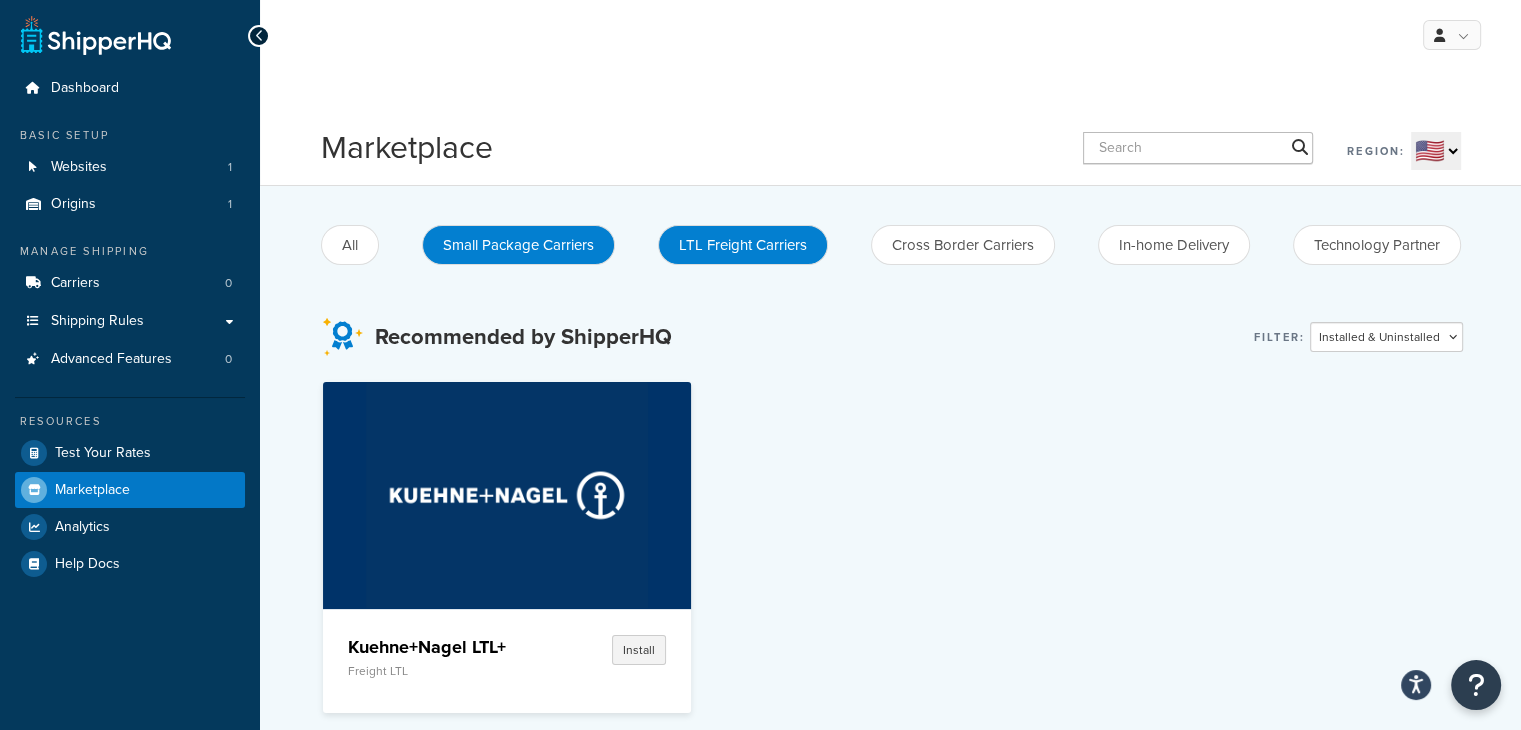 click on "Small Package Carriers" at bounding box center [518, 245] 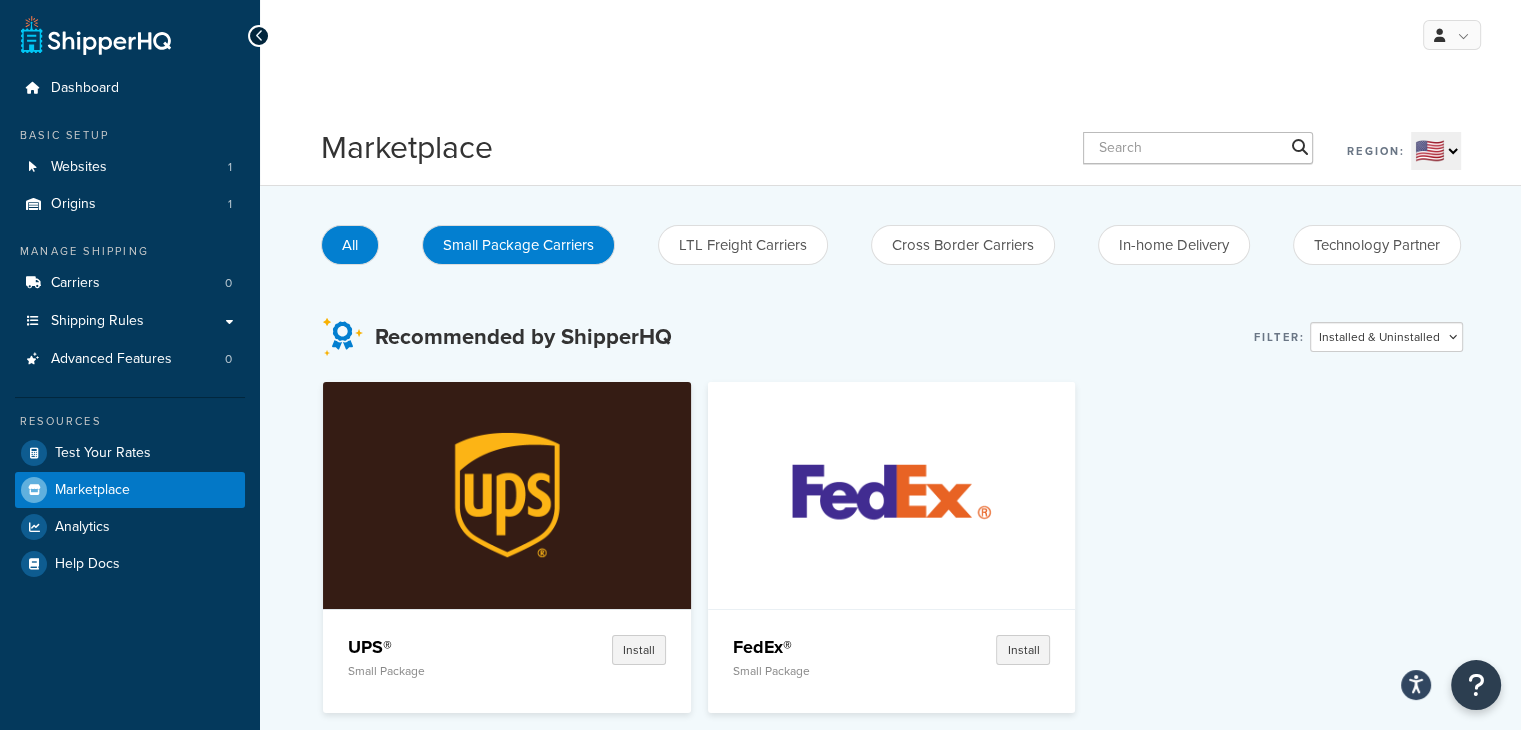 click on "All" at bounding box center (350, 245) 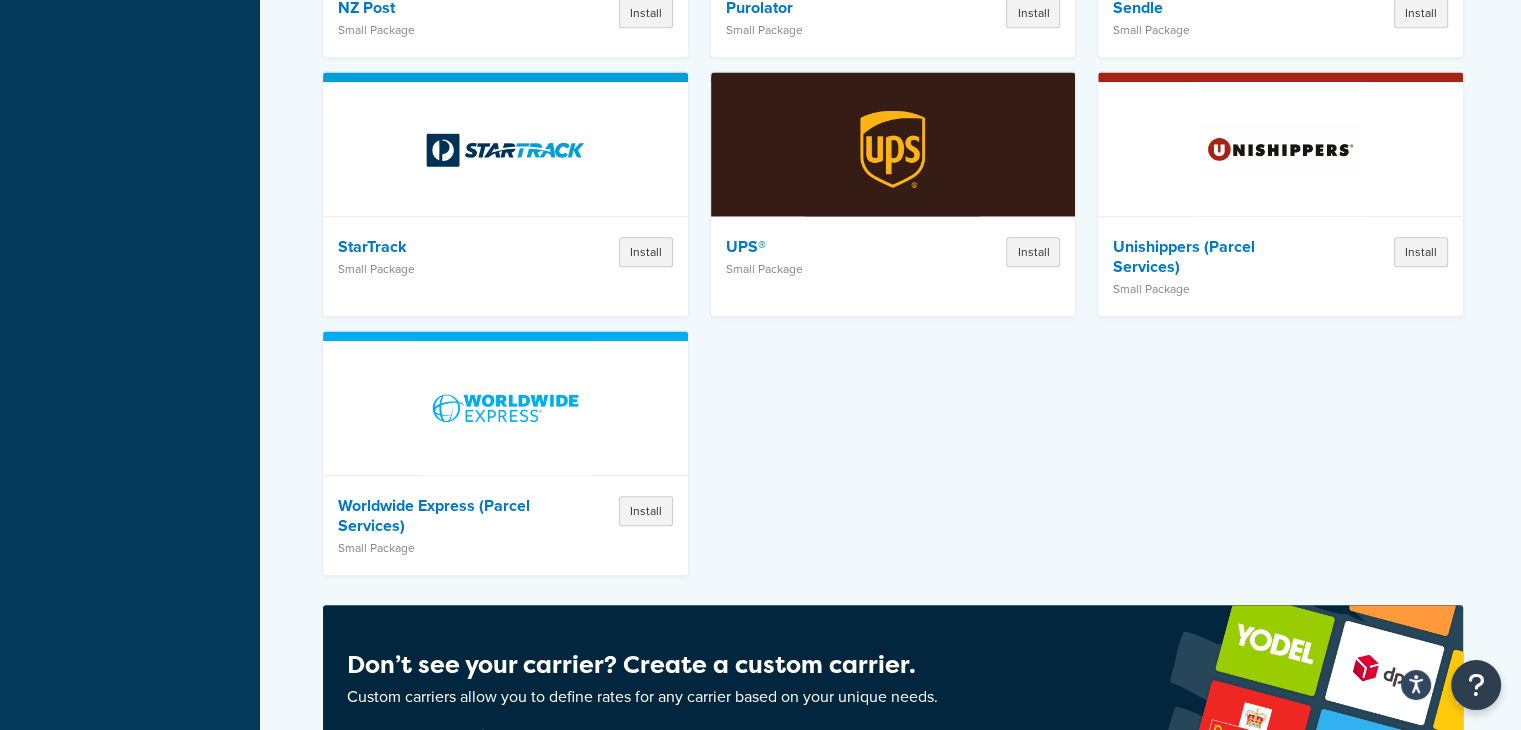 scroll, scrollTop: 1600, scrollLeft: 0, axis: vertical 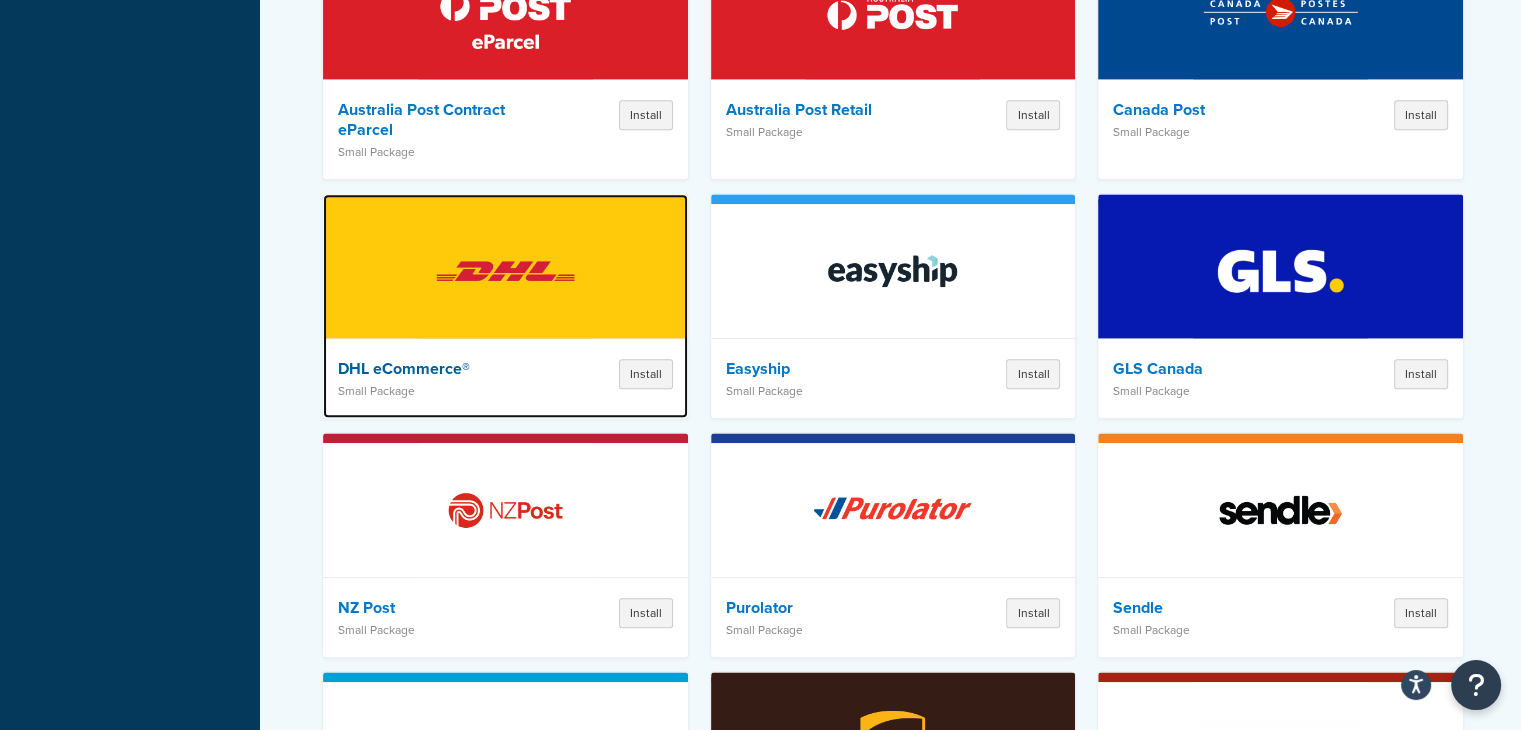 click at bounding box center (505, 271) 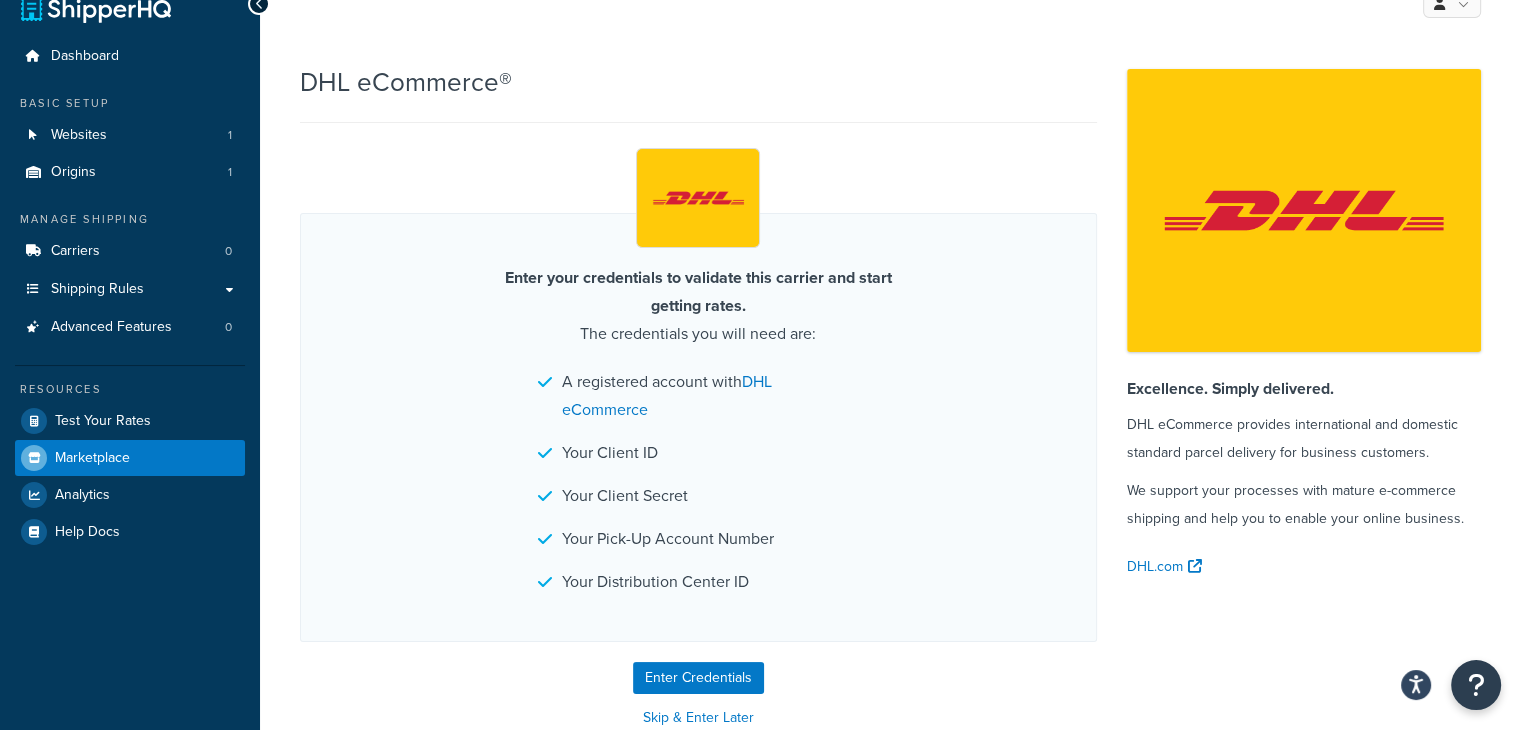 scroll, scrollTop: 63, scrollLeft: 0, axis: vertical 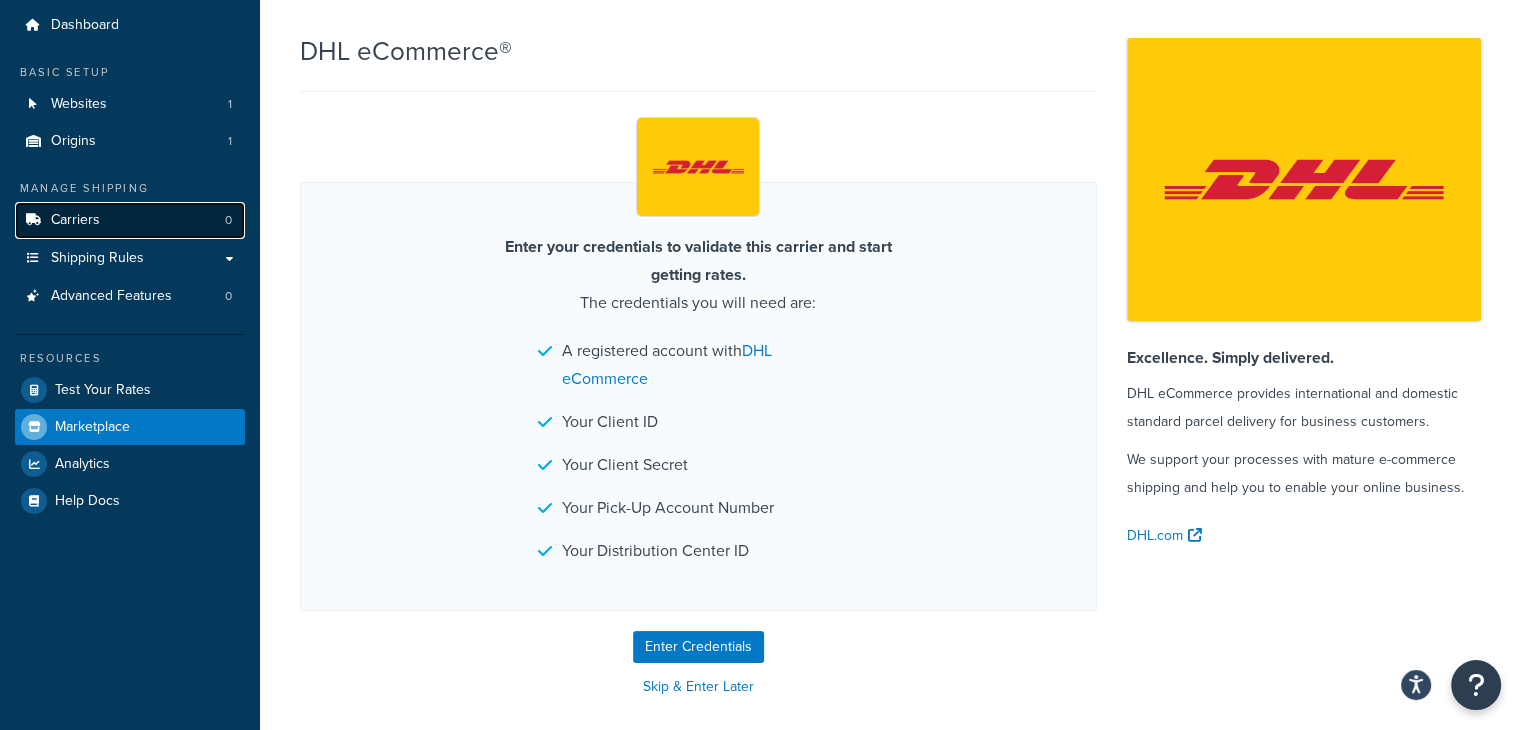click on "Carriers" at bounding box center [75, 220] 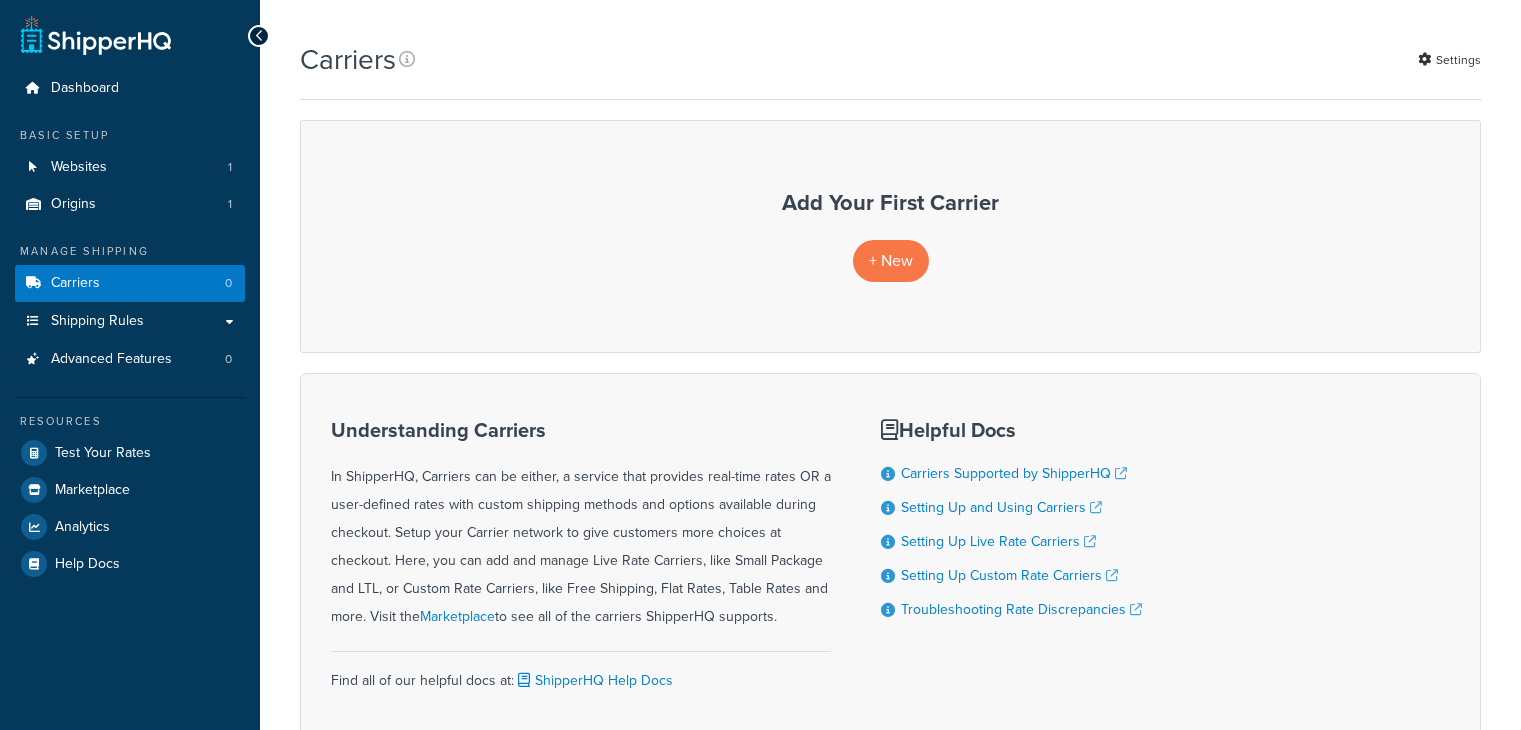 scroll, scrollTop: 0, scrollLeft: 0, axis: both 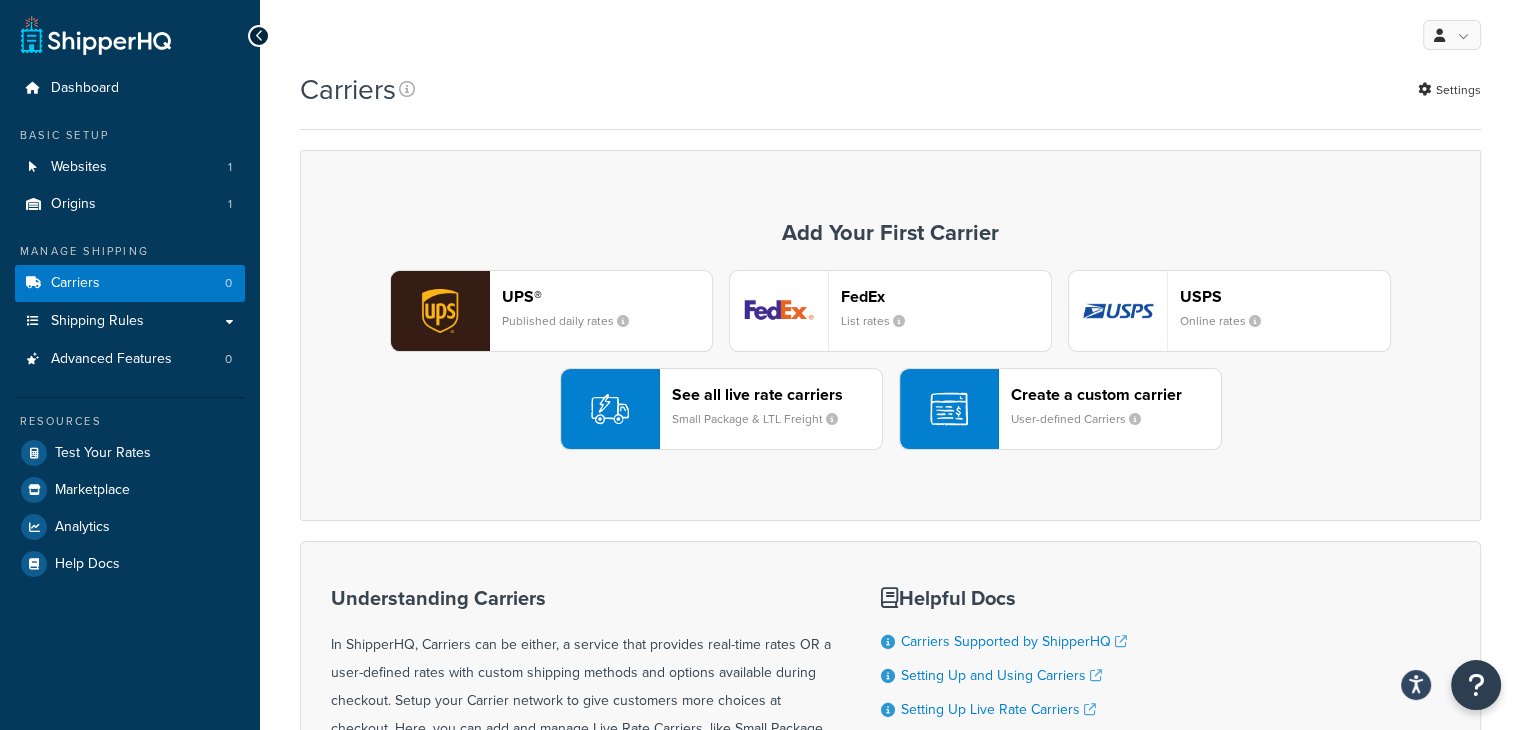 click on "Create a custom carrier" at bounding box center (1116, 394) 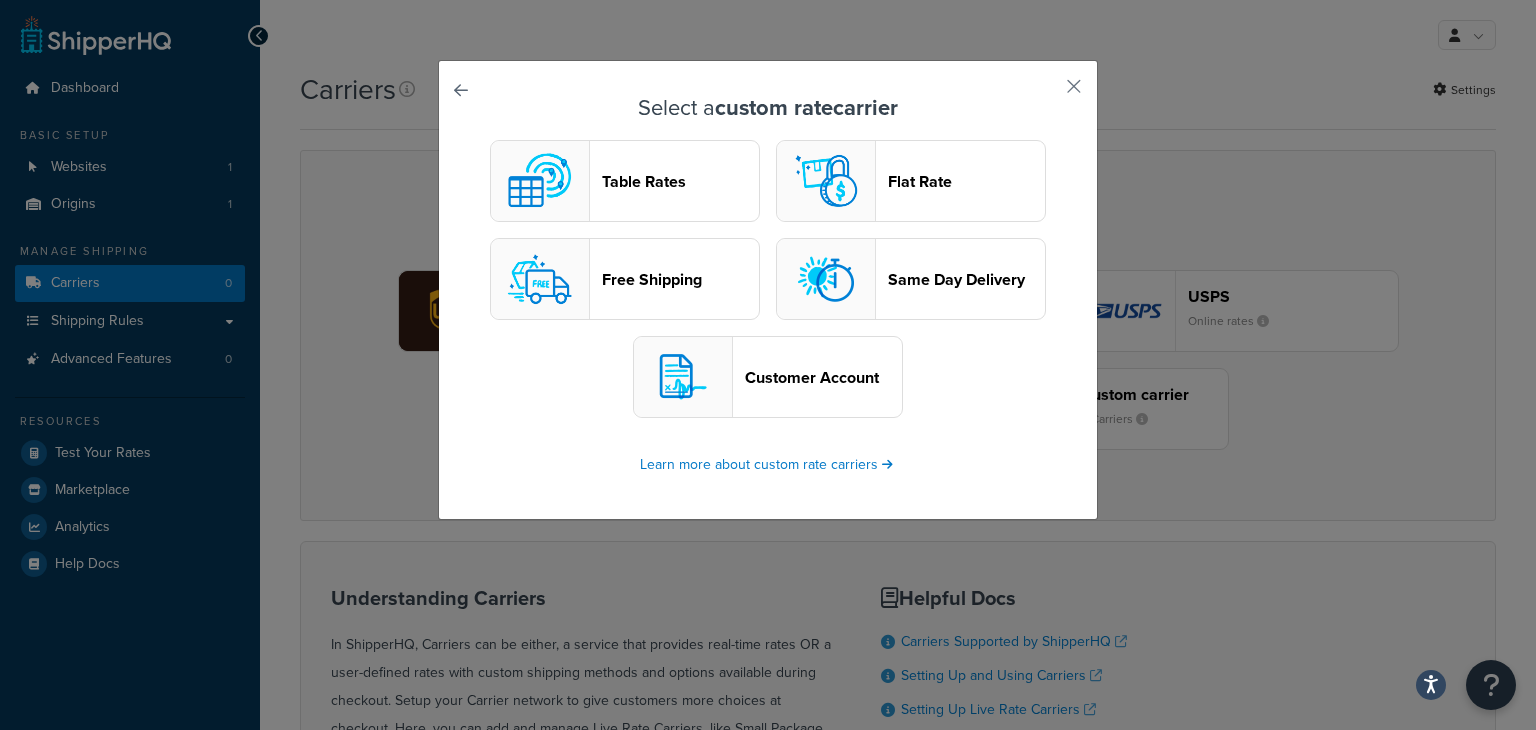 click on "Customer Account" at bounding box center (823, 377) 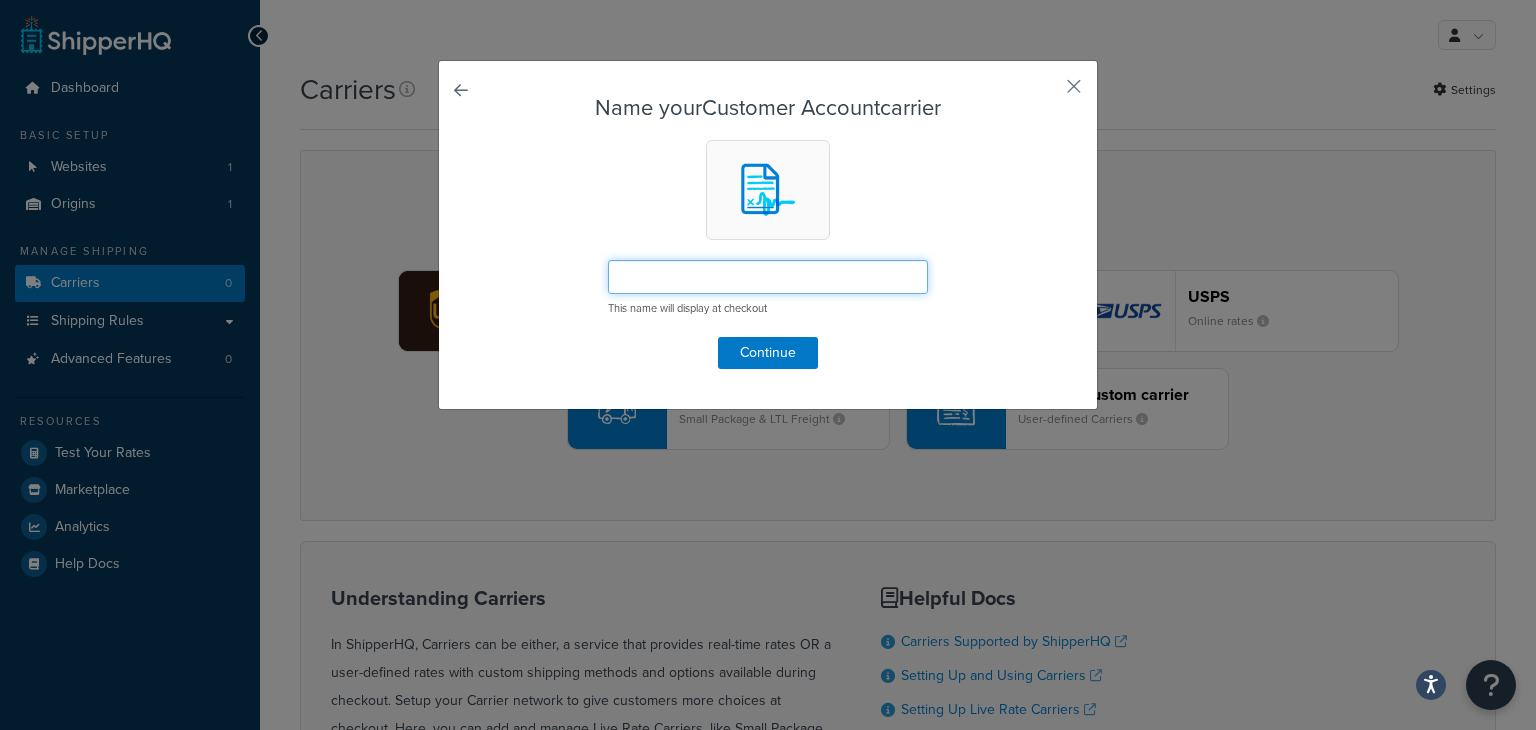 click at bounding box center [768, 277] 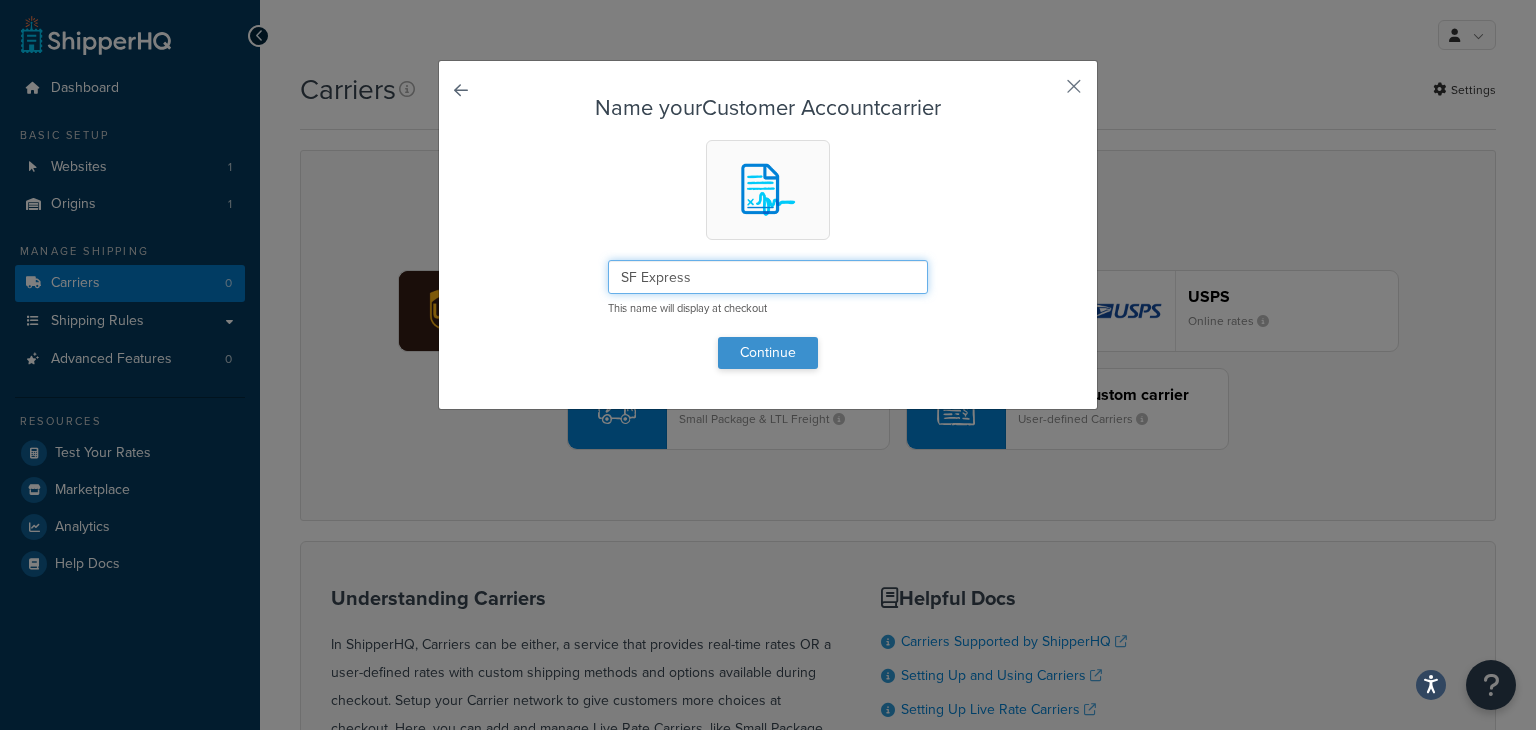 type on "SF Express" 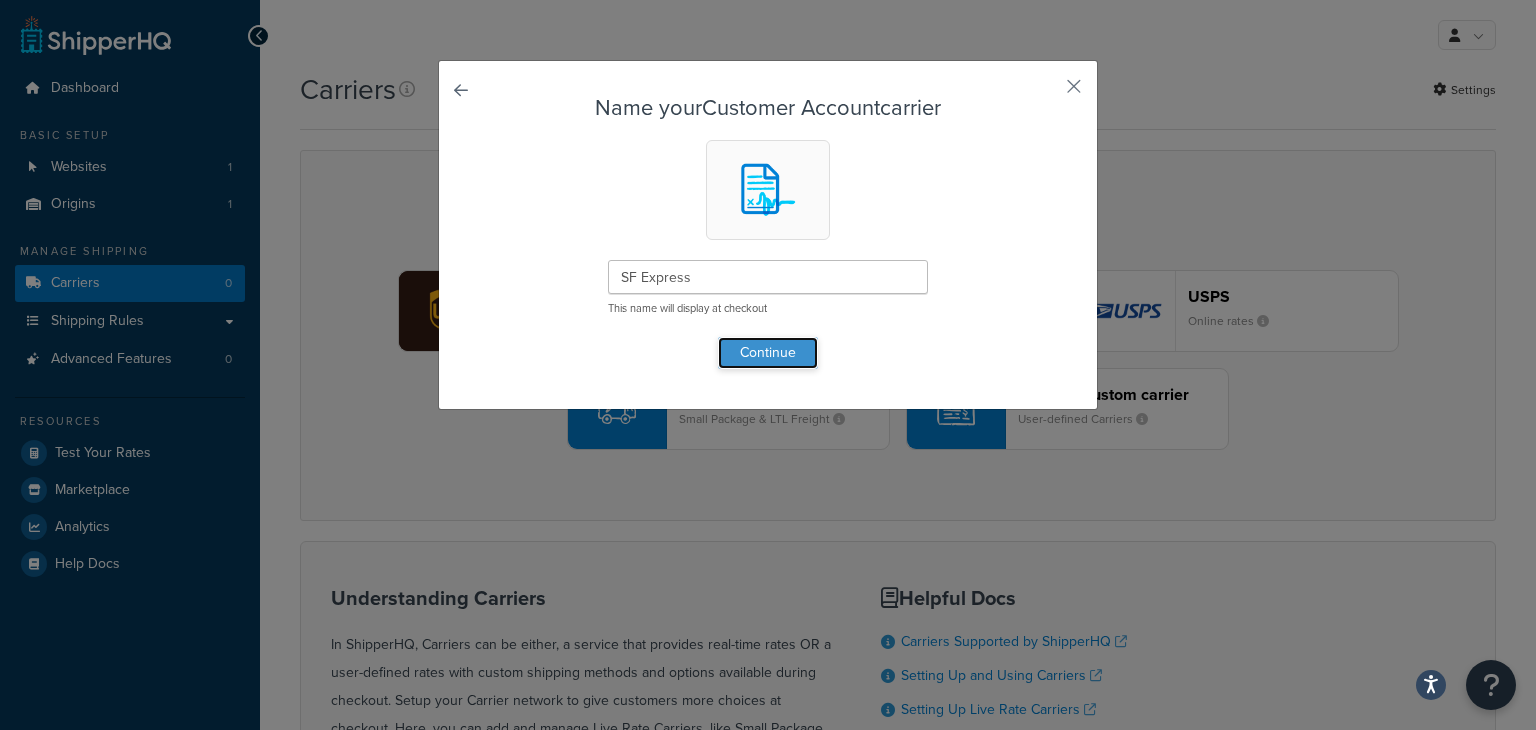 click on "Continue" at bounding box center (768, 353) 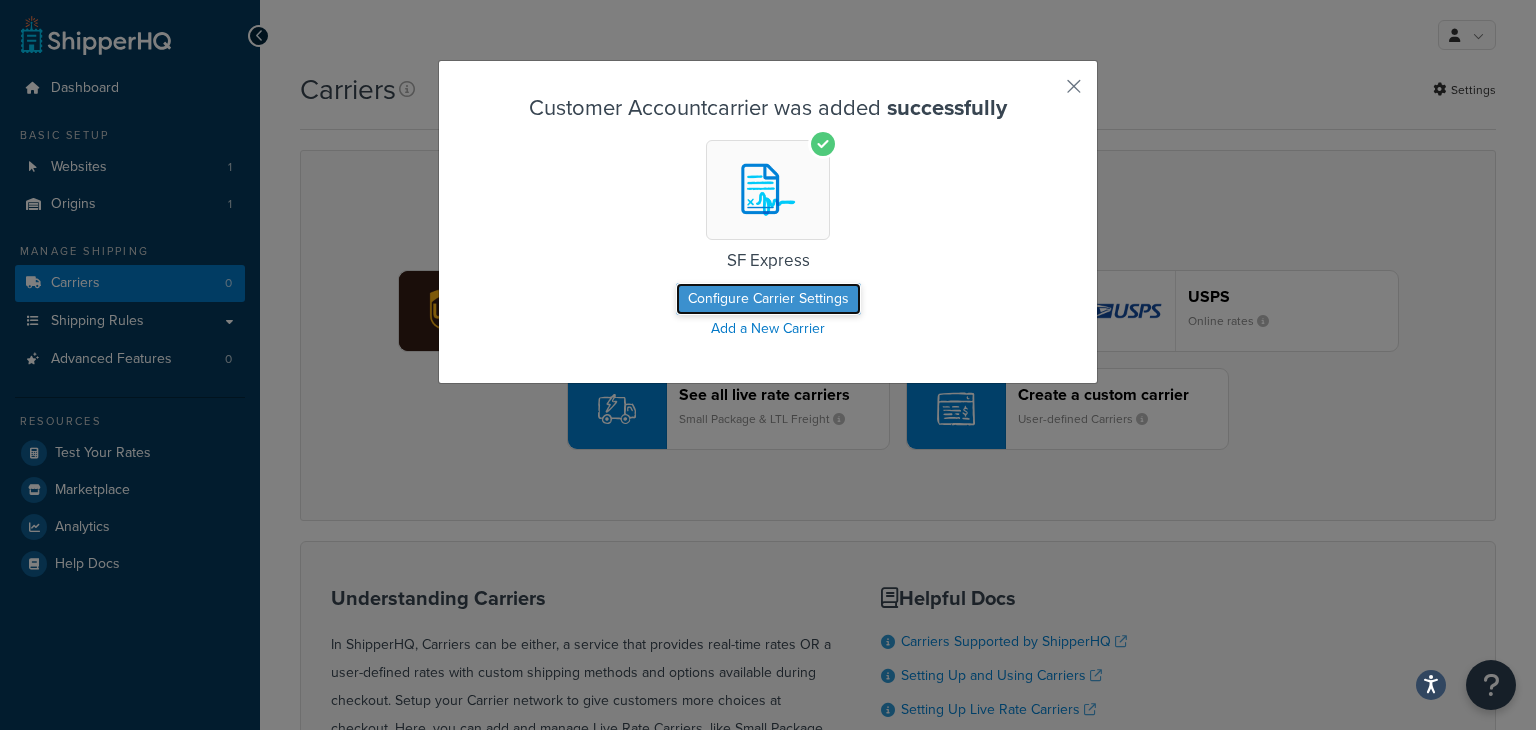 click on "Configure Carrier Settings" at bounding box center (768, 299) 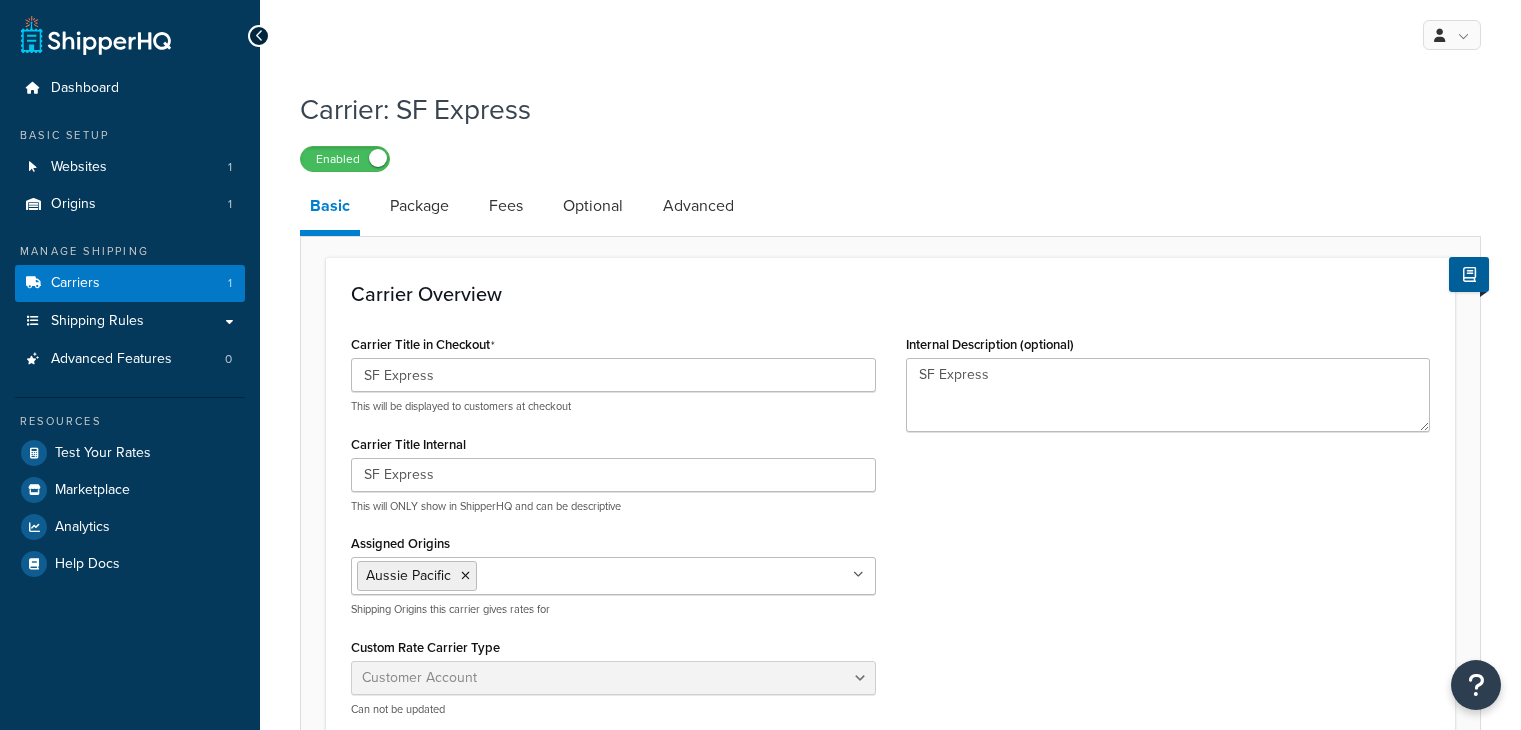 select on "customerAccount" 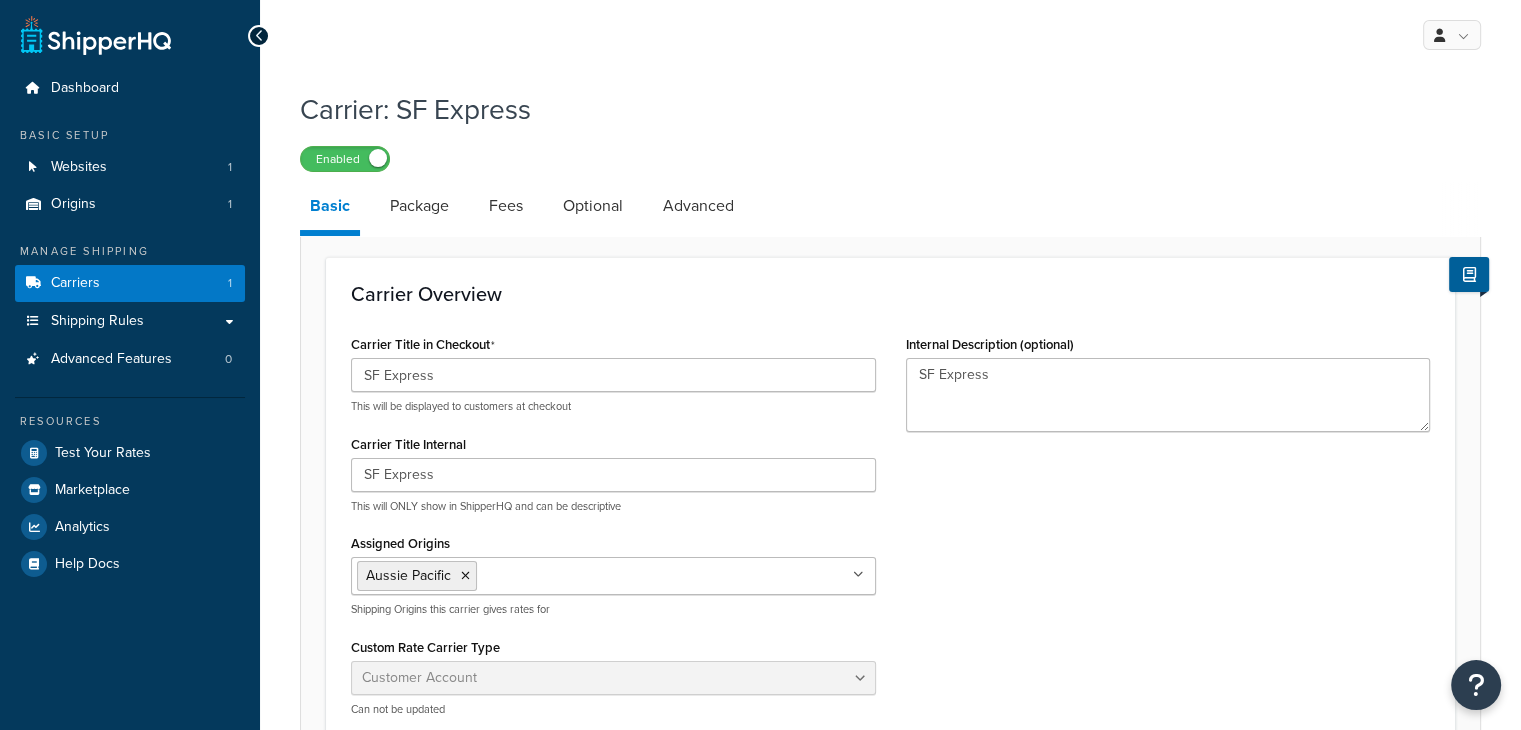scroll, scrollTop: 0, scrollLeft: 0, axis: both 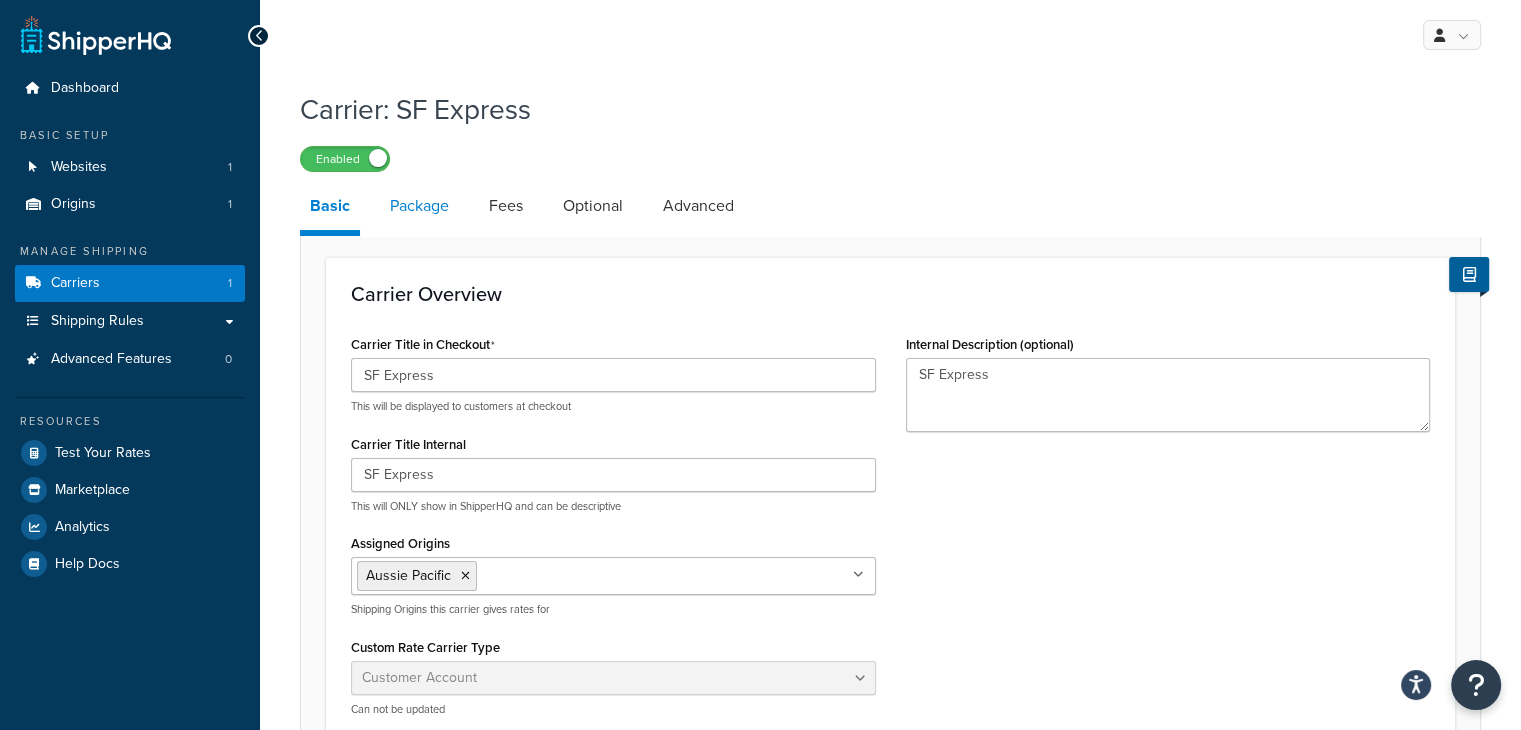 click on "Package" at bounding box center [419, 206] 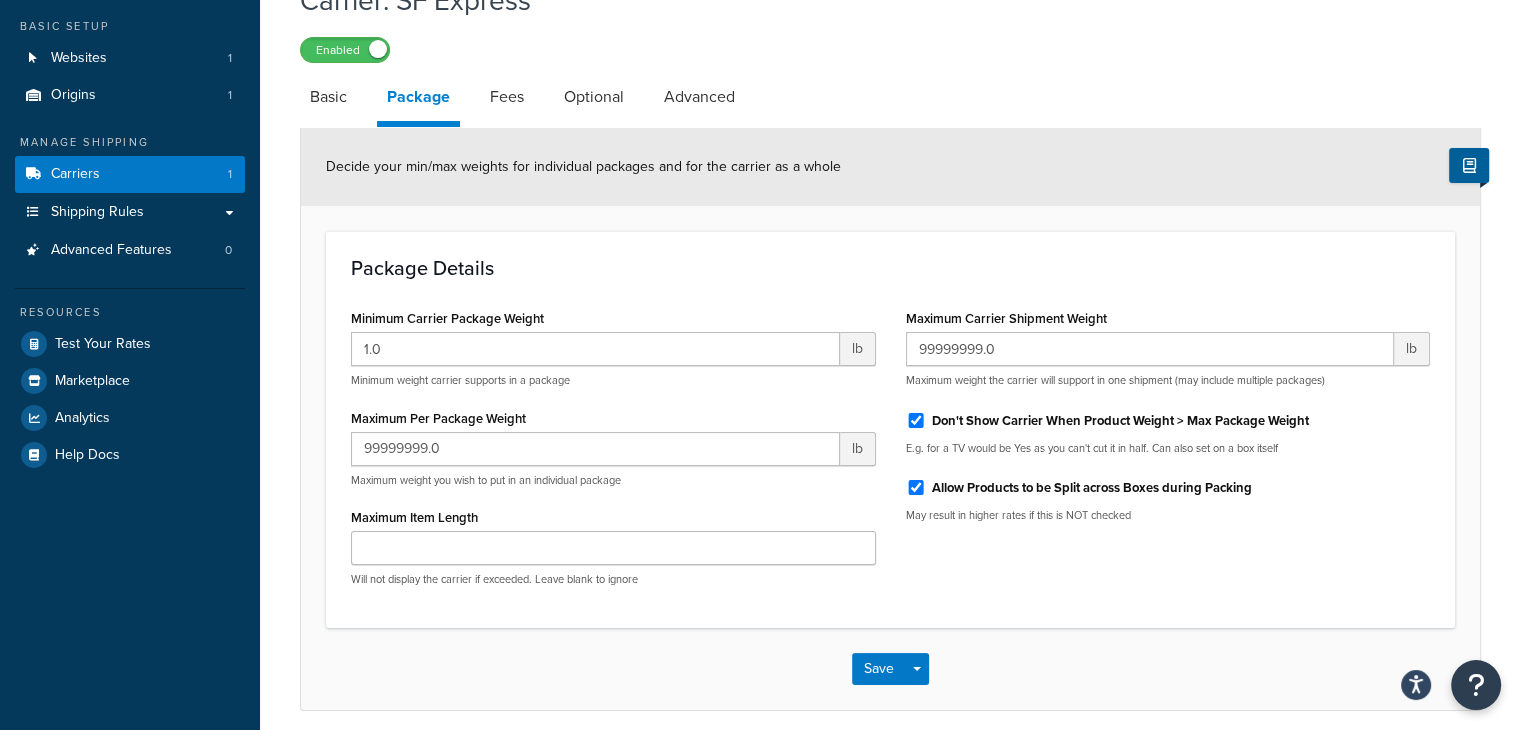 scroll, scrollTop: 0, scrollLeft: 0, axis: both 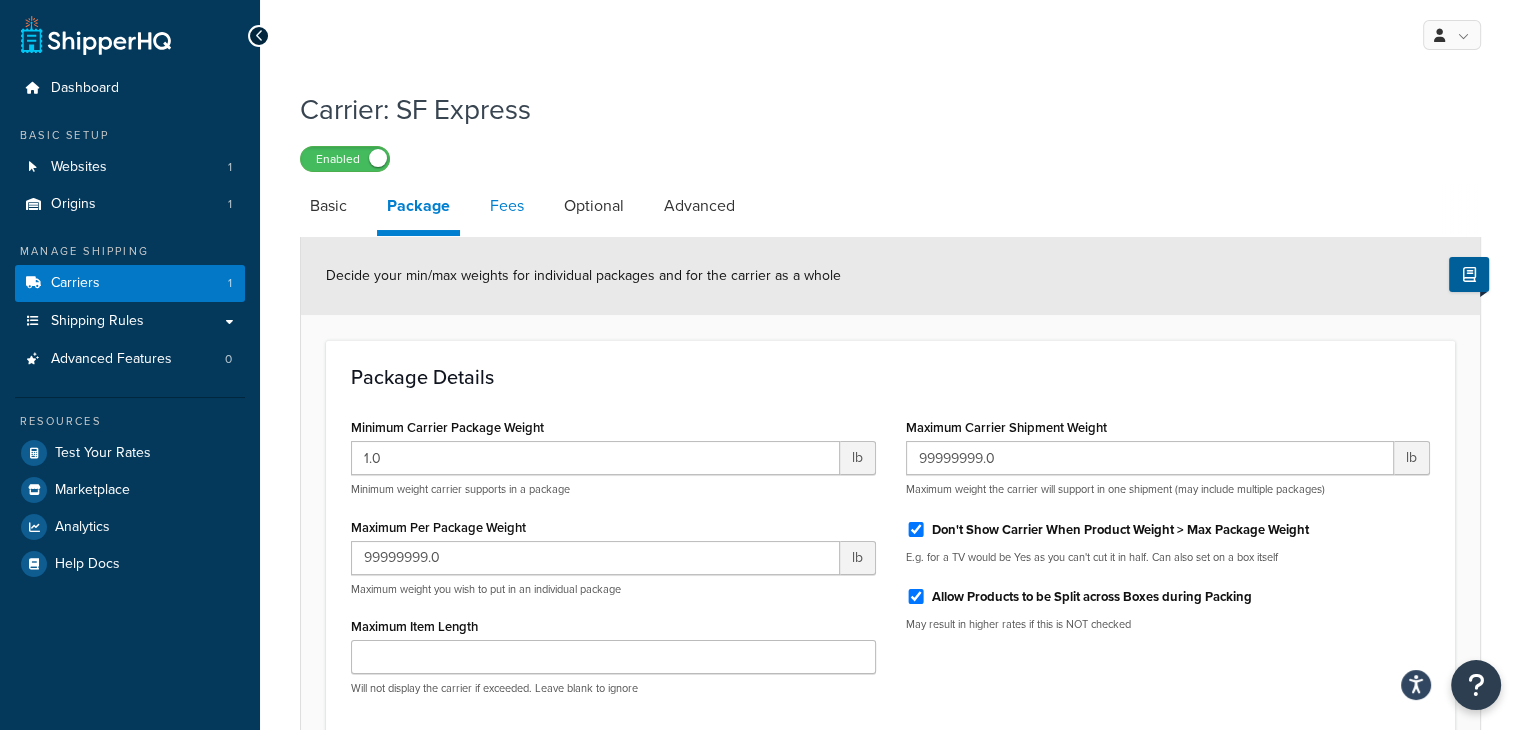 click on "Fees" at bounding box center (507, 206) 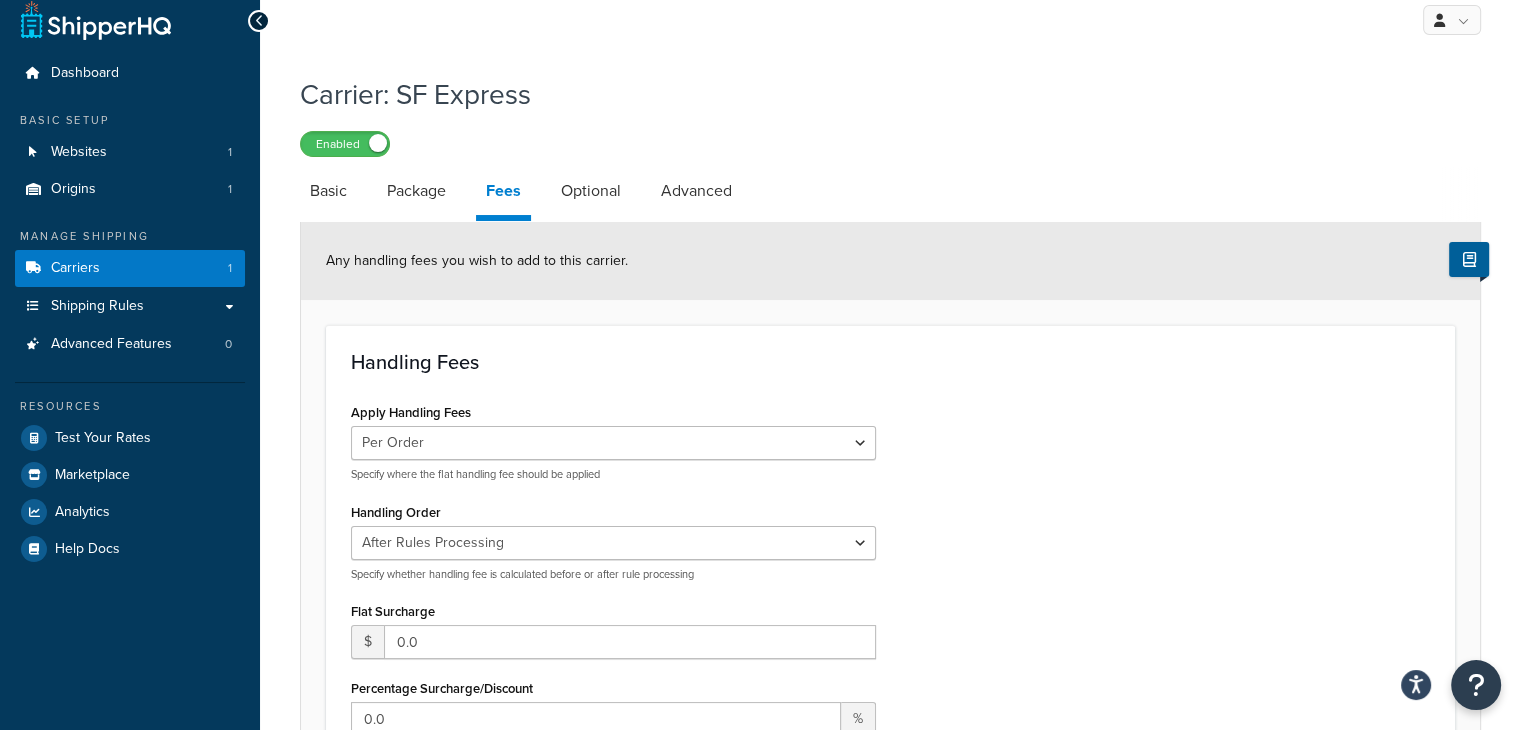 scroll, scrollTop: 0, scrollLeft: 0, axis: both 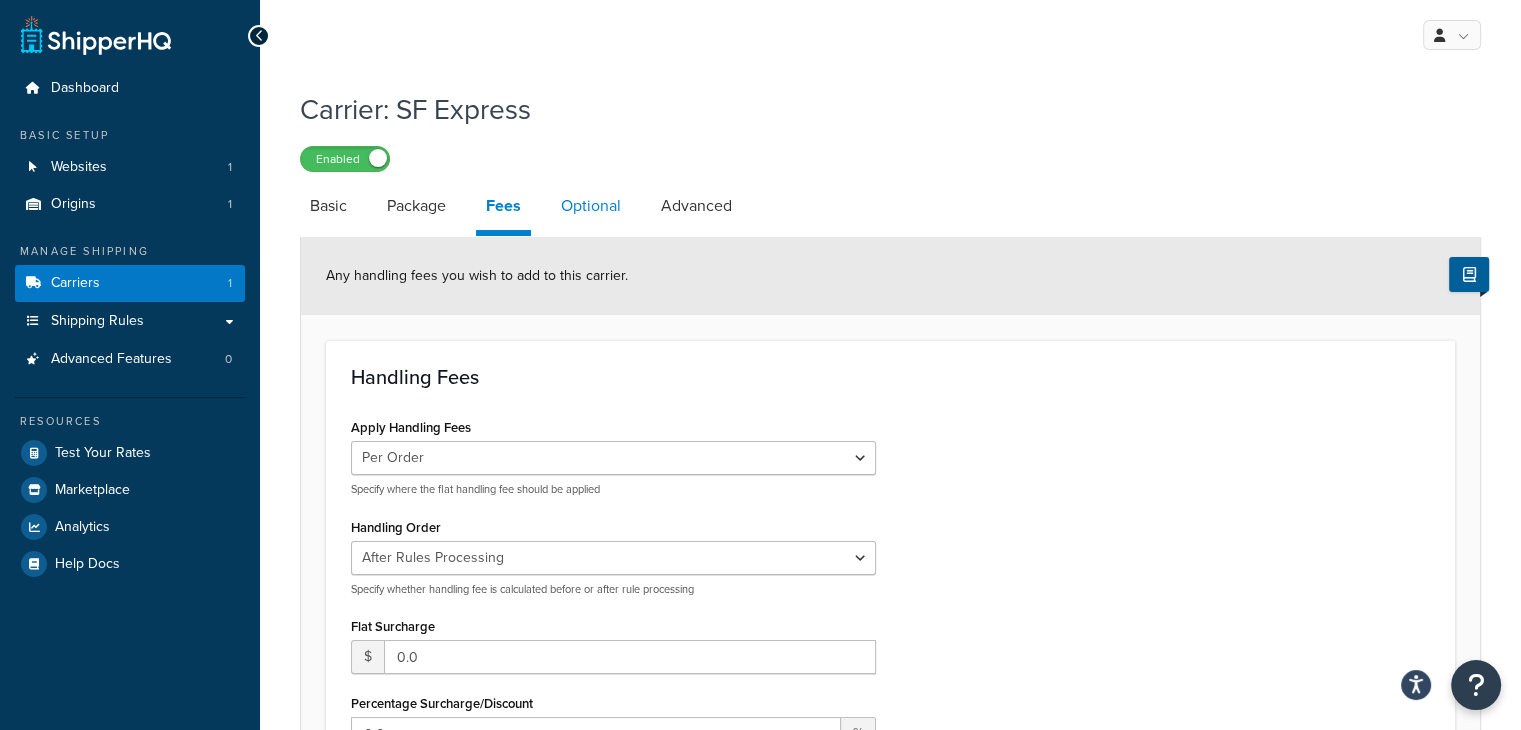click on "Optional" at bounding box center (591, 206) 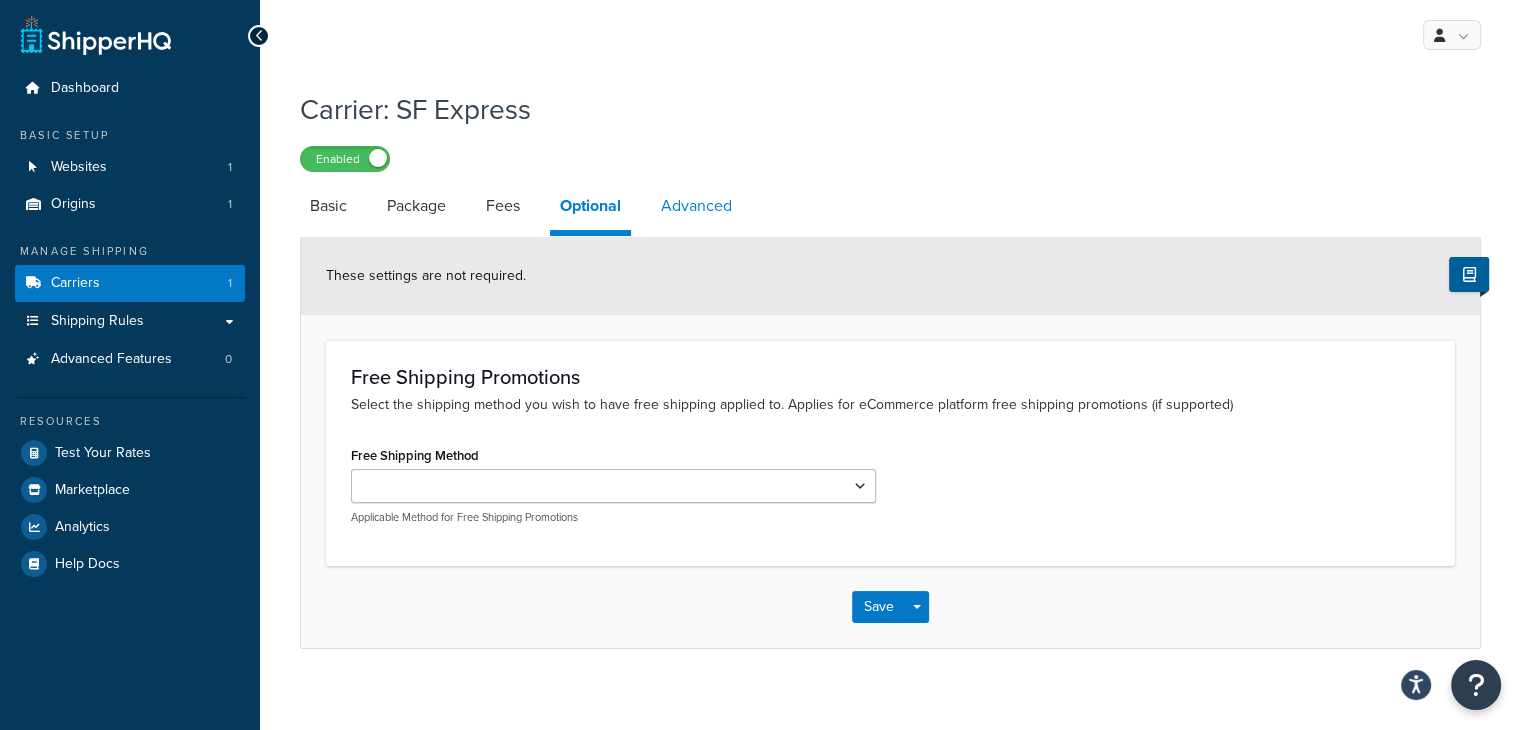 click on "Advanced" at bounding box center [696, 206] 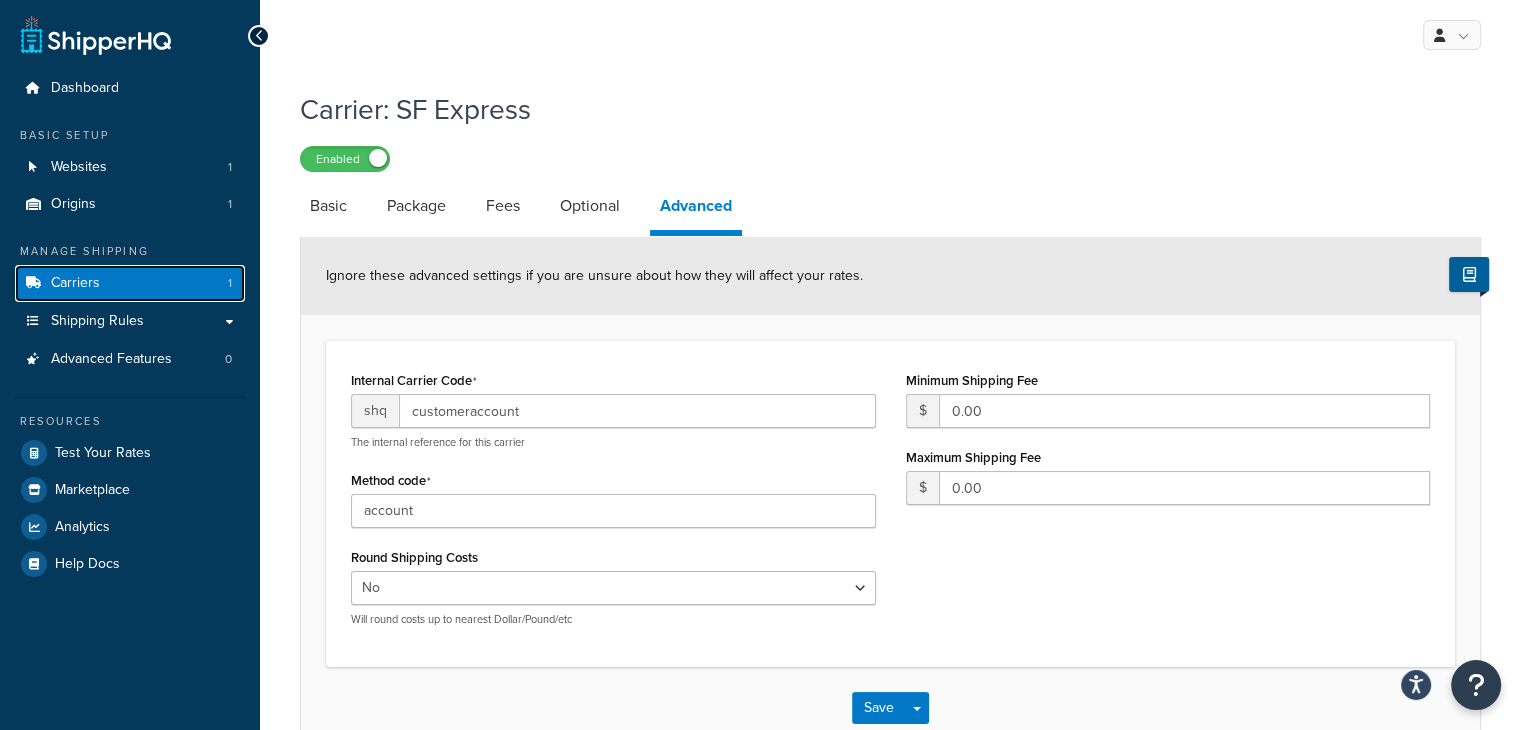 click on "Carriers 1" at bounding box center (130, 283) 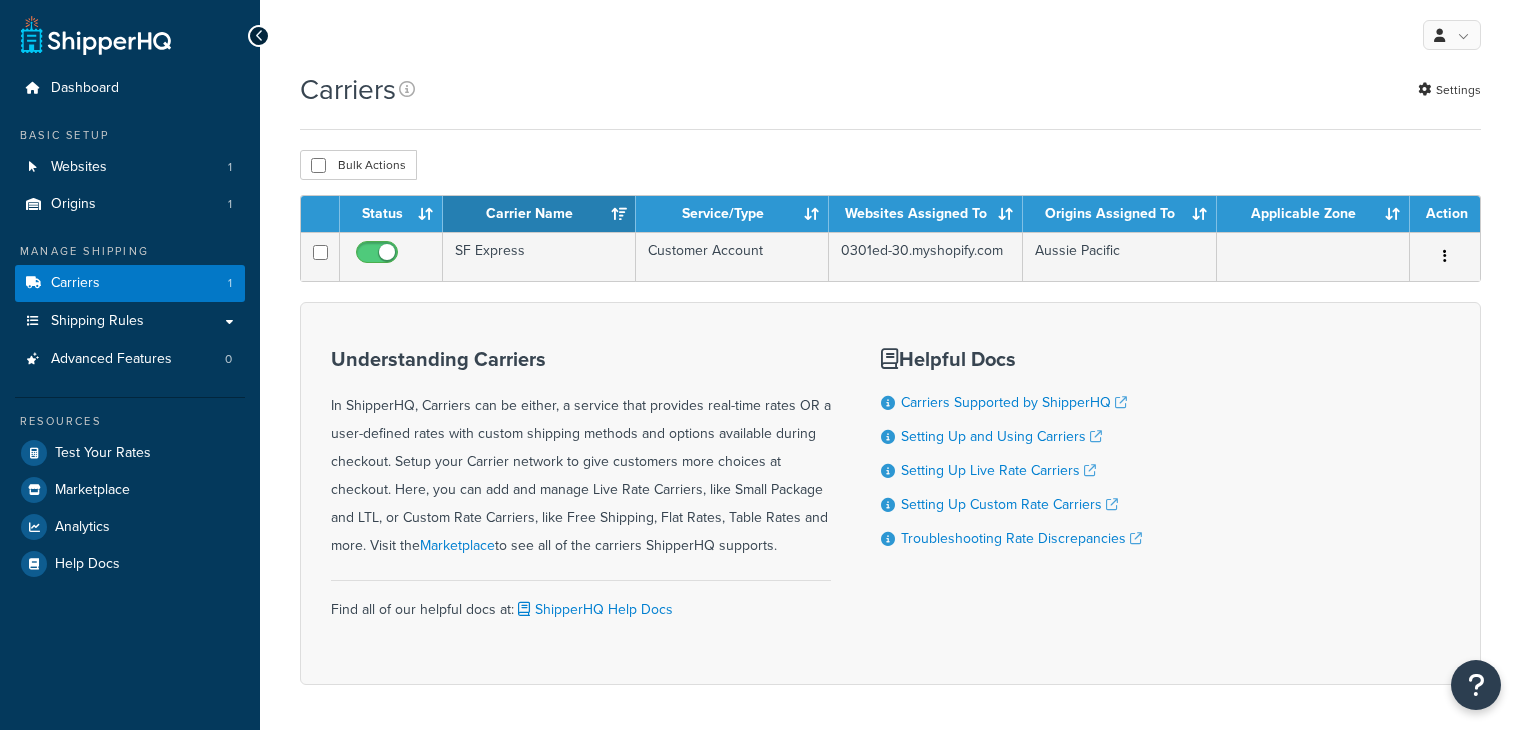 scroll, scrollTop: 0, scrollLeft: 0, axis: both 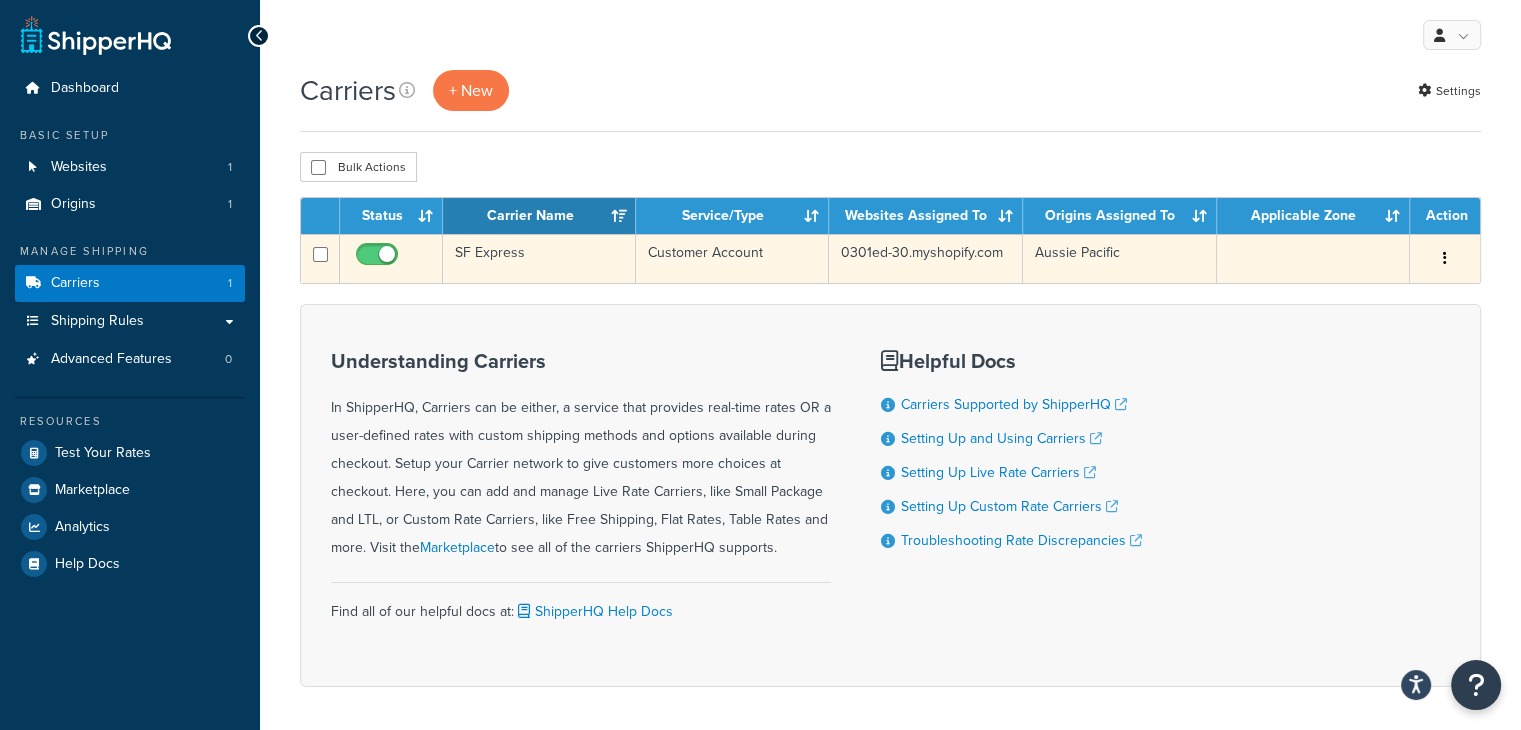 click at bounding box center [1445, 258] 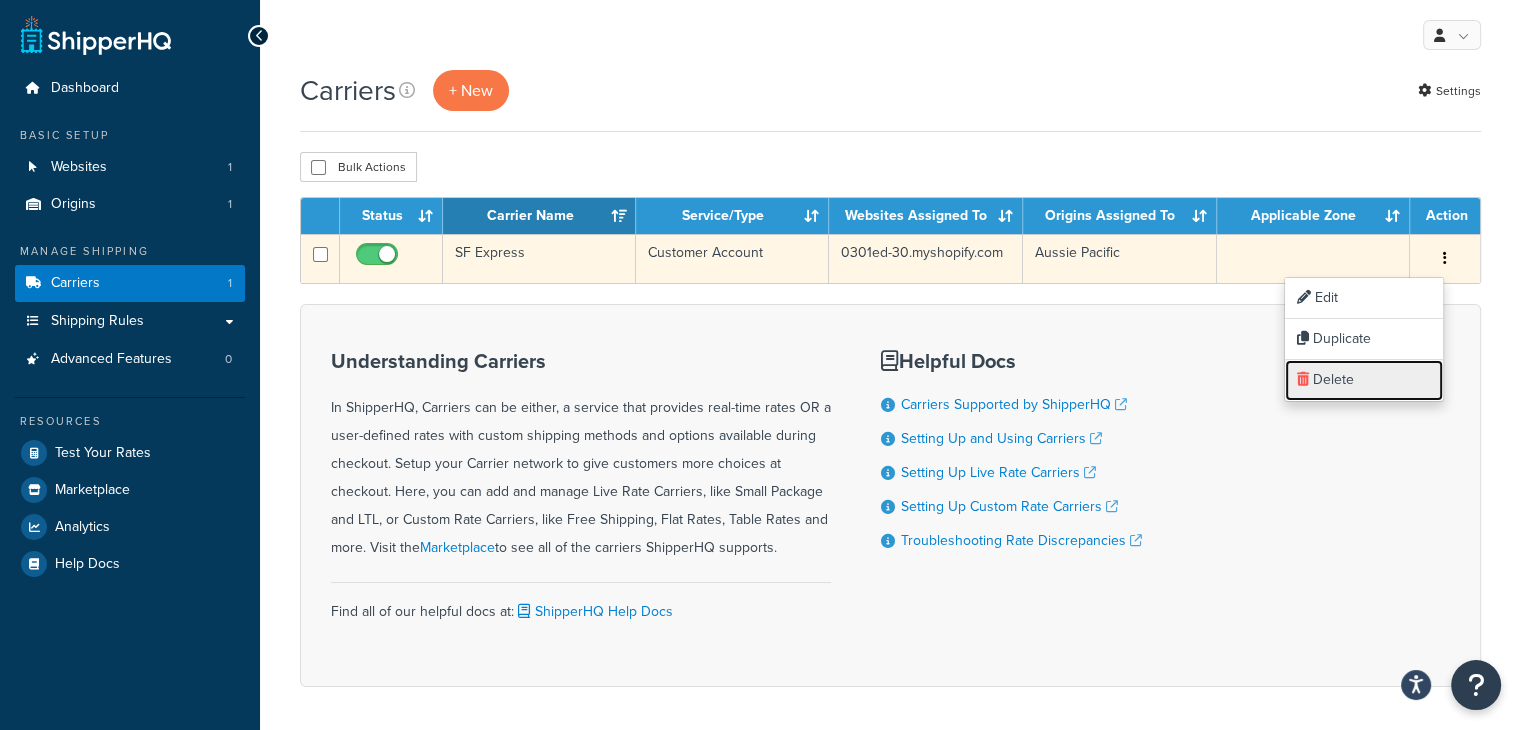 click on "Delete" at bounding box center (1364, 380) 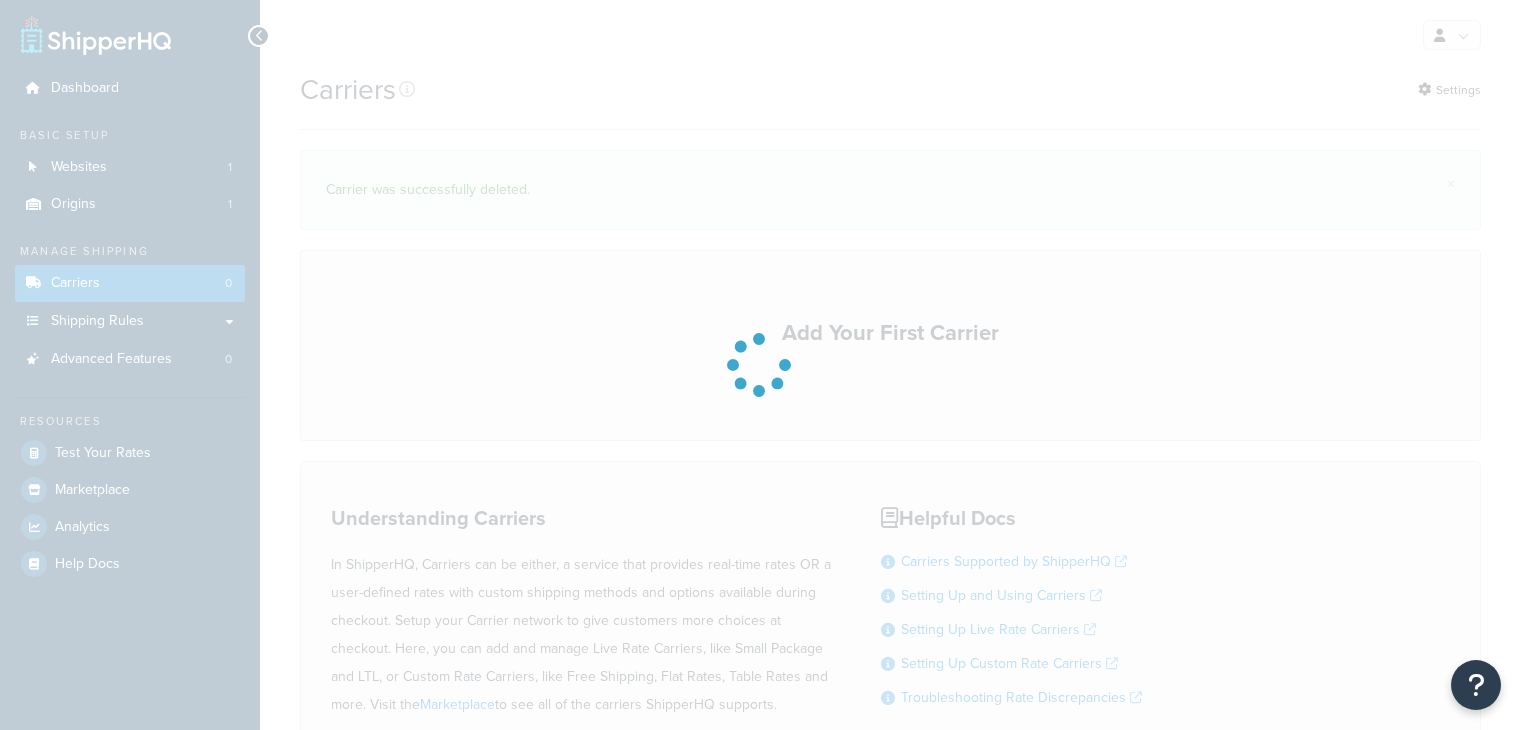scroll, scrollTop: 0, scrollLeft: 0, axis: both 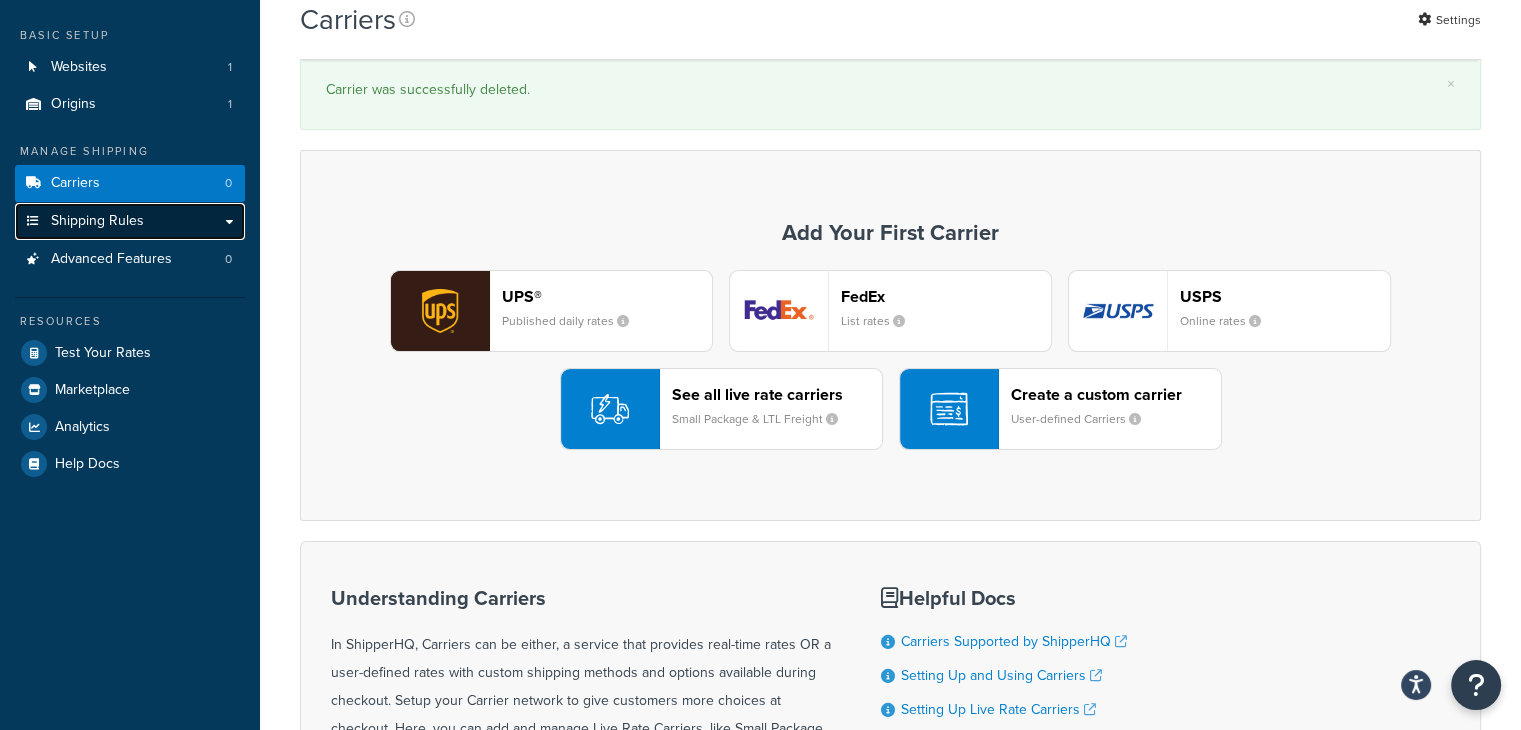 click on "Shipping Rules" at bounding box center (130, 221) 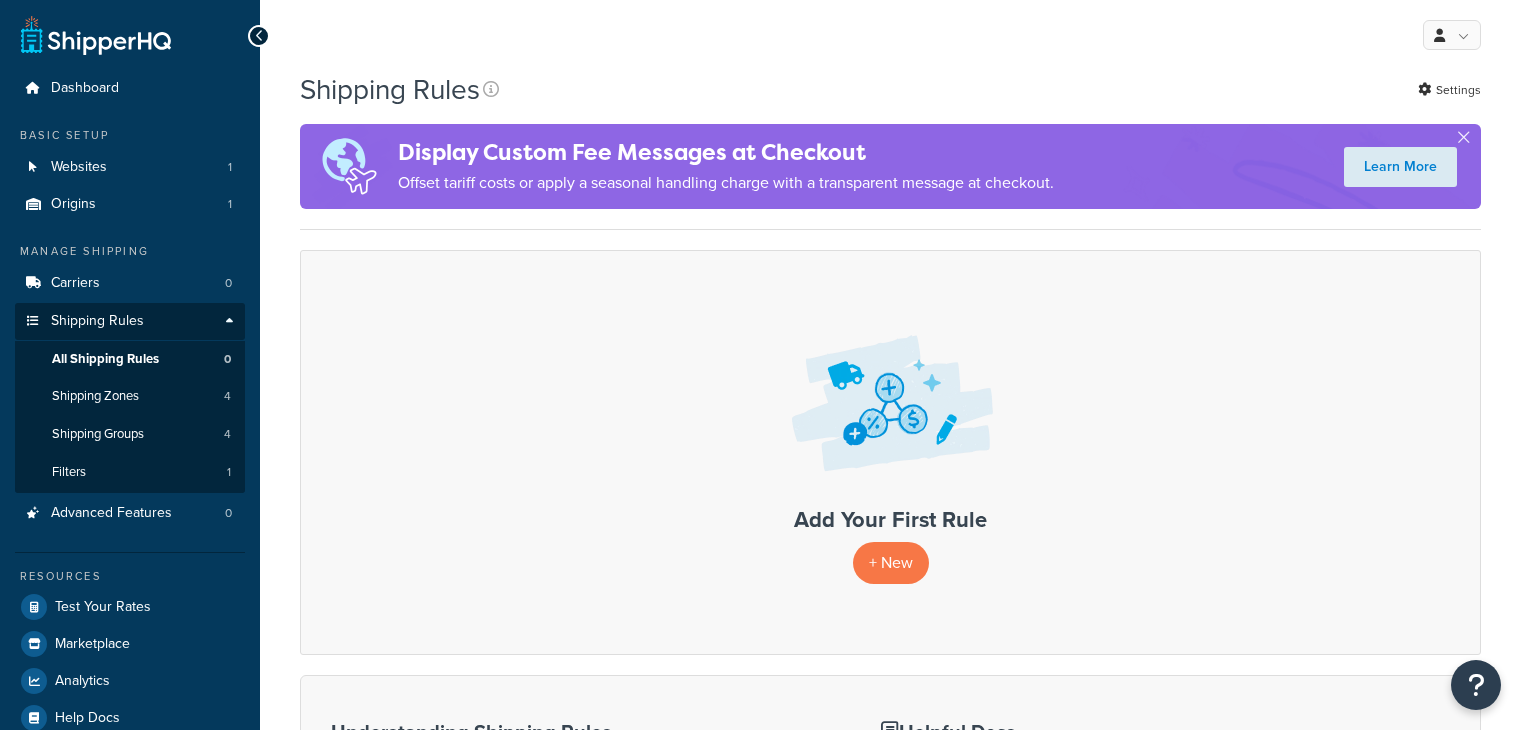 scroll, scrollTop: 0, scrollLeft: 0, axis: both 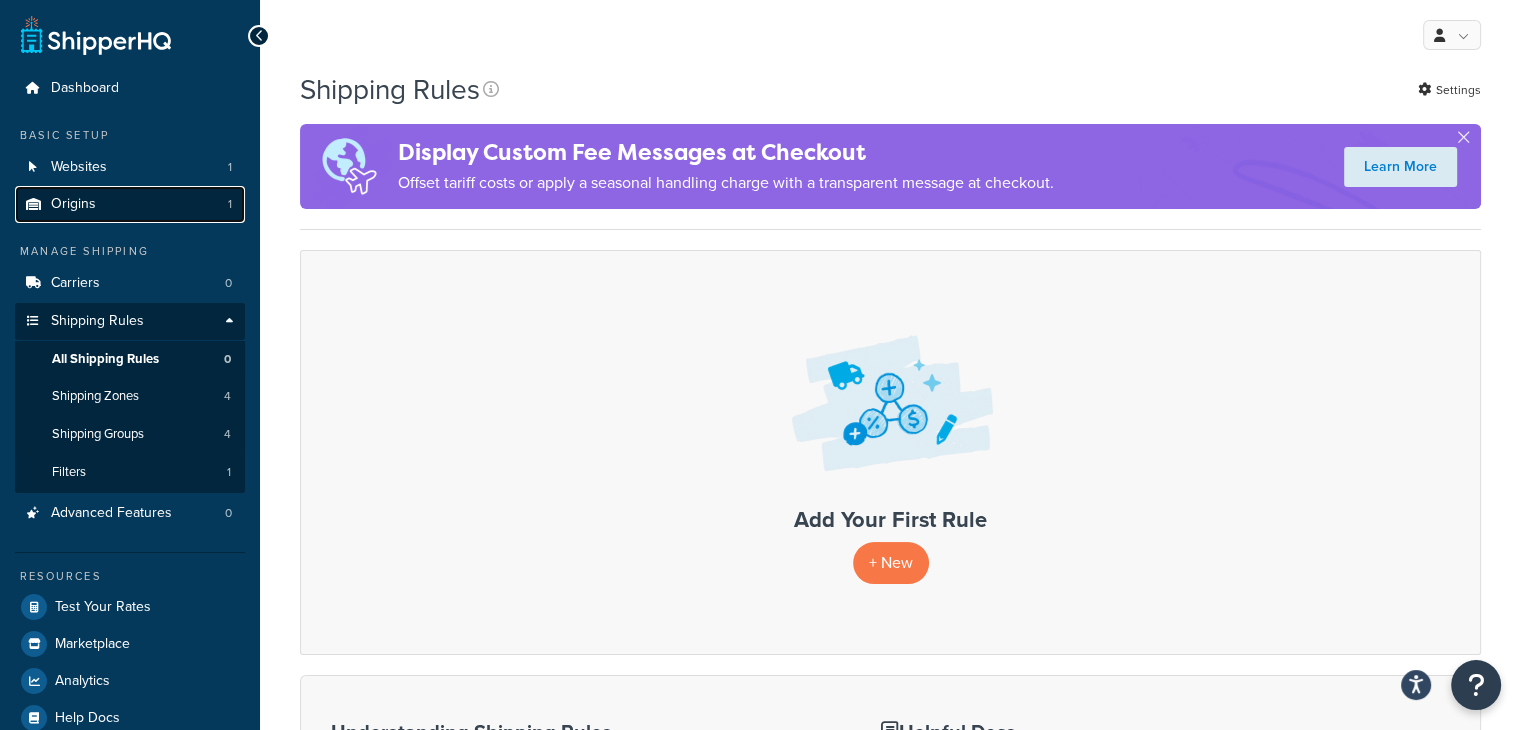 click on "Origins
1" at bounding box center [130, 204] 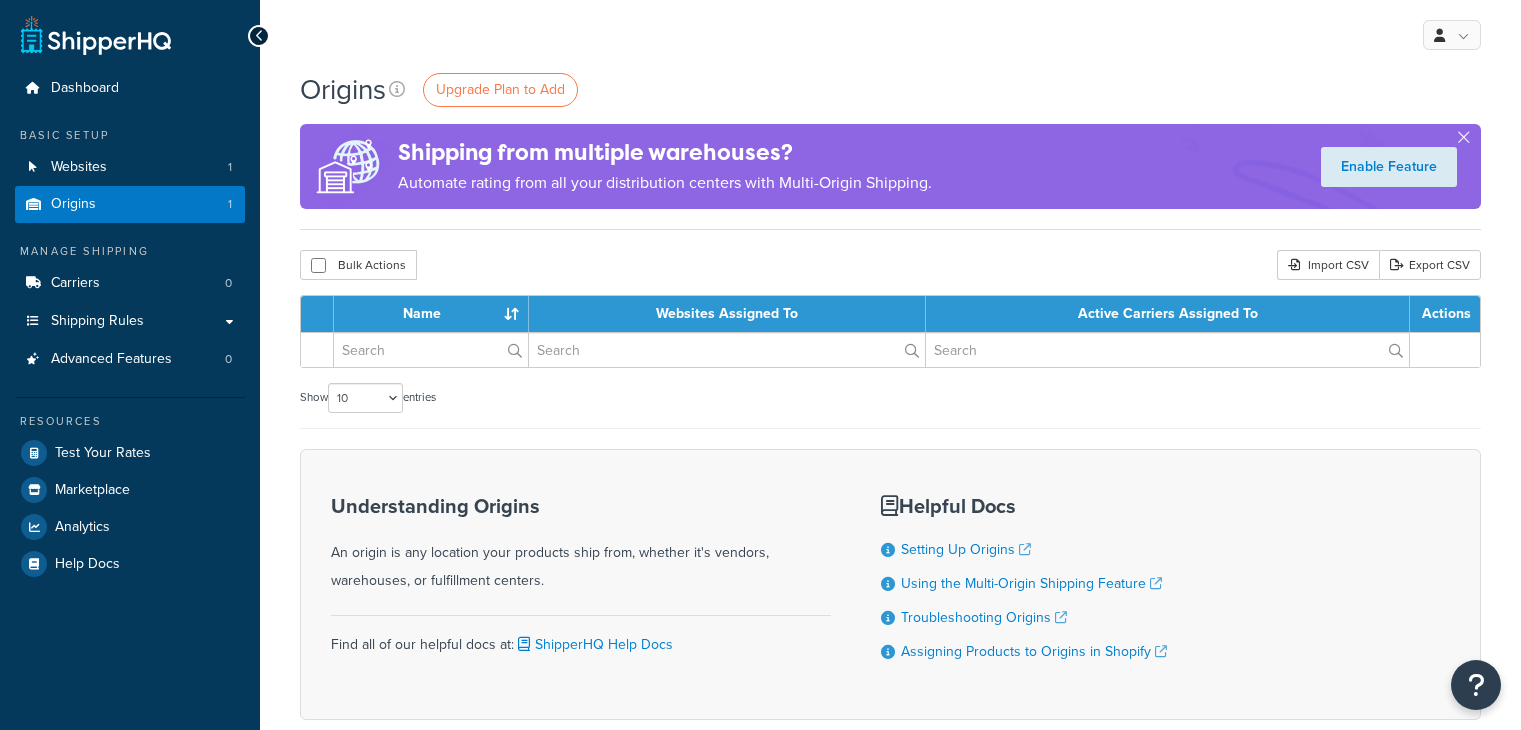 scroll, scrollTop: 0, scrollLeft: 0, axis: both 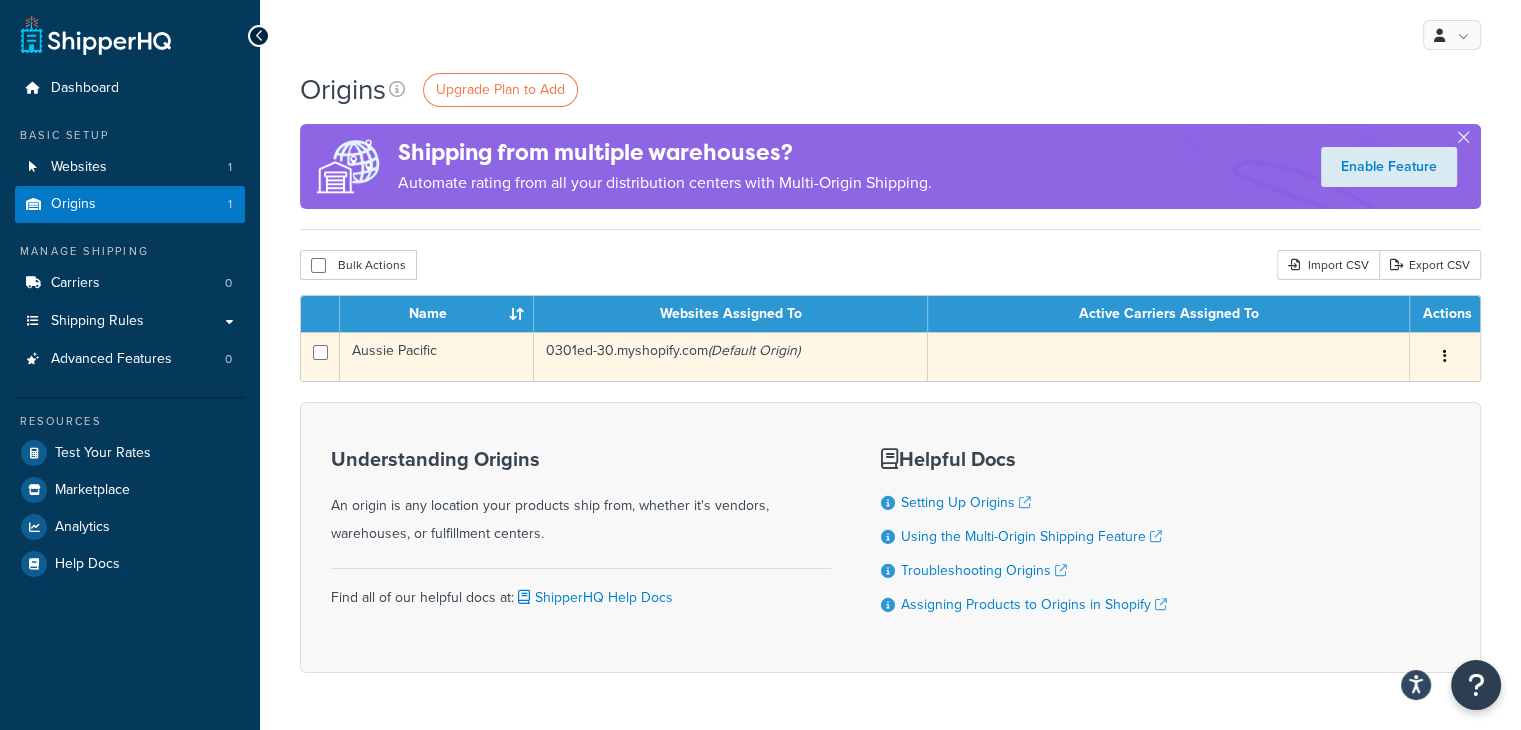 click on "Aussie Pacific" at bounding box center (437, 356) 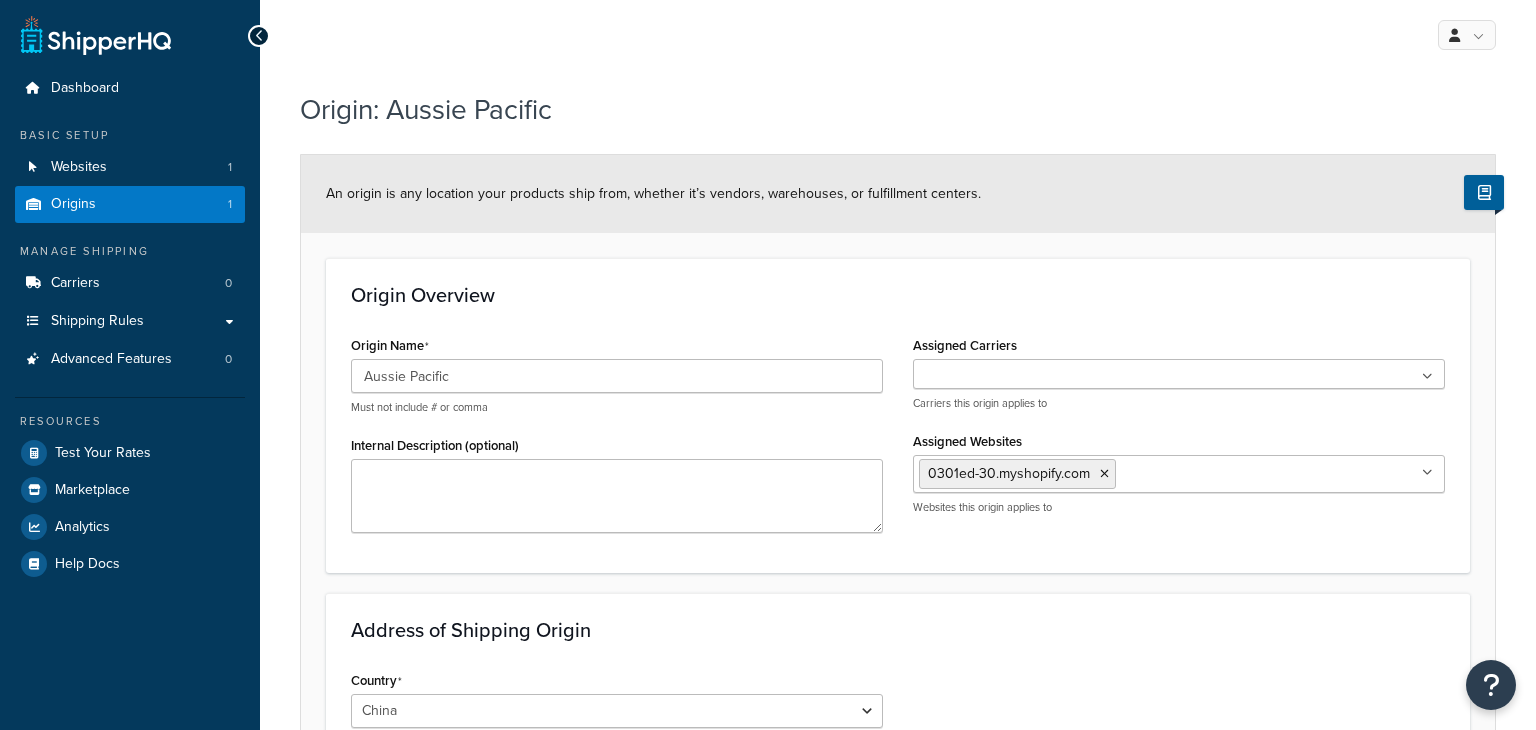 select on "1045" 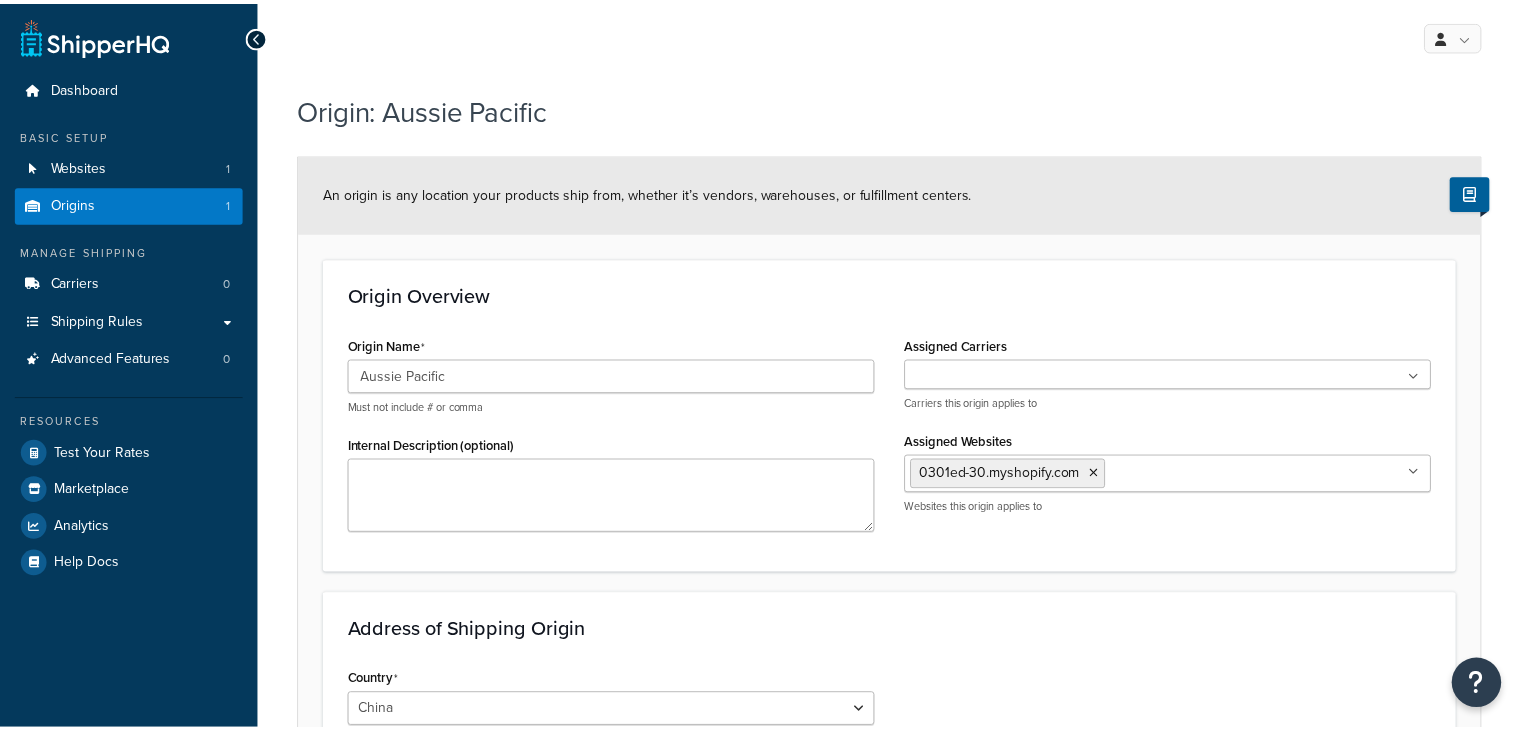 scroll, scrollTop: 0, scrollLeft: 0, axis: both 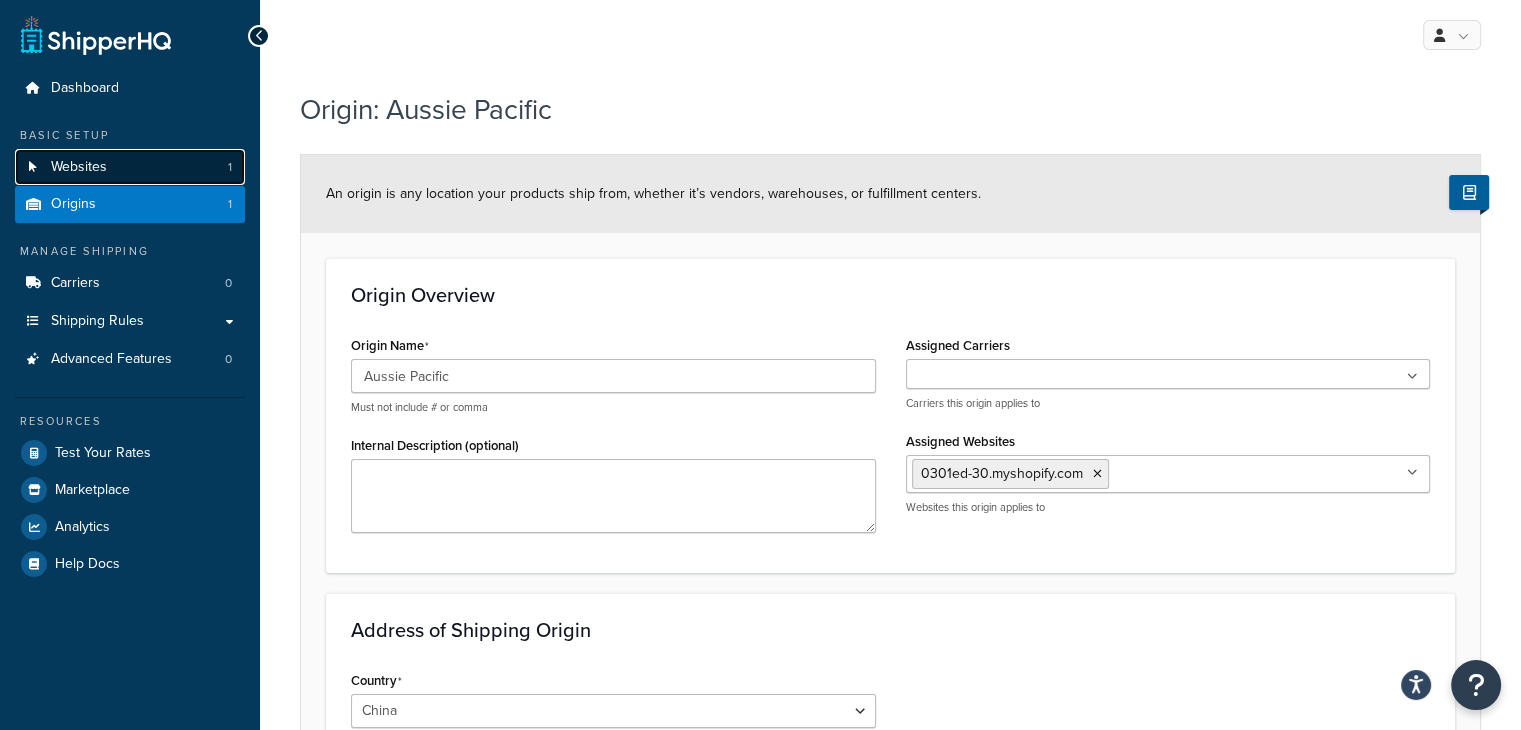 click on "Websites" at bounding box center (79, 167) 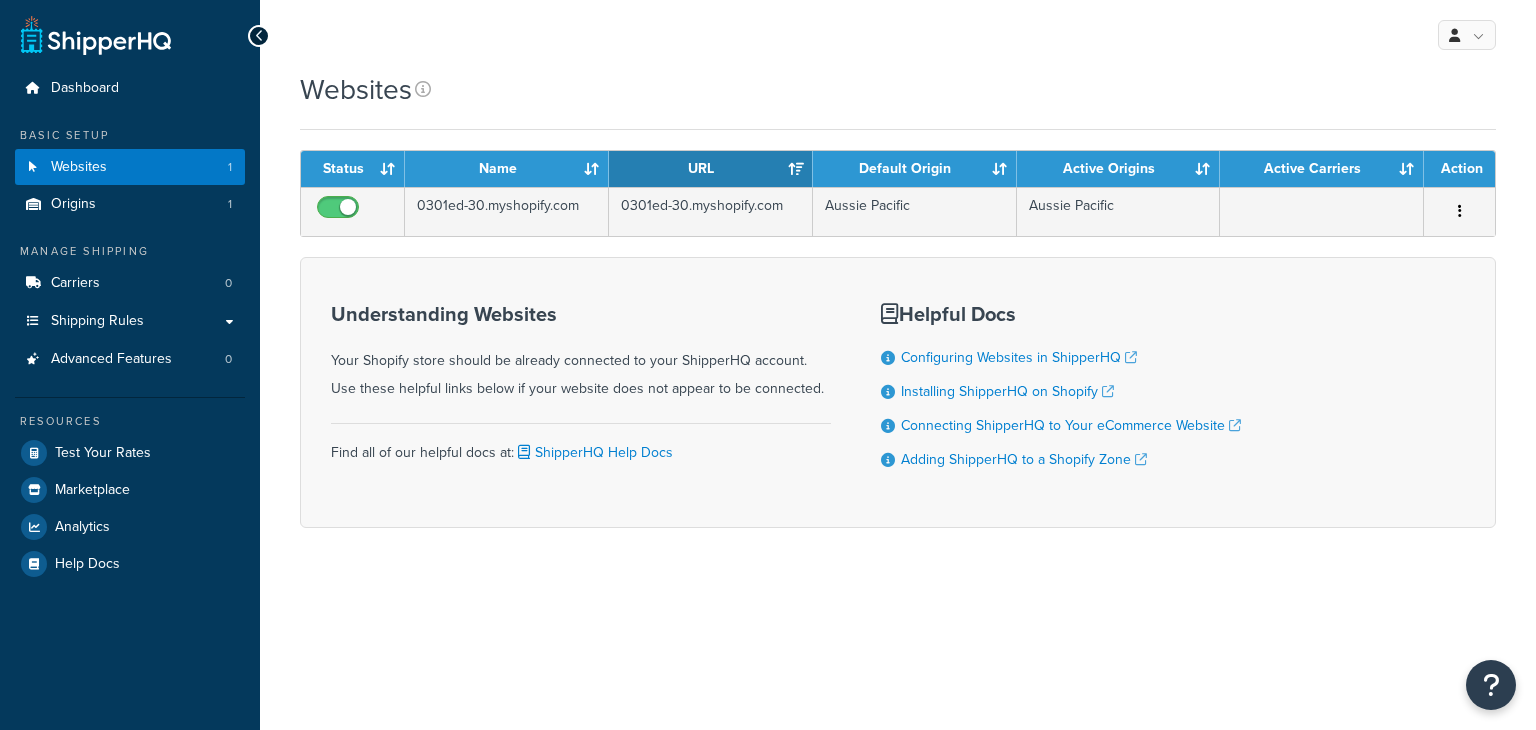 scroll, scrollTop: 0, scrollLeft: 0, axis: both 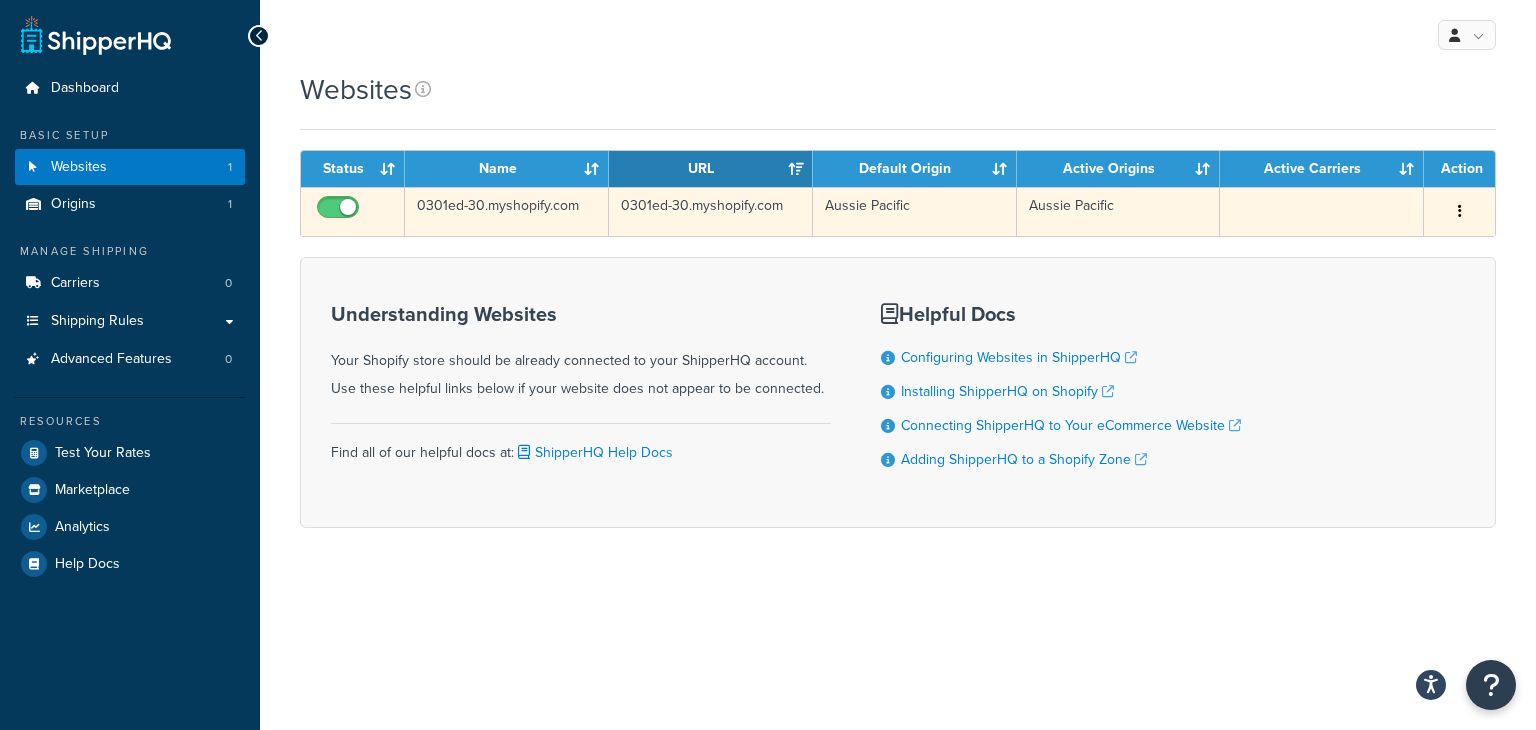 click at bounding box center (340, 212) 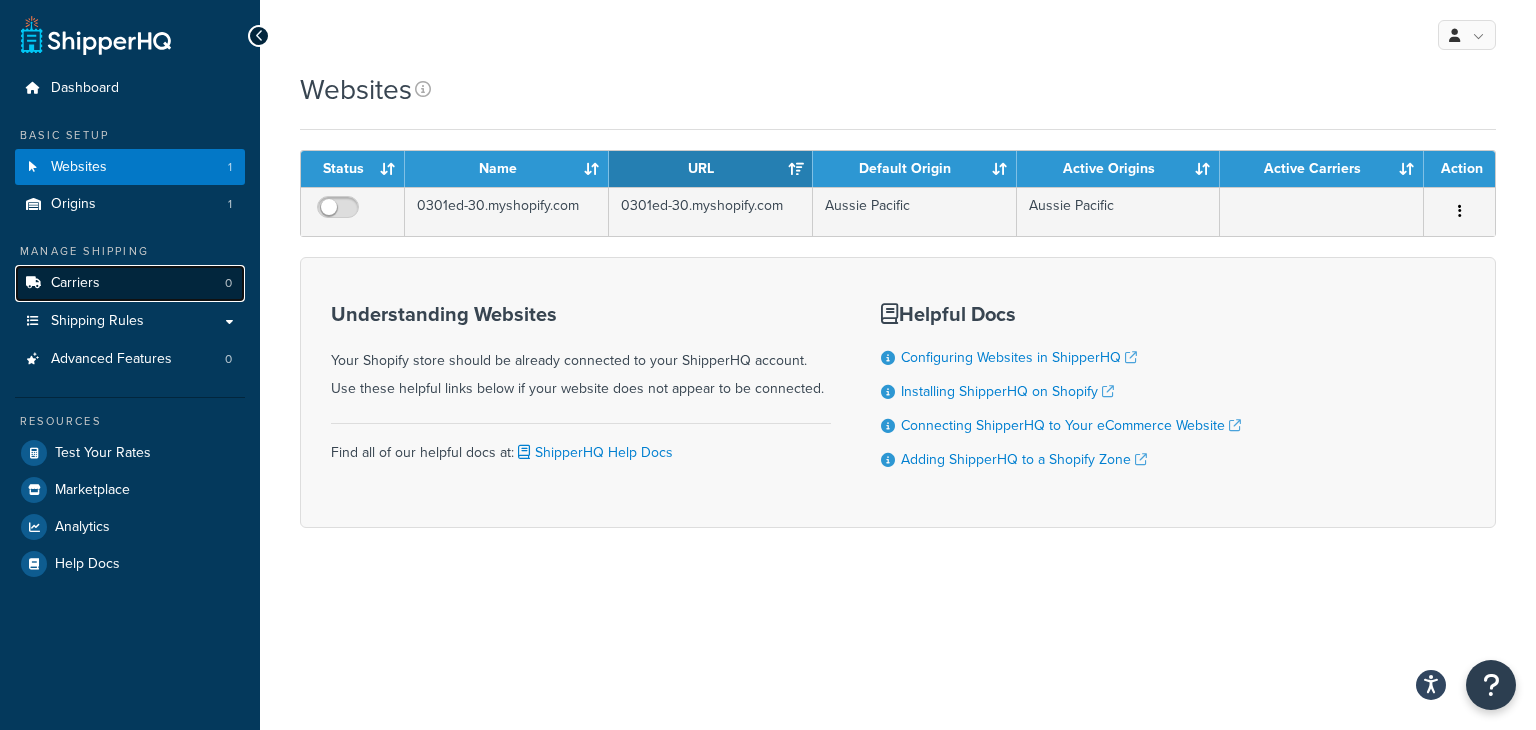 click on "Carriers" at bounding box center (75, 283) 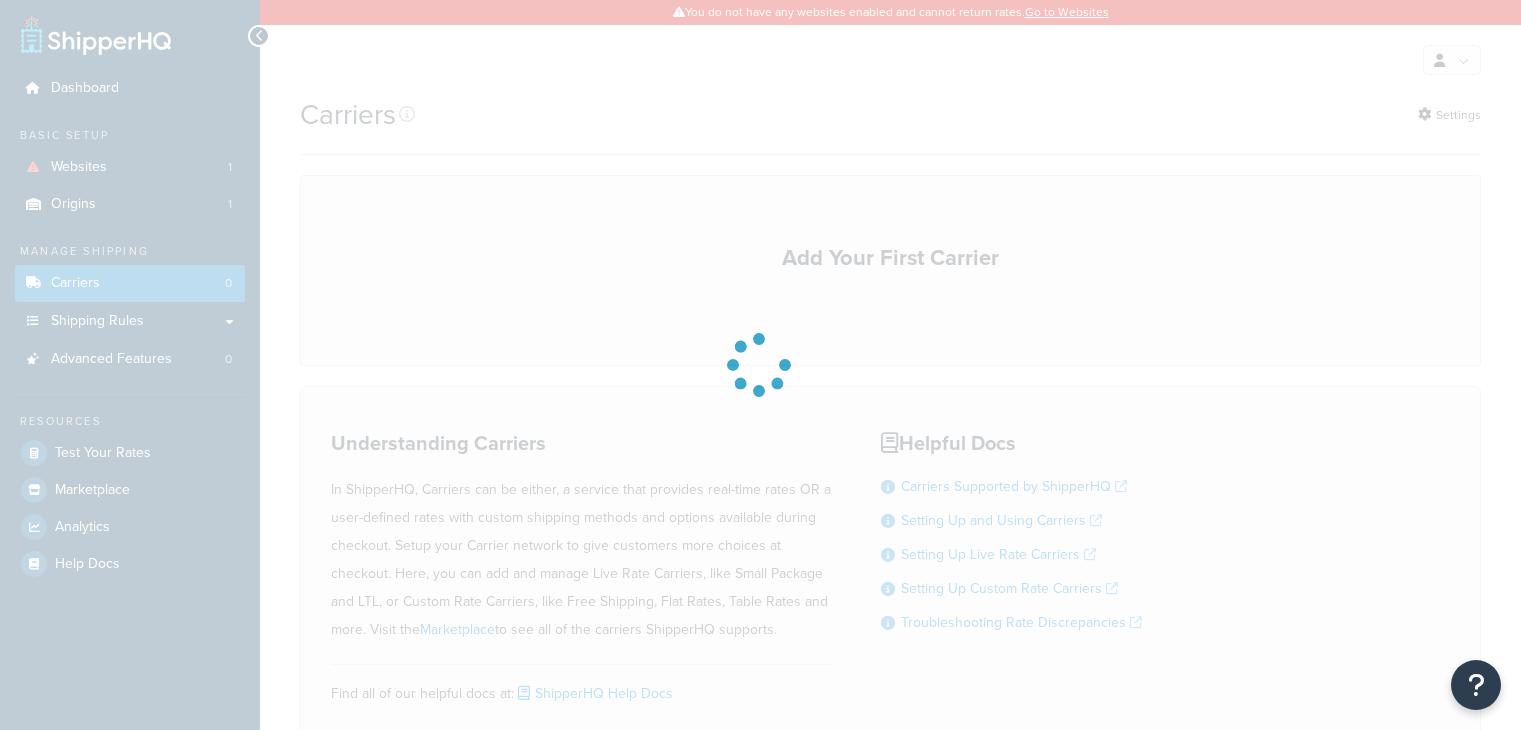 scroll, scrollTop: 0, scrollLeft: 0, axis: both 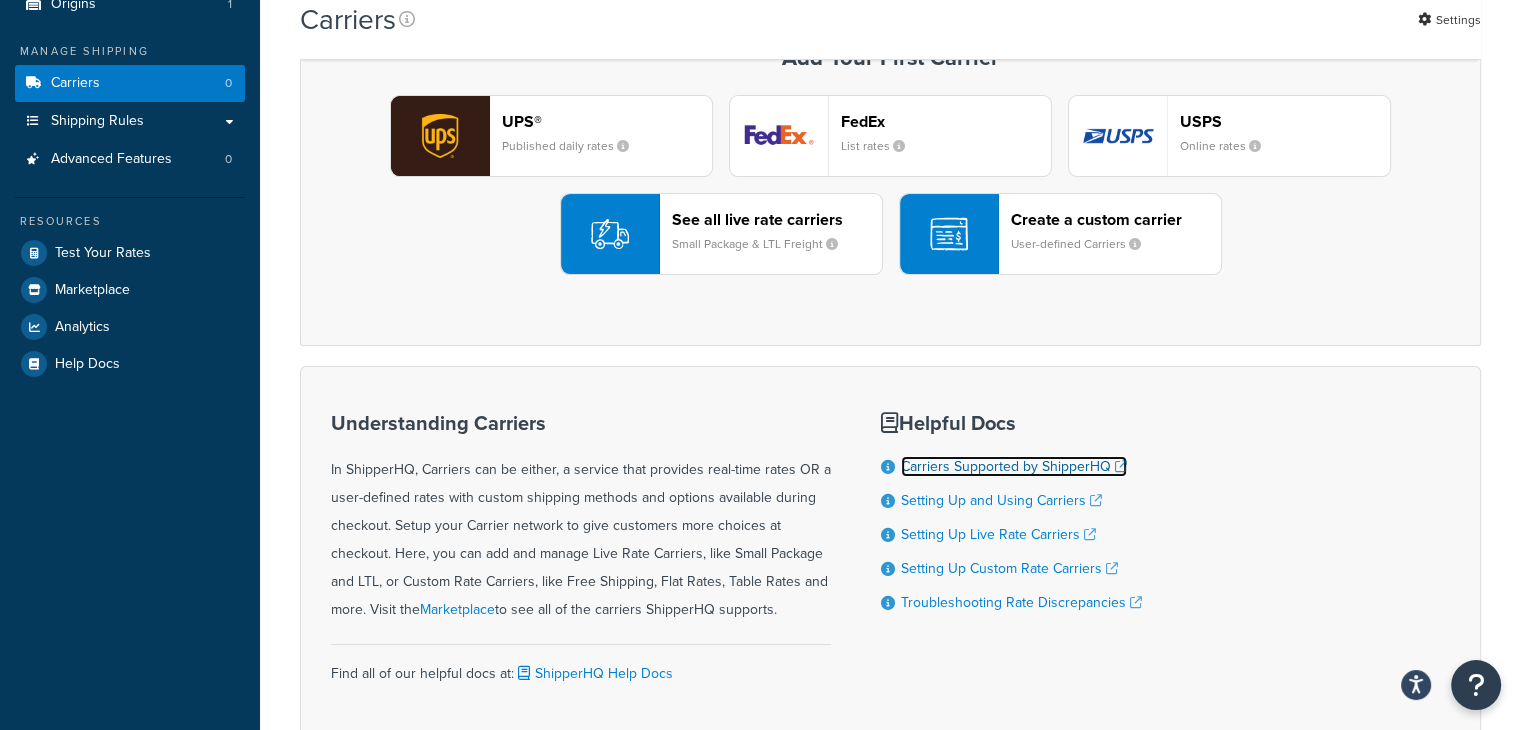click on "Carriers Supported by ShipperHQ" at bounding box center (1014, 466) 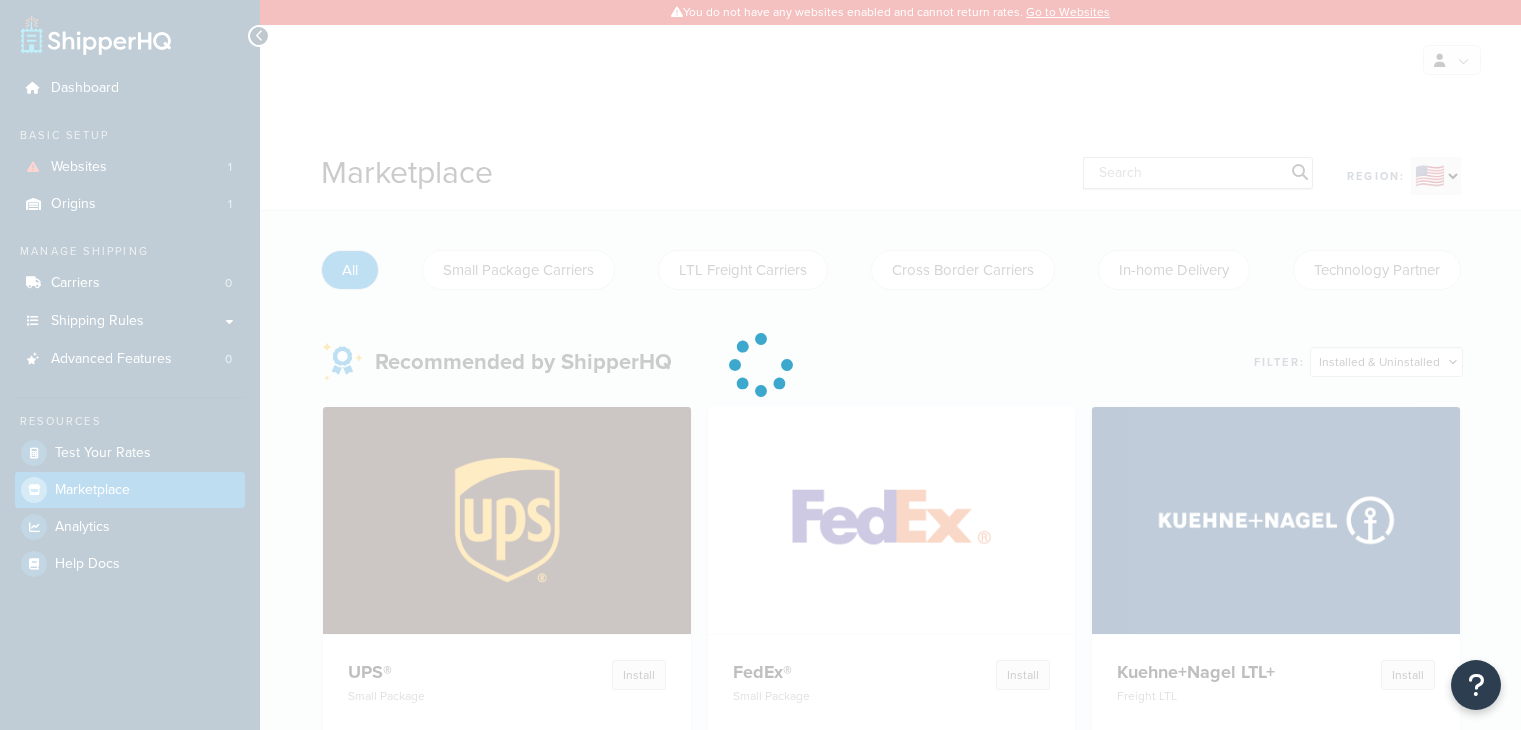 scroll, scrollTop: 0, scrollLeft: 0, axis: both 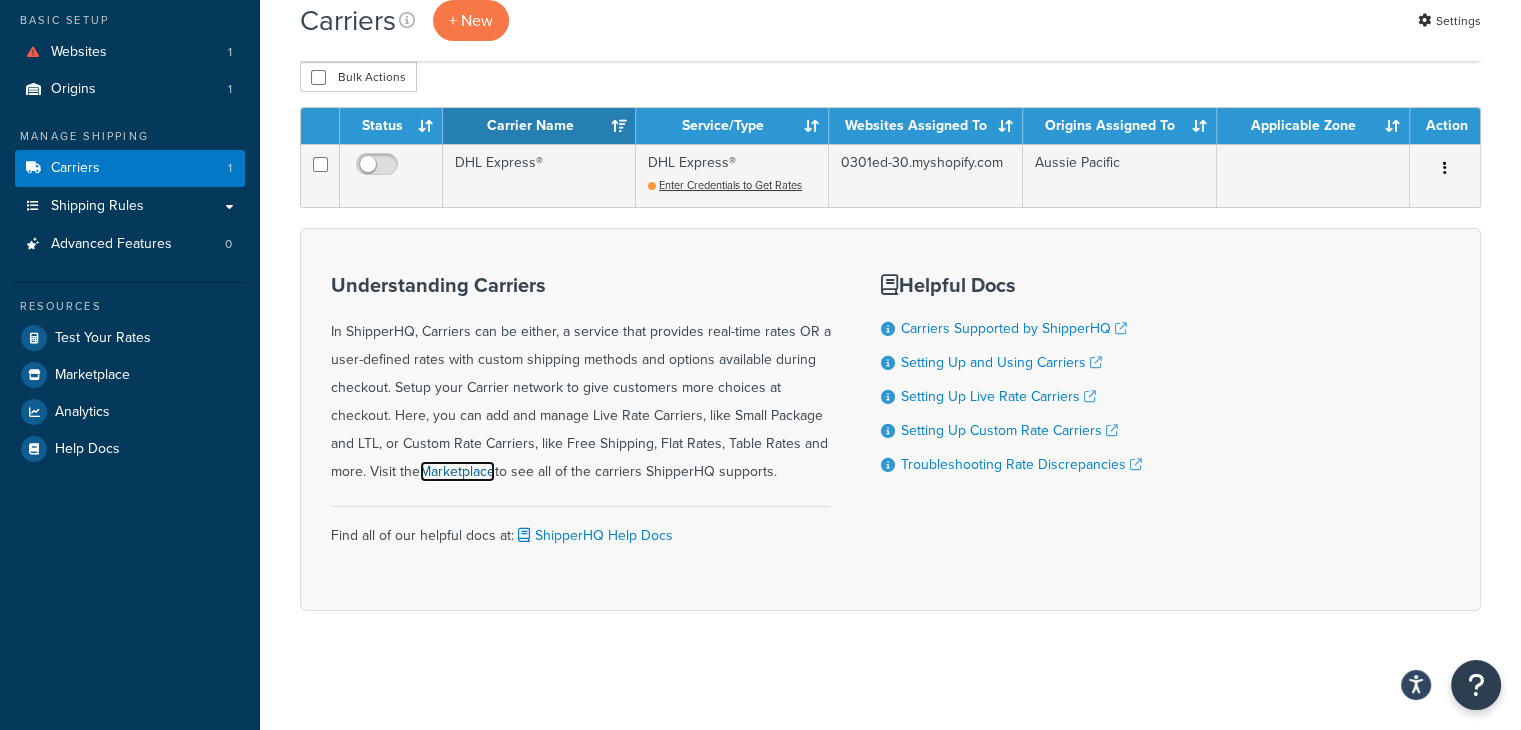 click on "Marketplace" at bounding box center [457, 471] 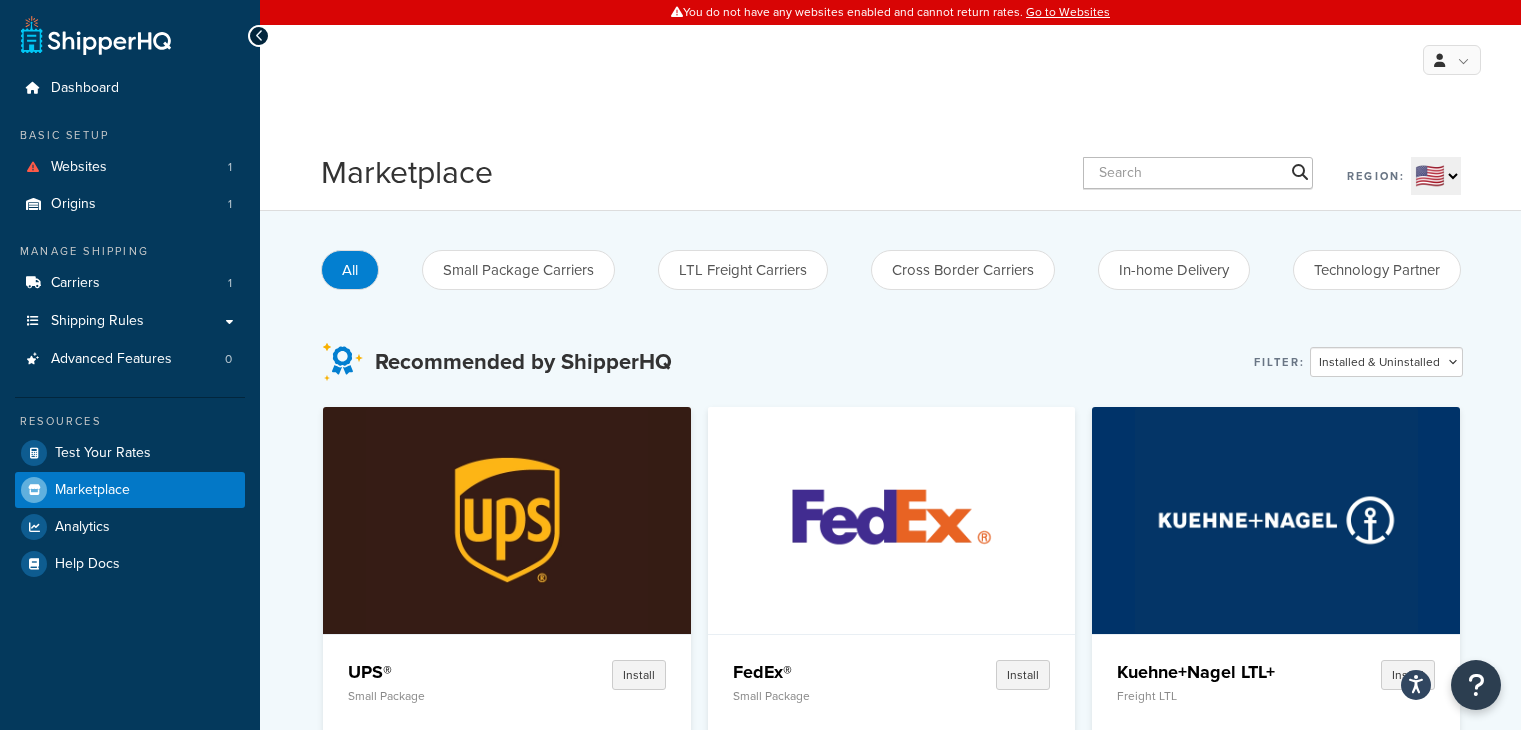 scroll, scrollTop: 0, scrollLeft: 0, axis: both 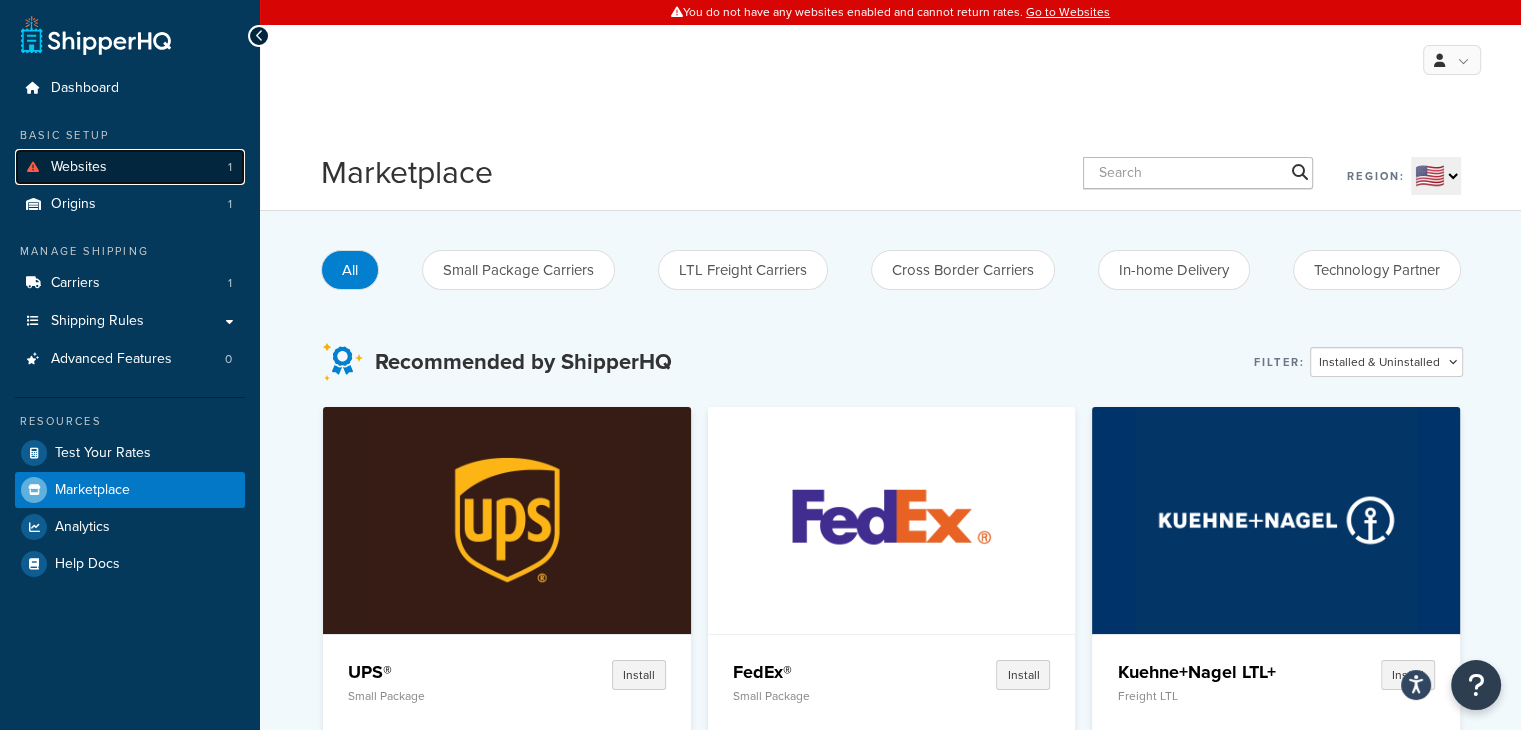 click on "Websites 1" at bounding box center (130, 167) 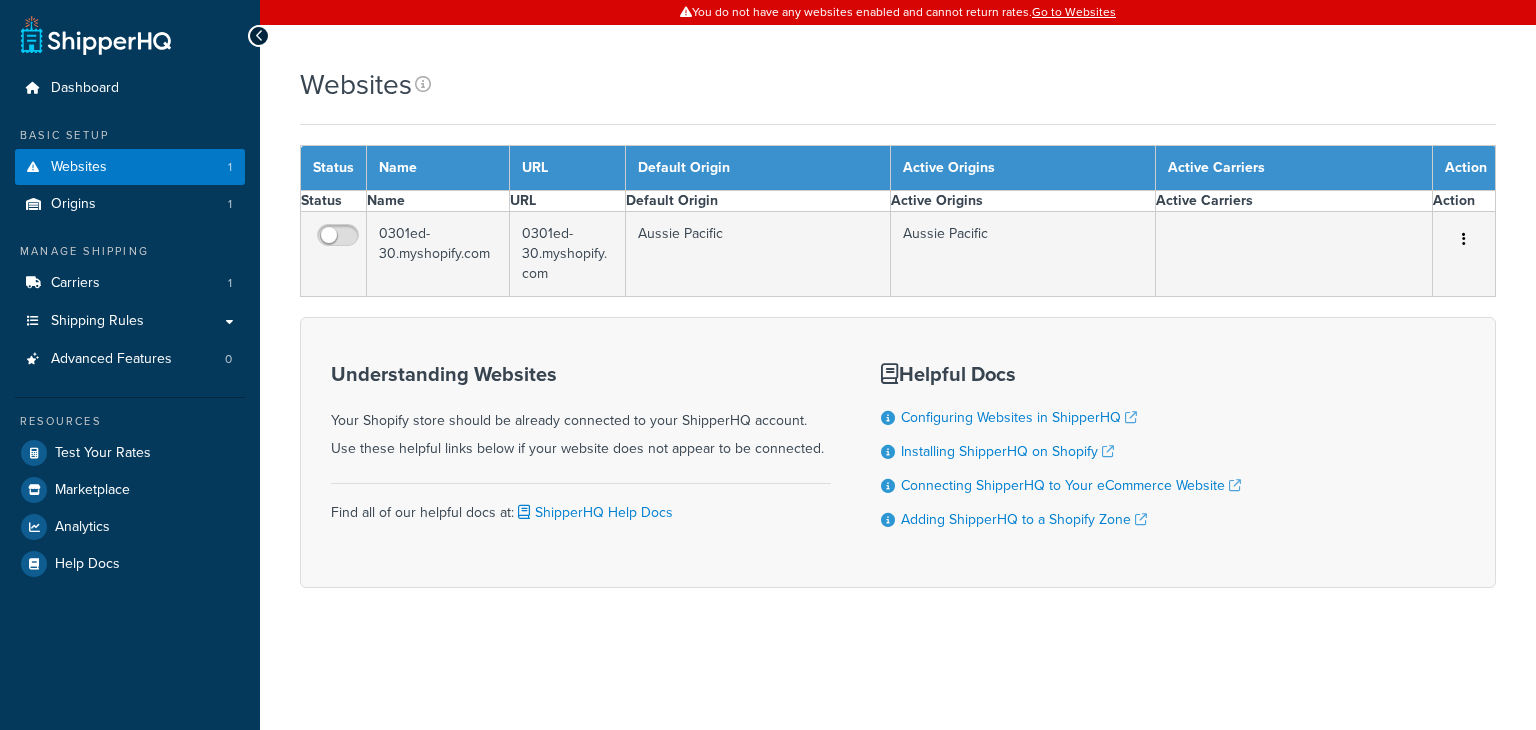 scroll, scrollTop: 0, scrollLeft: 0, axis: both 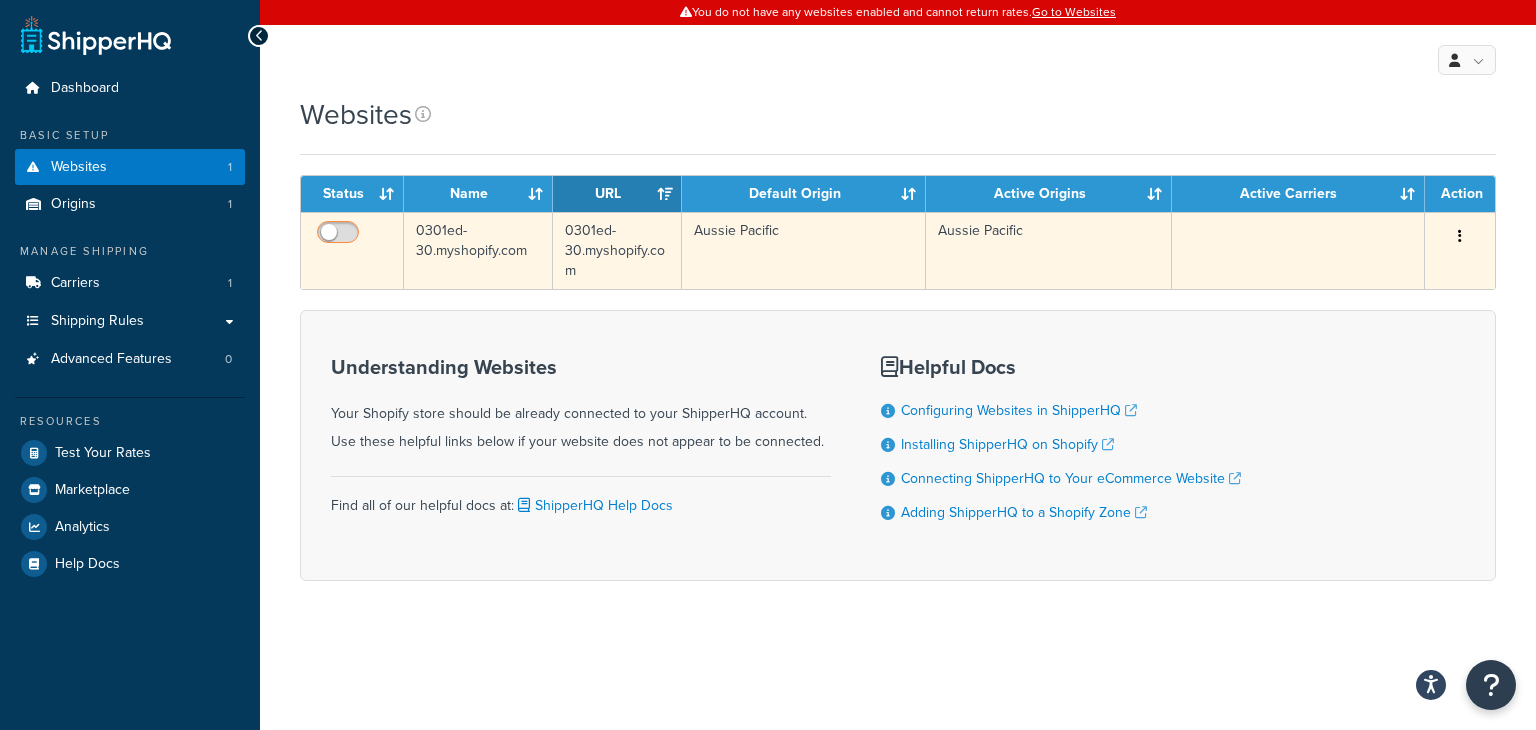 click at bounding box center (340, 237) 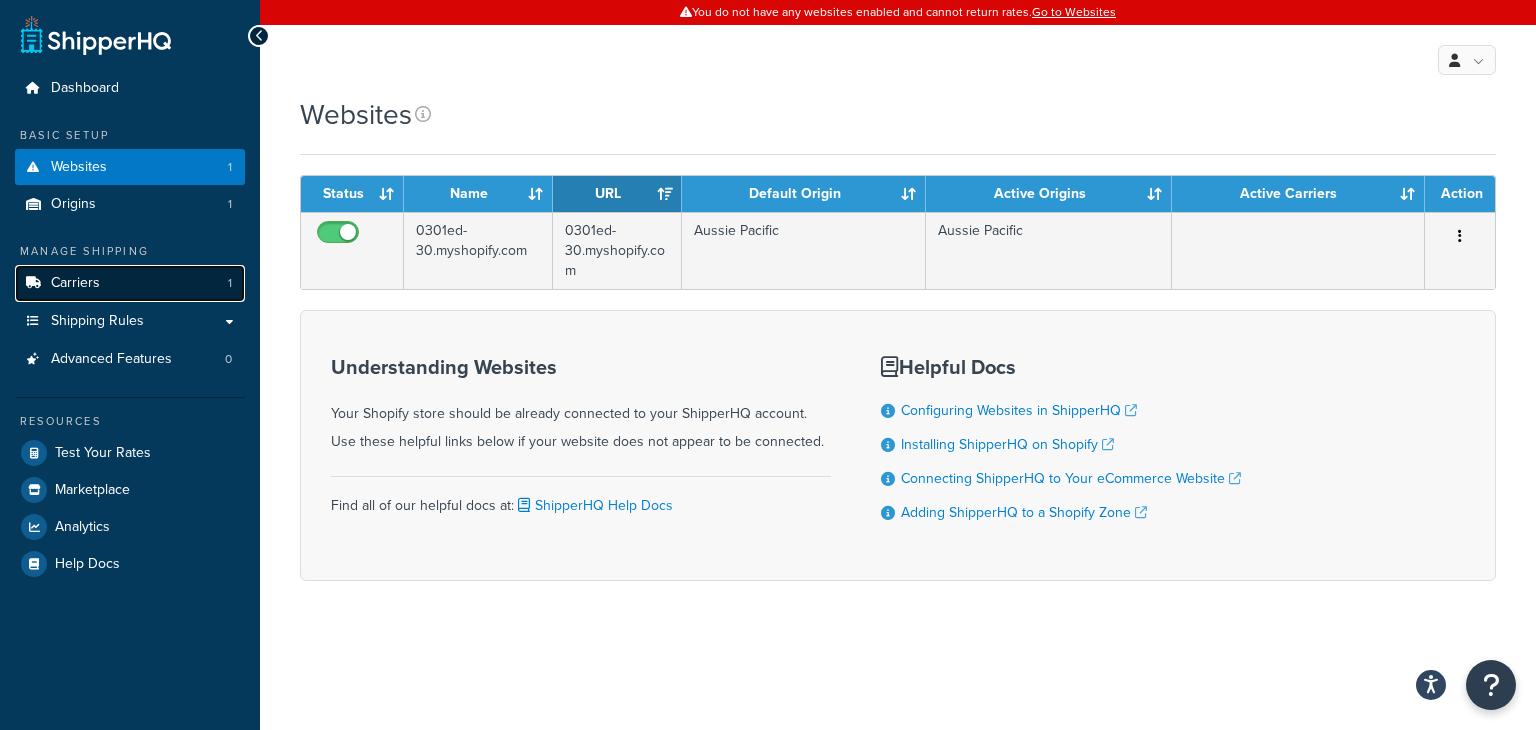 click on "Carriers" at bounding box center [75, 283] 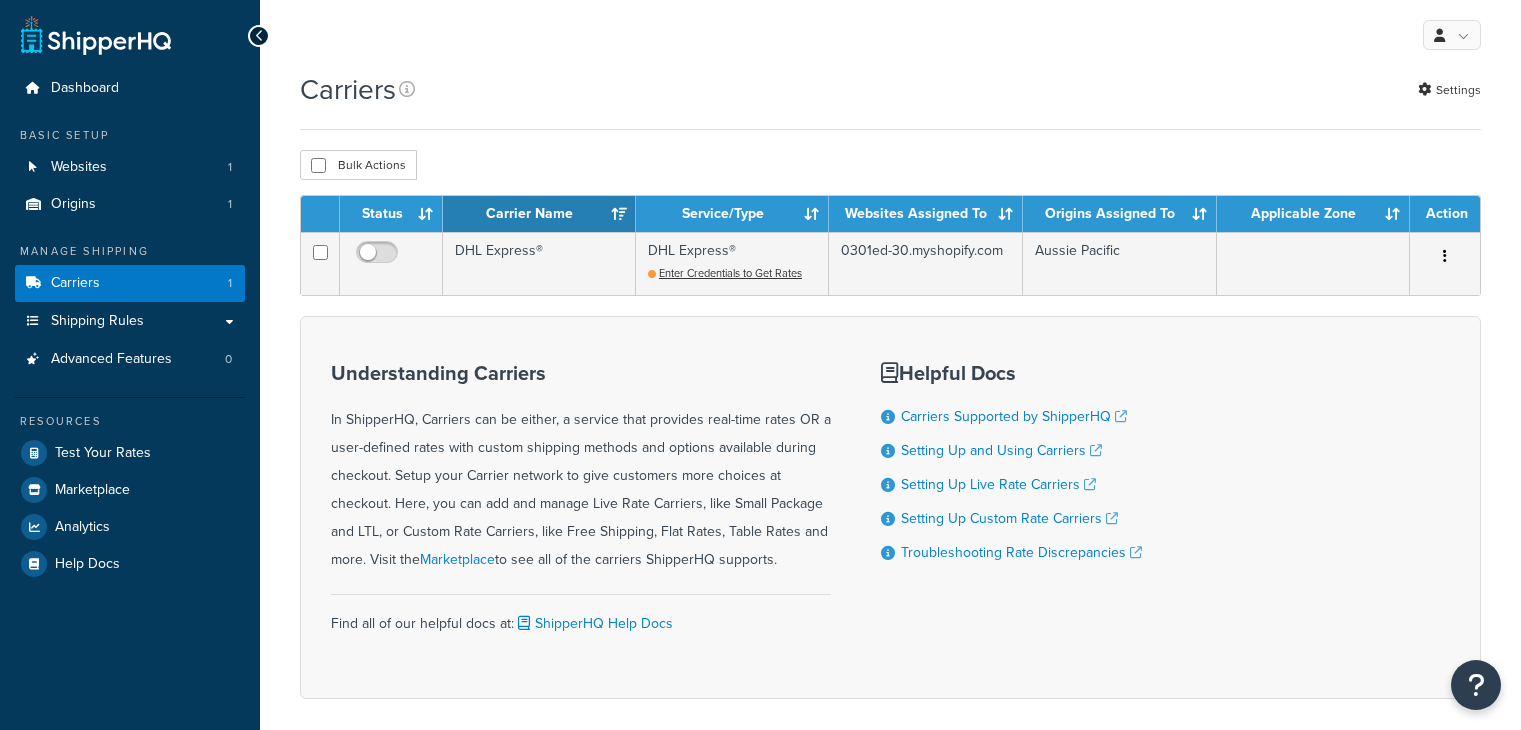 scroll, scrollTop: 0, scrollLeft: 0, axis: both 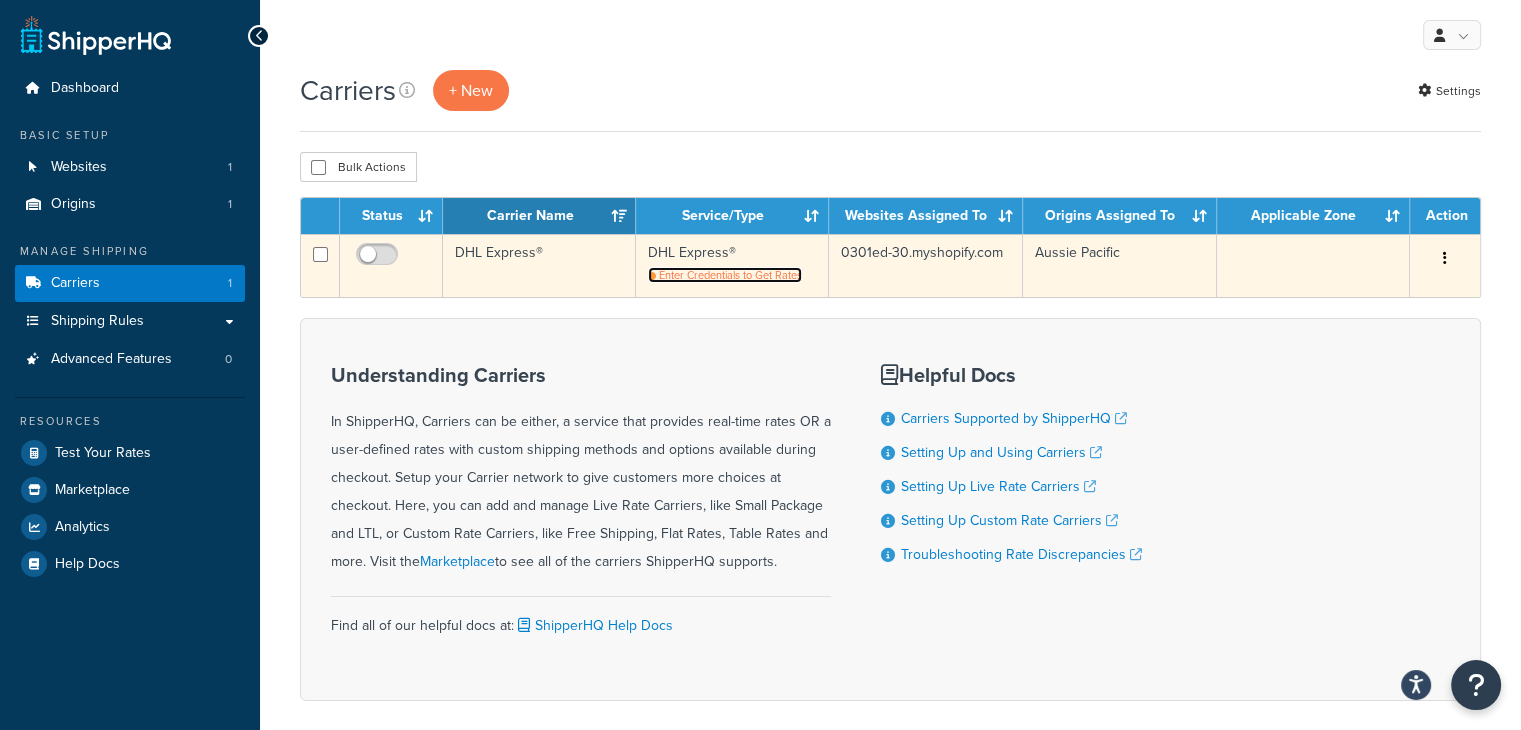 click on "Enter Credentials to Get Rates" at bounding box center (730, 275) 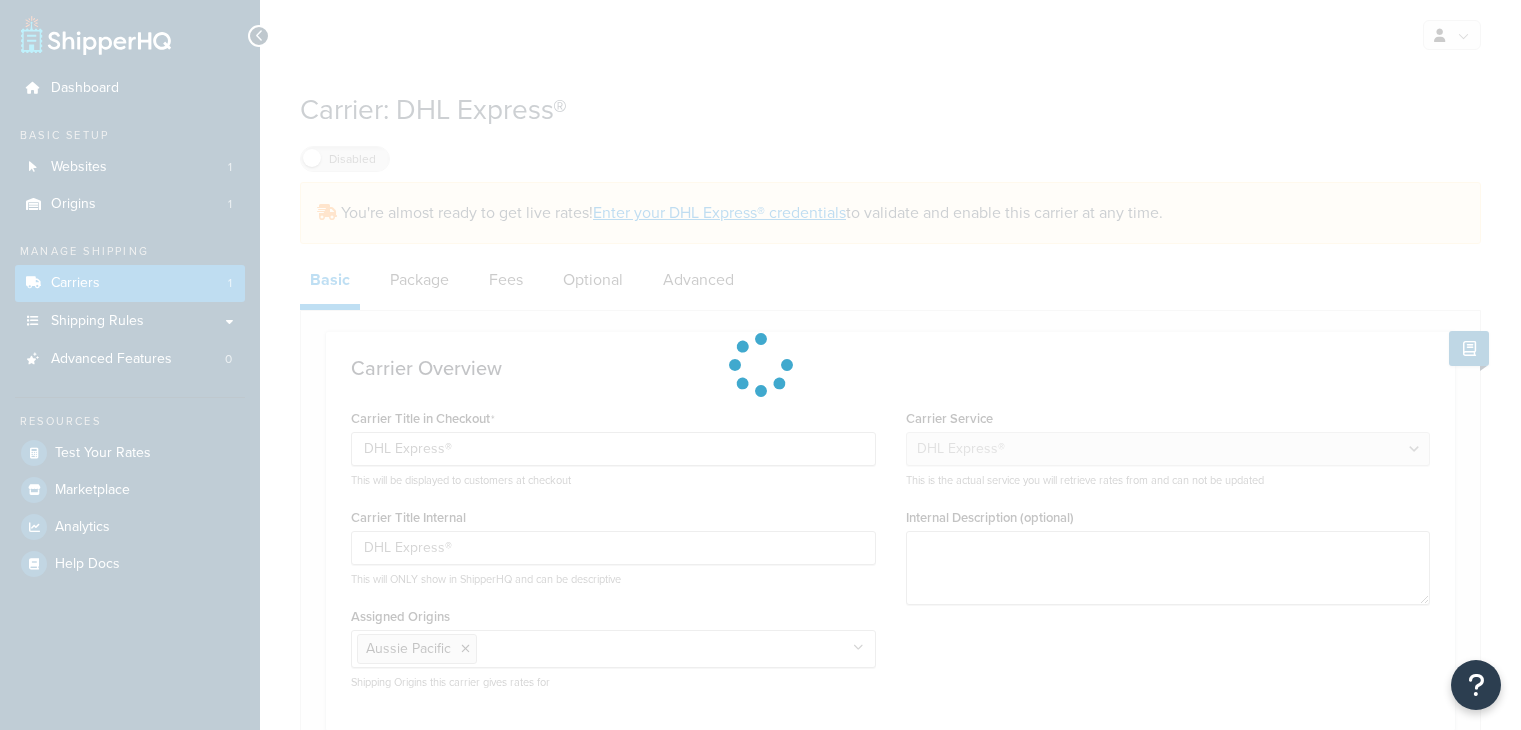 select on "dhl" 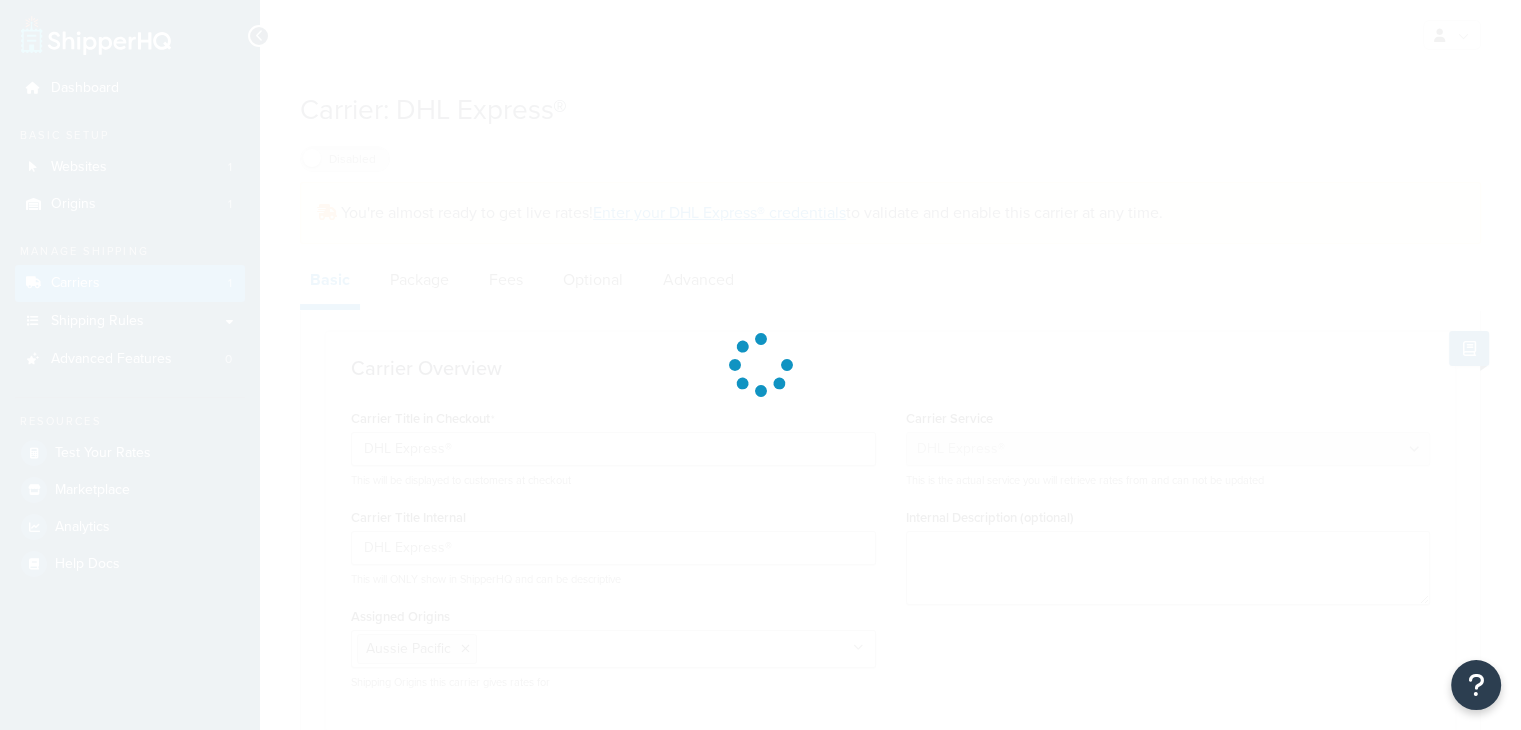scroll, scrollTop: 0, scrollLeft: 0, axis: both 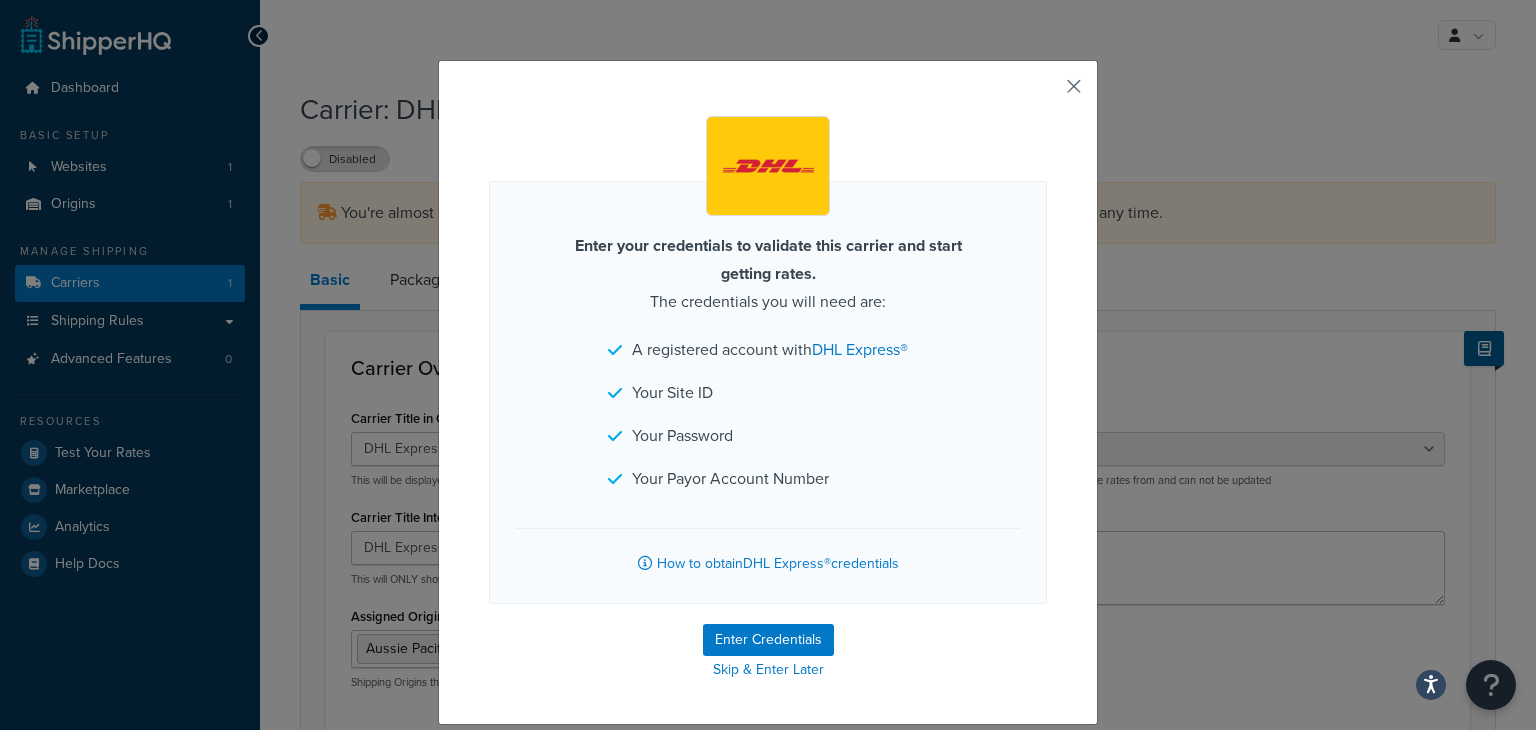 click at bounding box center [1044, 93] 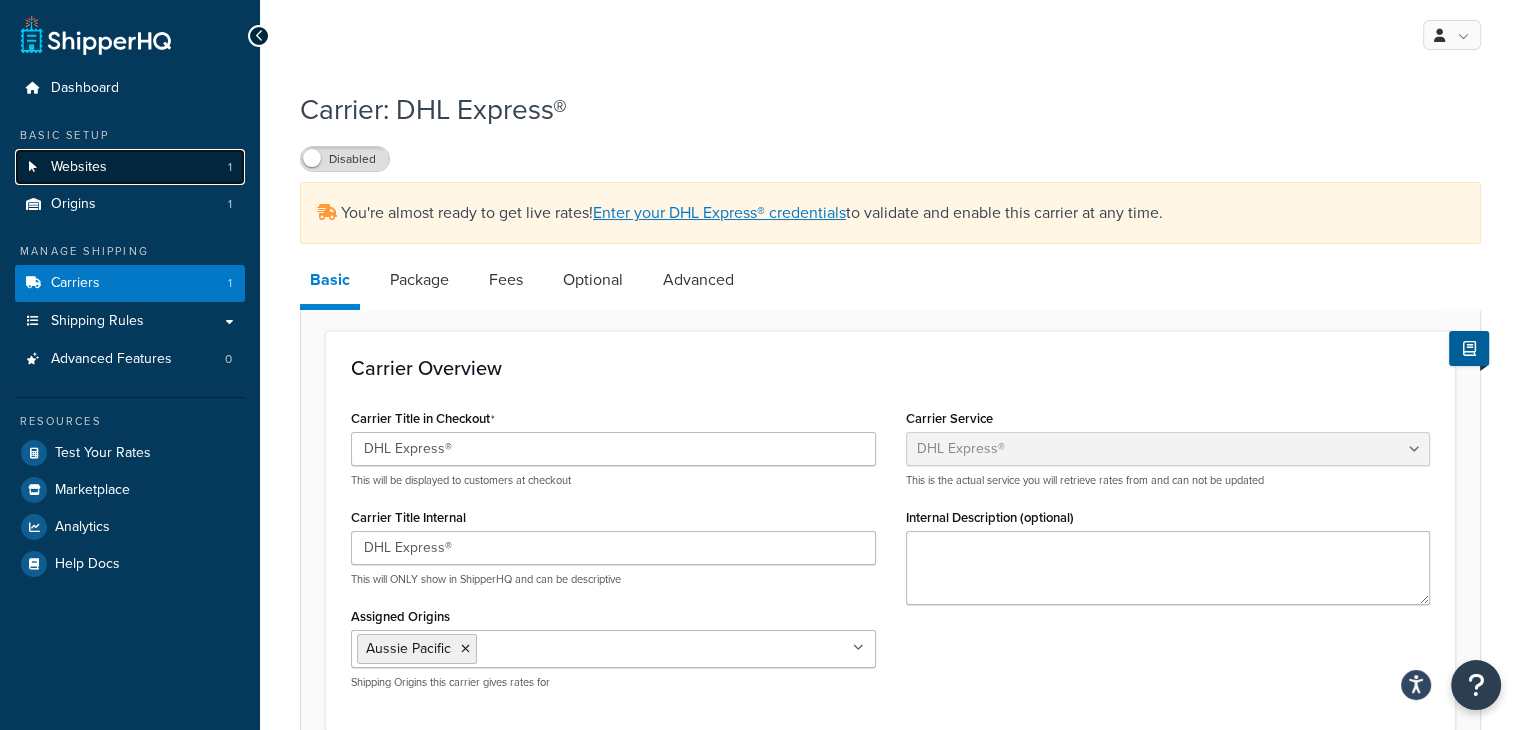 click on "Websites 1" at bounding box center [130, 167] 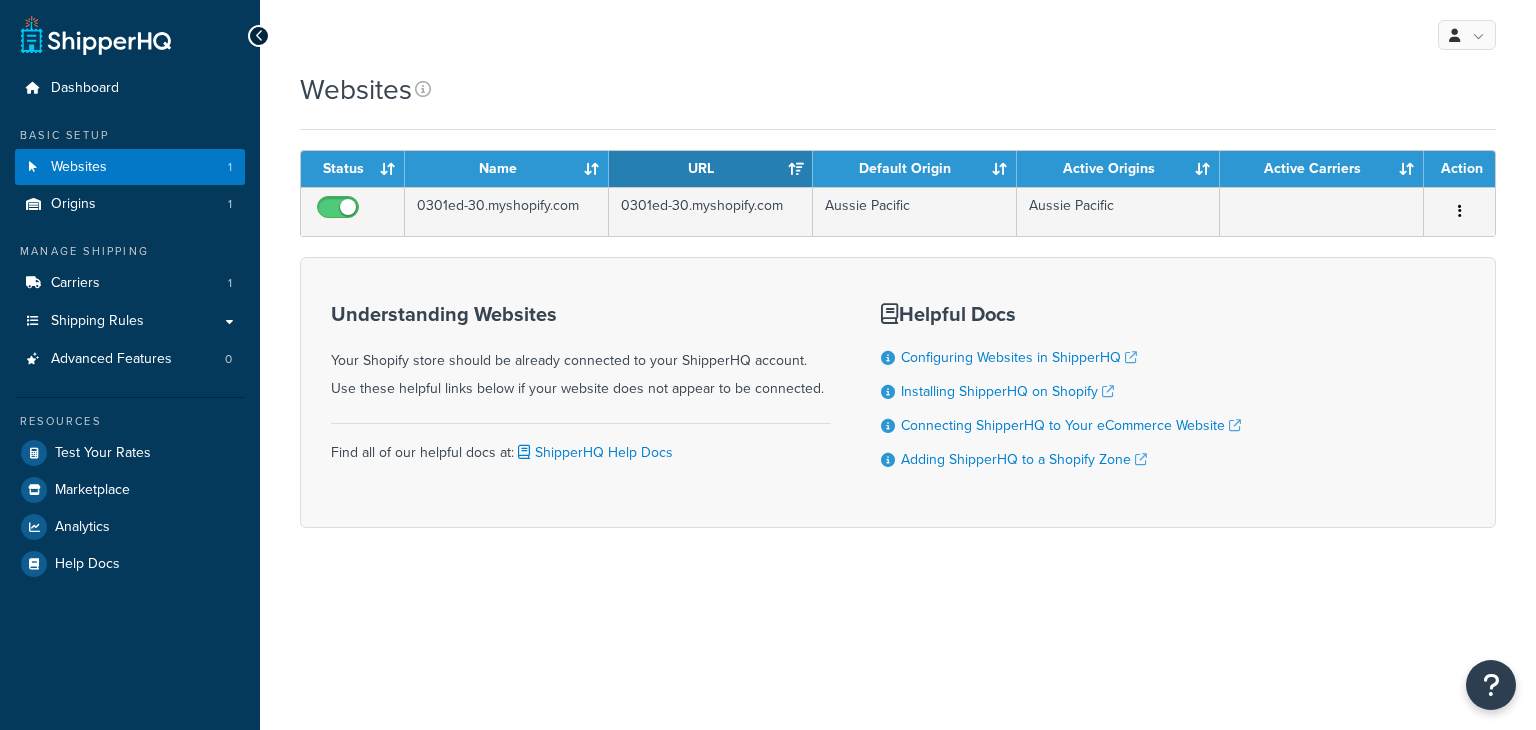 scroll, scrollTop: 0, scrollLeft: 0, axis: both 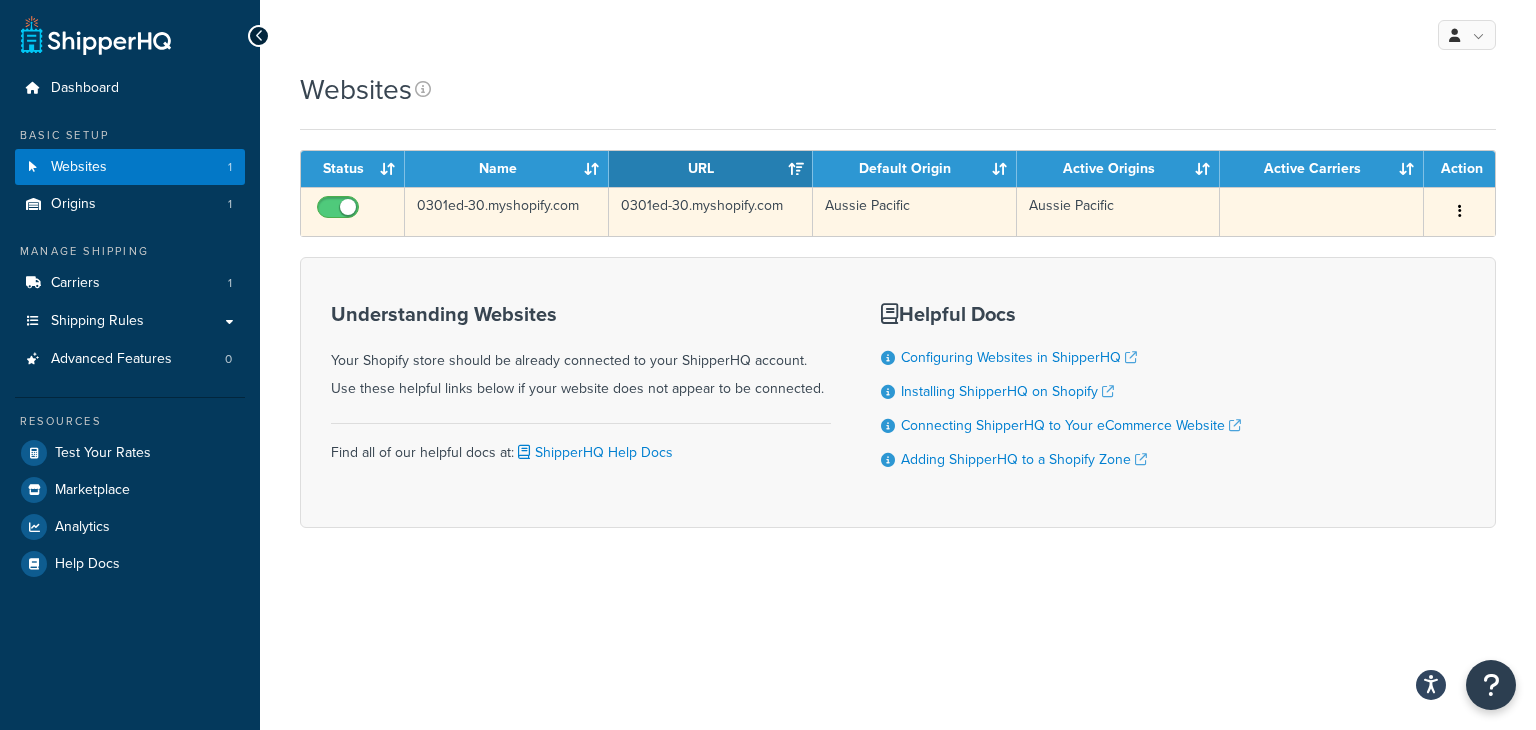 click at bounding box center (340, 212) 